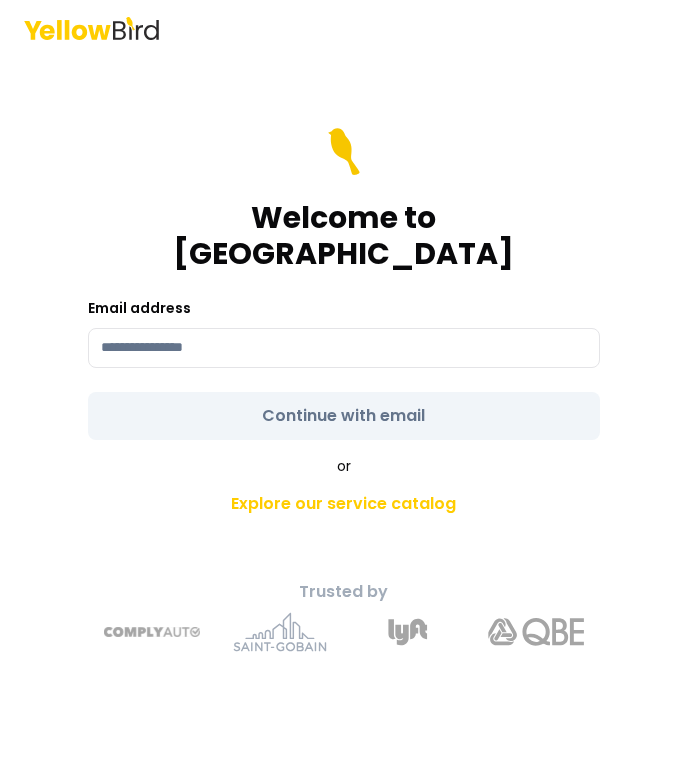 scroll, scrollTop: 0, scrollLeft: 0, axis: both 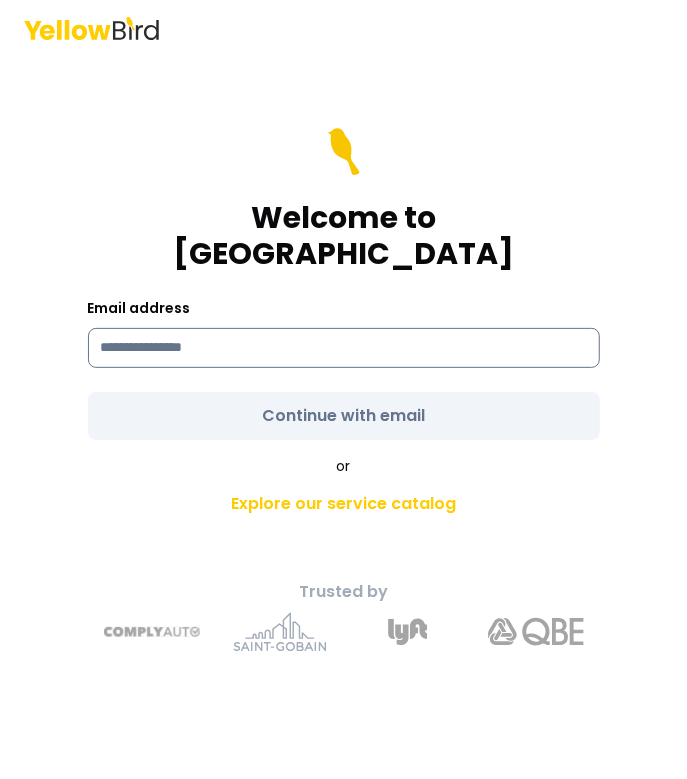click at bounding box center (344, 348) 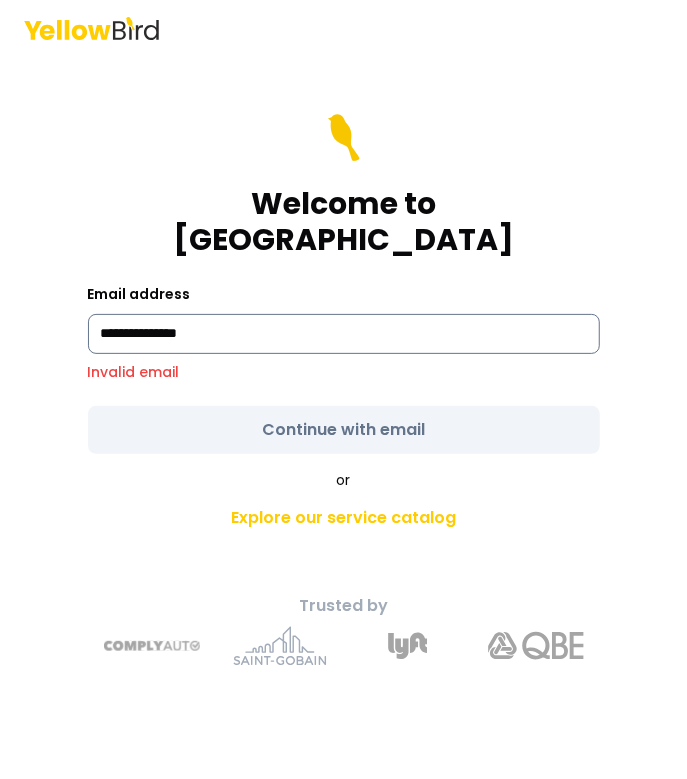 click on "**********" at bounding box center [344, 334] 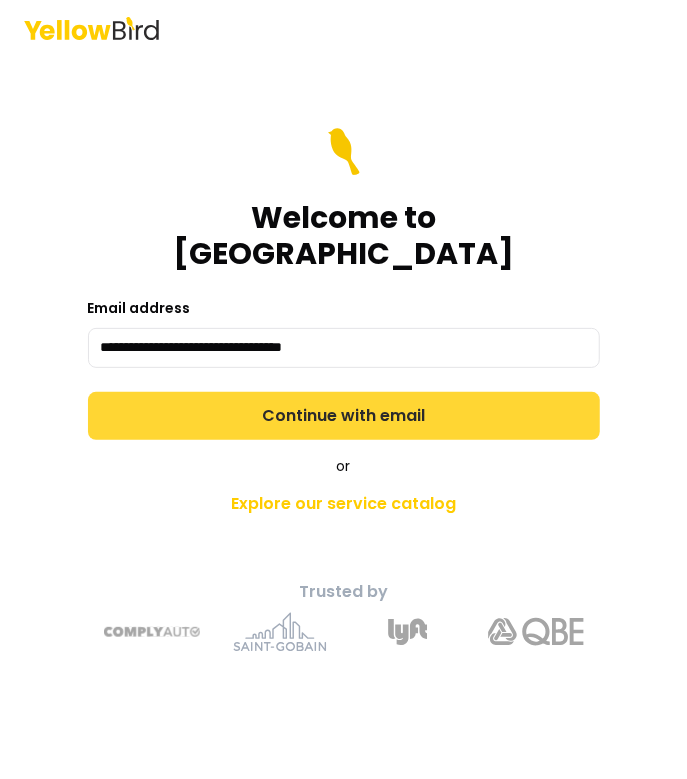 type on "**********" 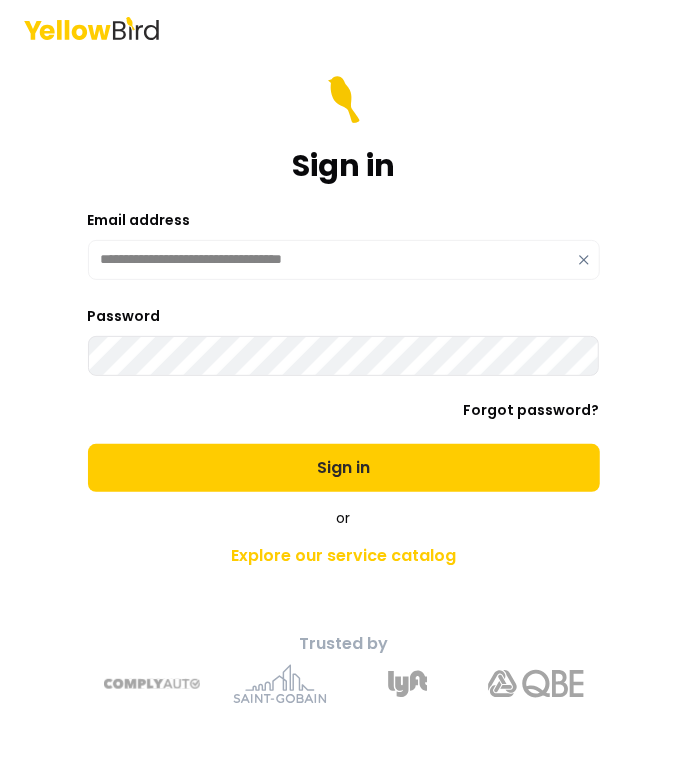 click on "Sign in" at bounding box center [344, 468] 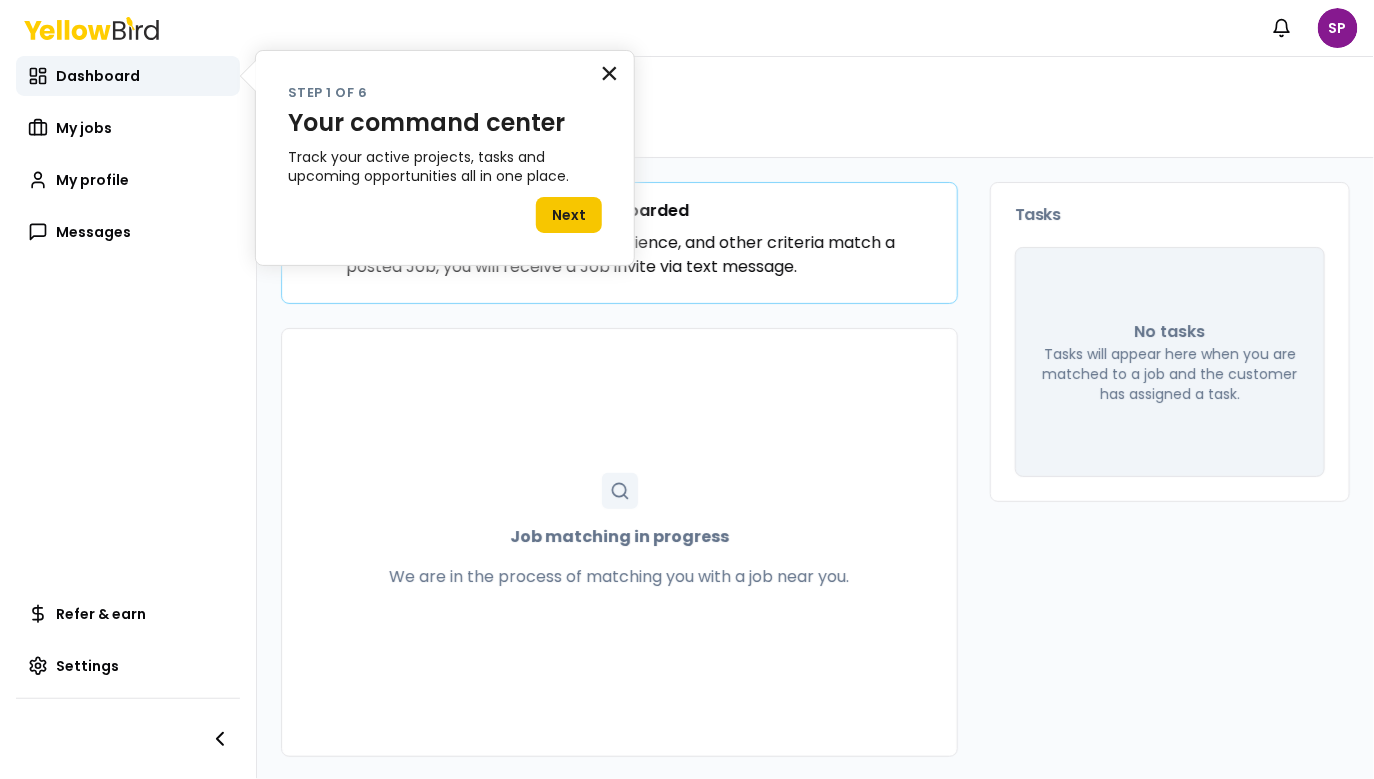 click on "×" at bounding box center (609, 73) 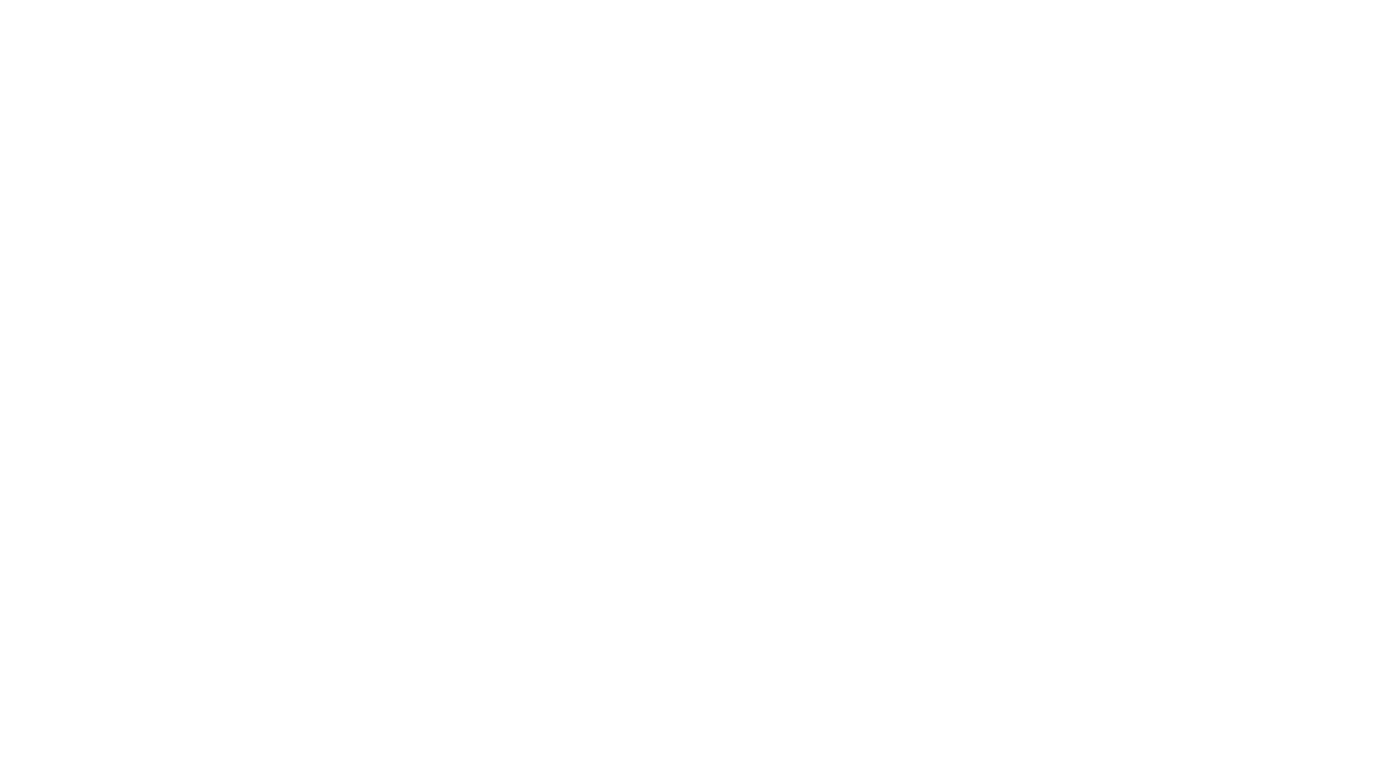 scroll, scrollTop: 0, scrollLeft: 0, axis: both 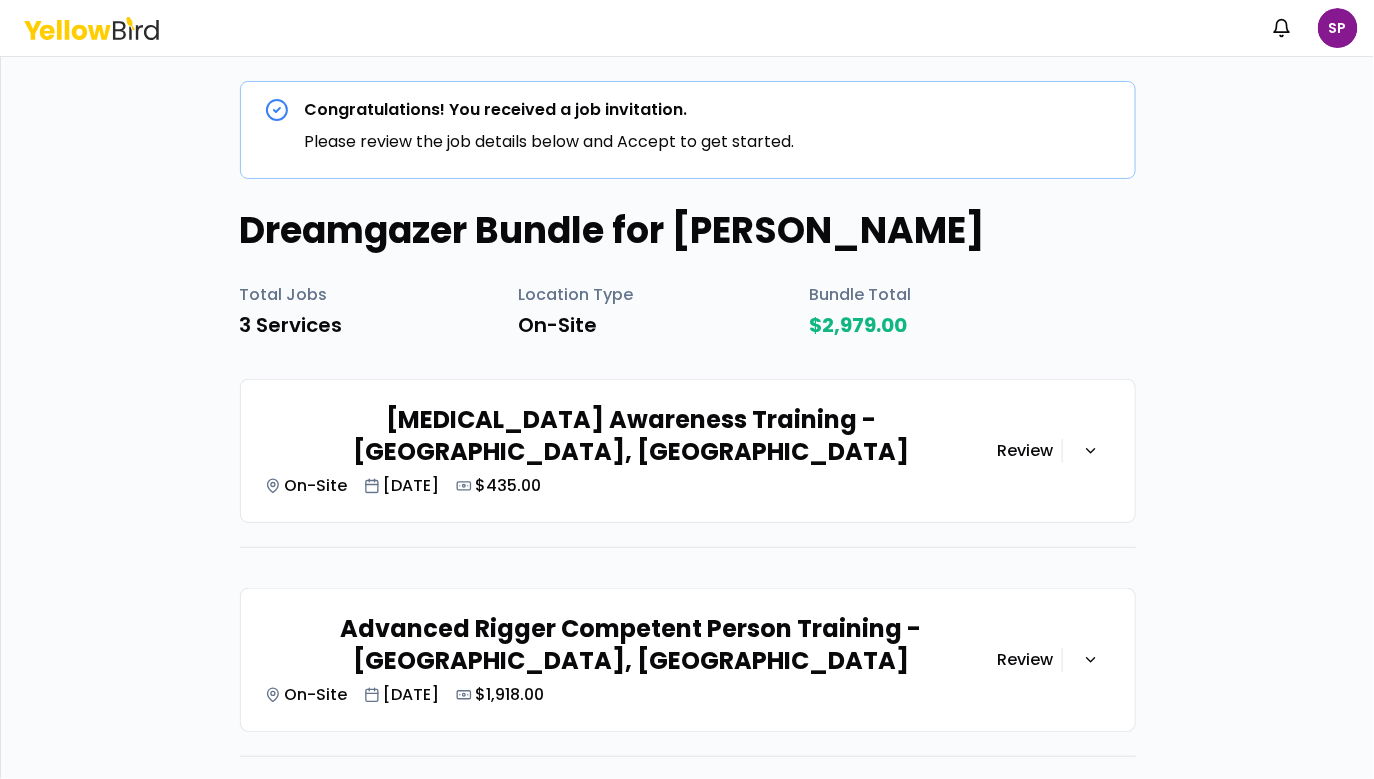 click on "Please review the job details below and Accept to get started." at bounding box center [550, 142] 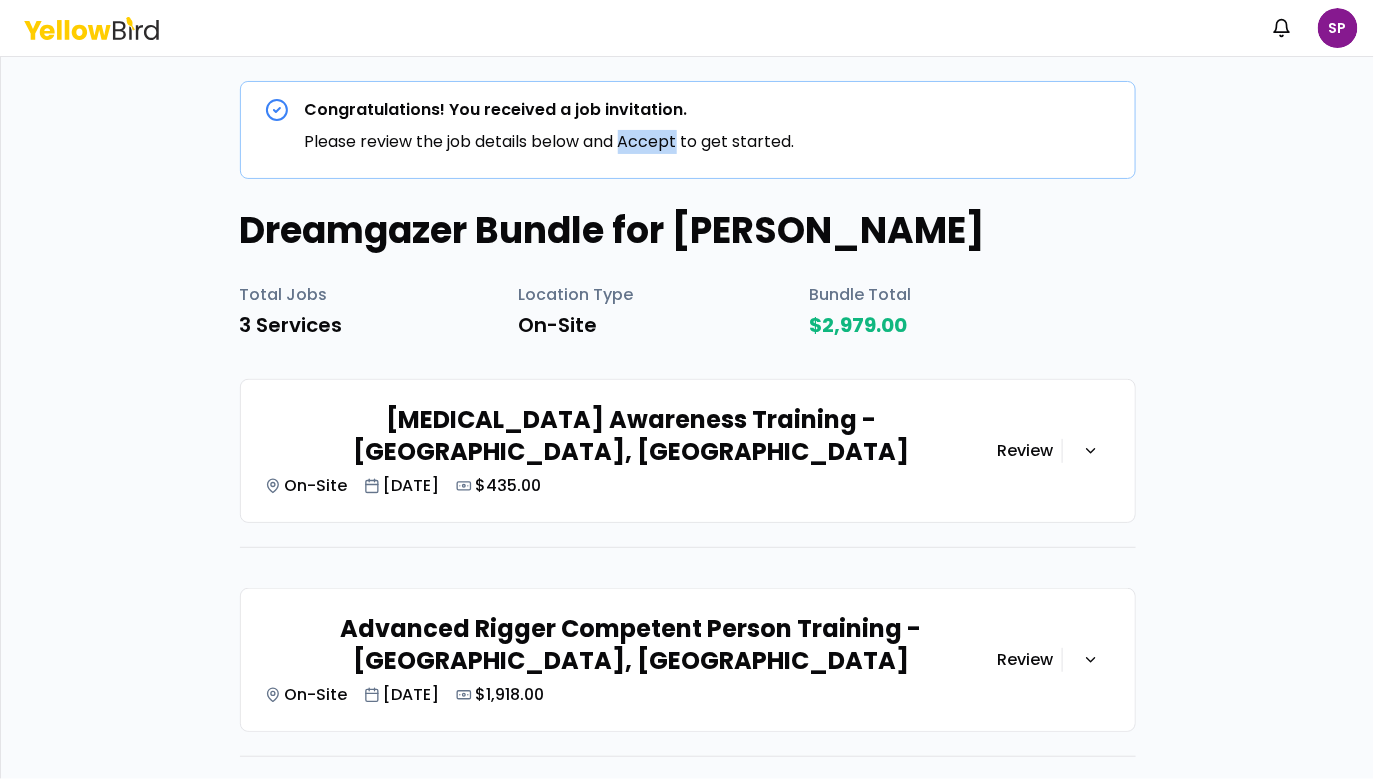 click on "Please review the job details below and Accept to get started." at bounding box center [550, 142] 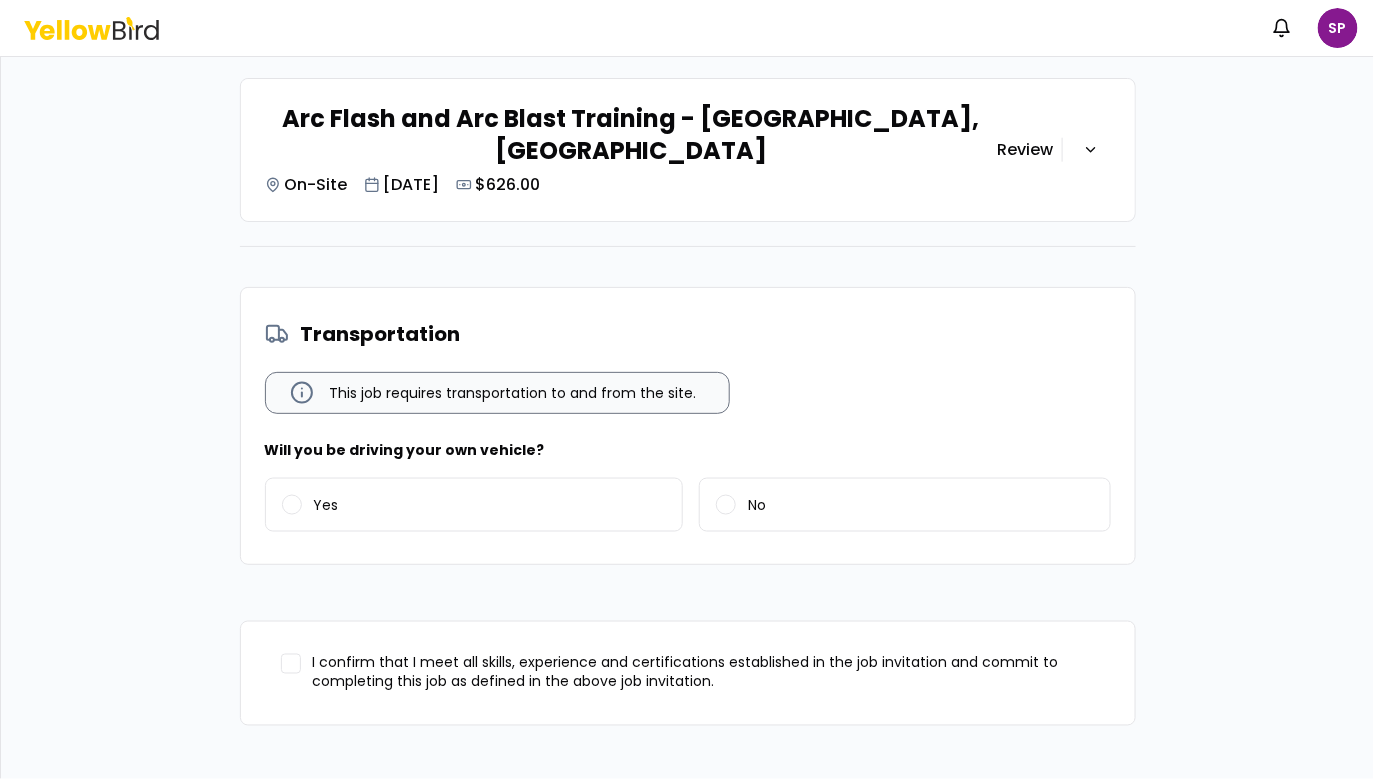scroll, scrollTop: 0, scrollLeft: 0, axis: both 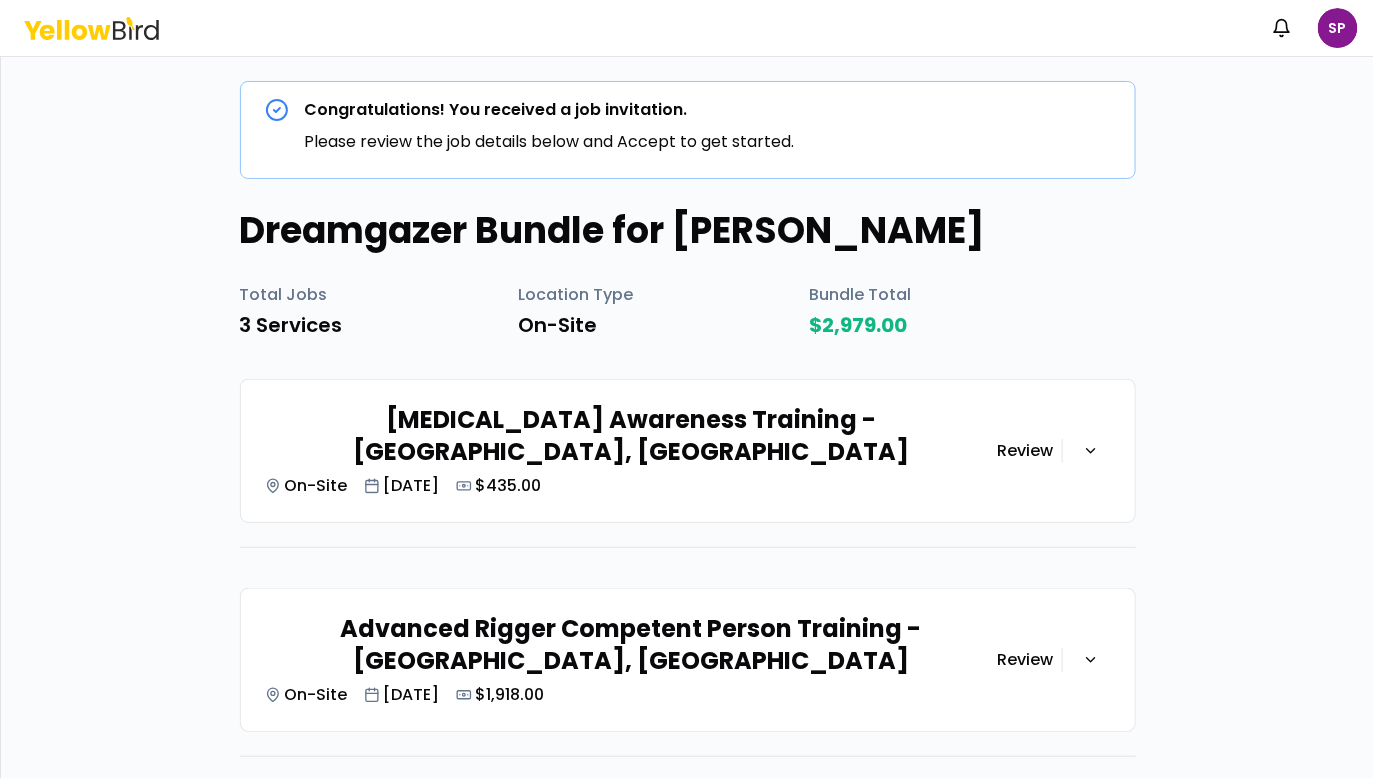 click on "[MEDICAL_DATA] Awareness Training - [GEOGRAPHIC_DATA], [GEOGRAPHIC_DATA] On-Site [DATE] $435.00" at bounding box center [631, 451] 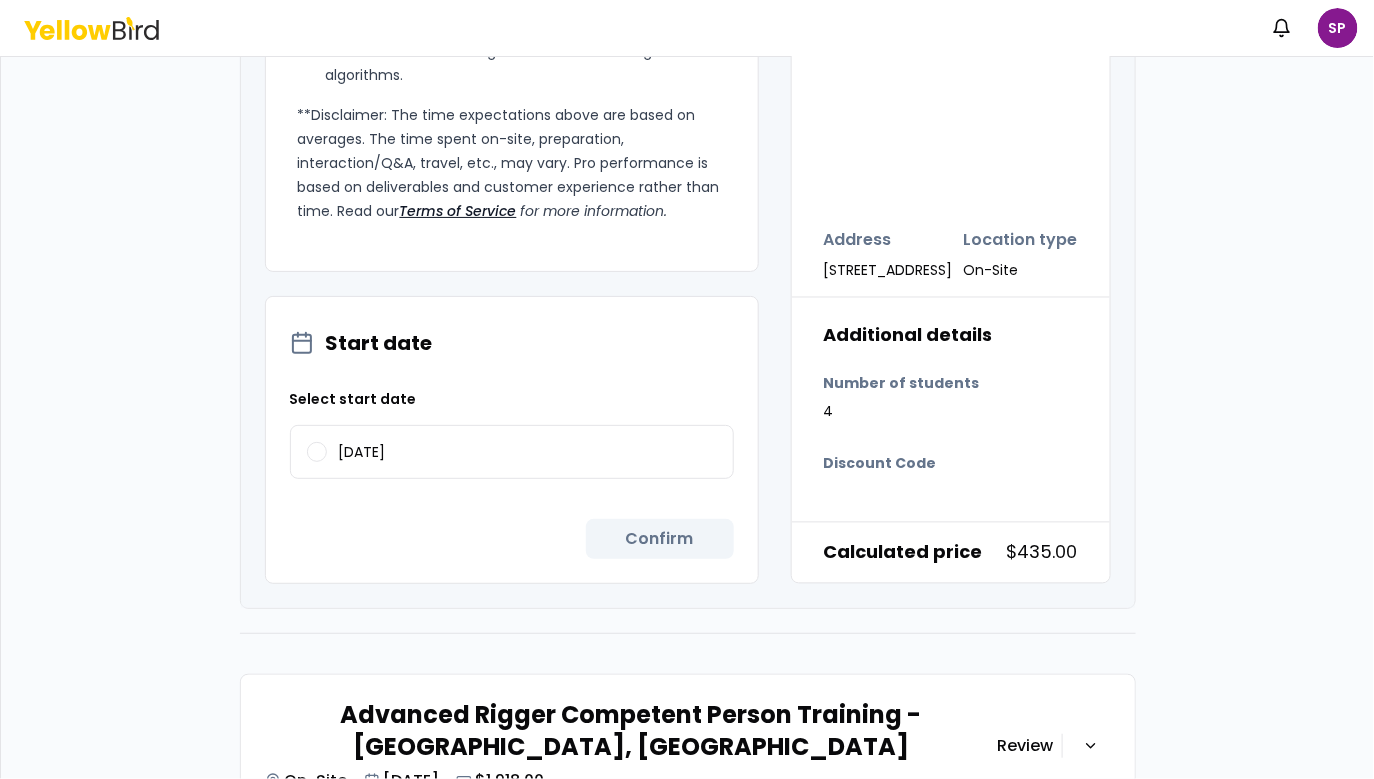 scroll, scrollTop: 1099, scrollLeft: 0, axis: vertical 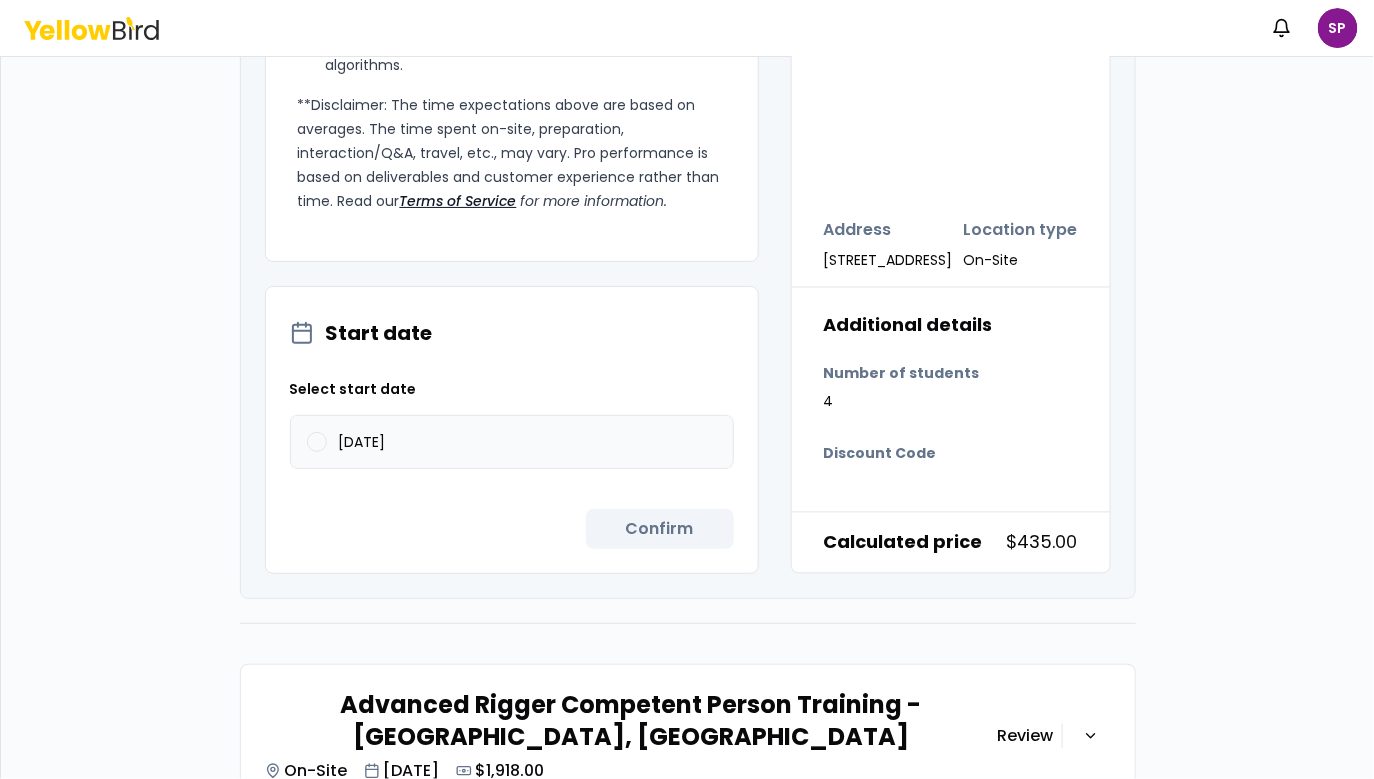 click on "06/26/2025" at bounding box center (512, 442) 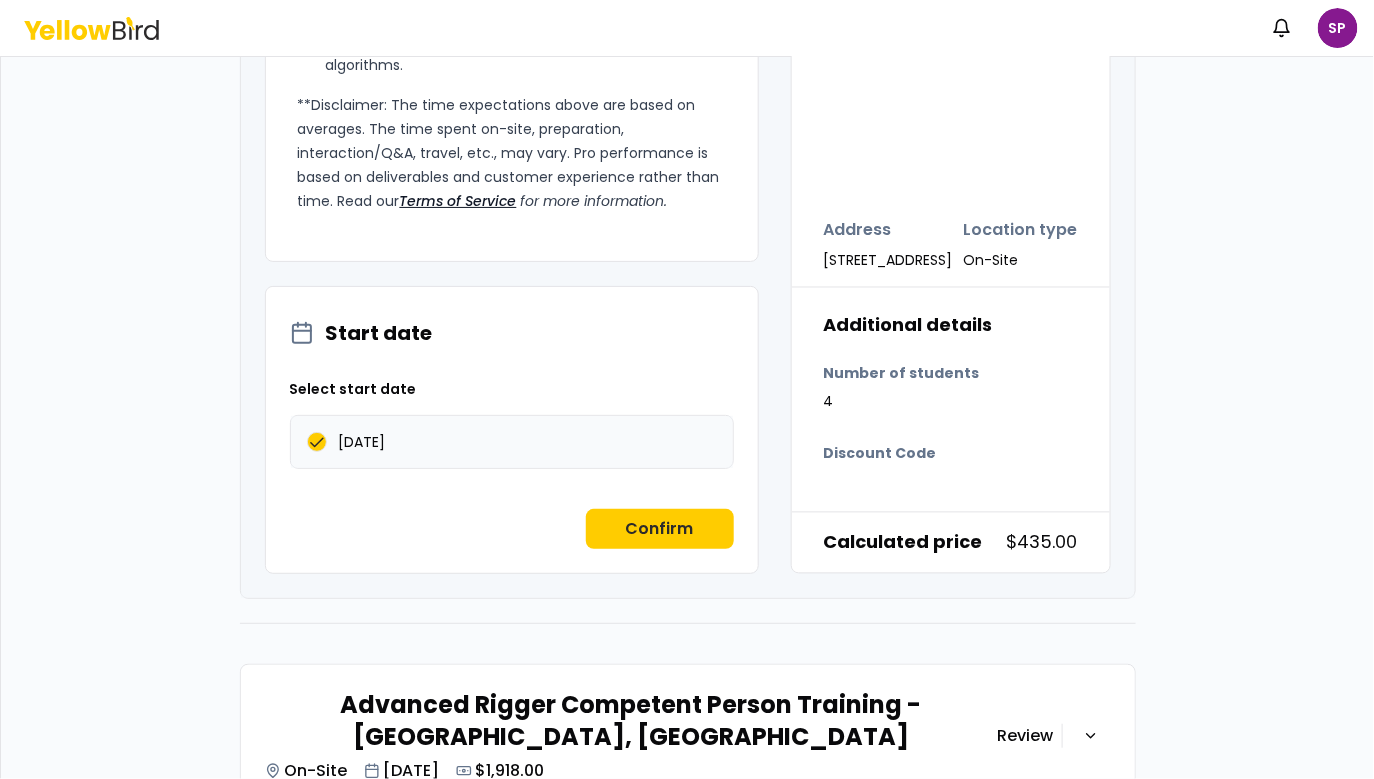 scroll, scrollTop: 1197, scrollLeft: 0, axis: vertical 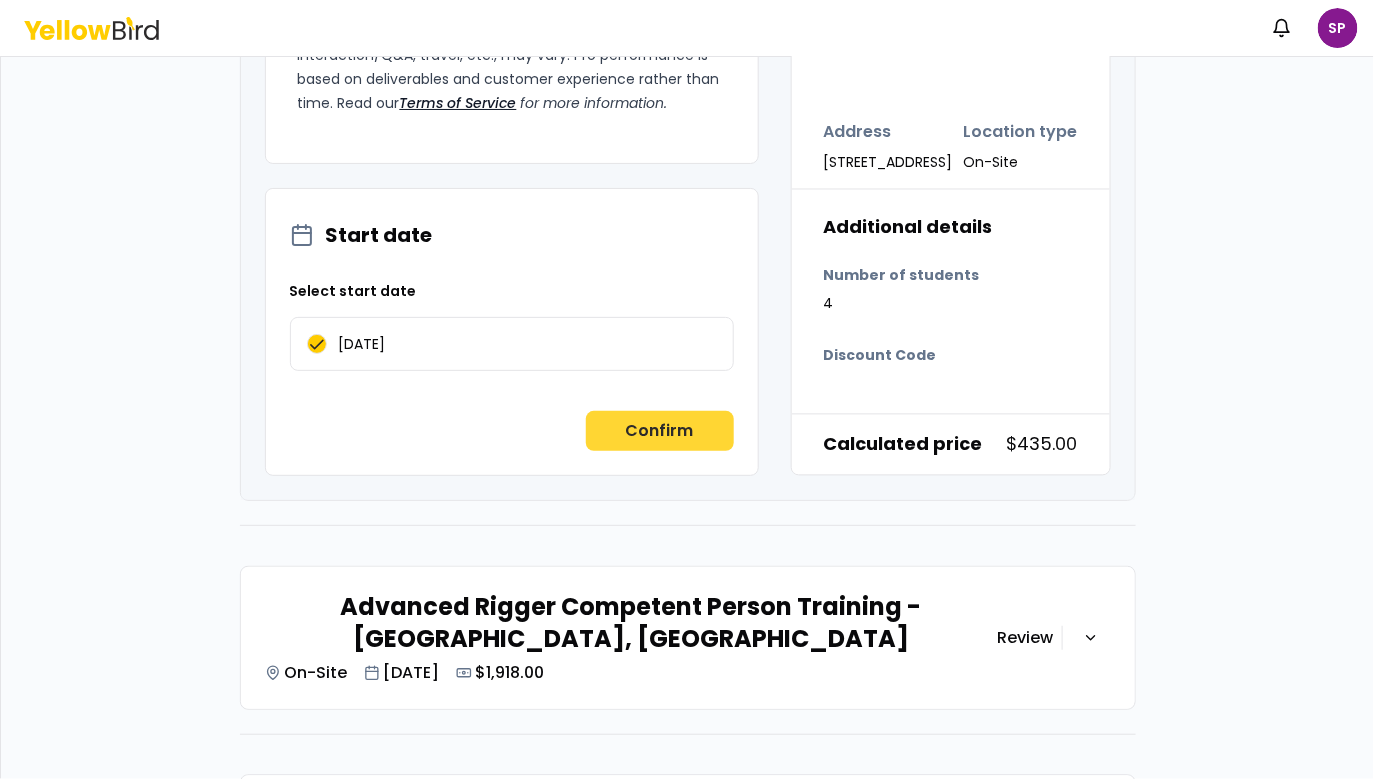 click on "Confirm" at bounding box center (660, 431) 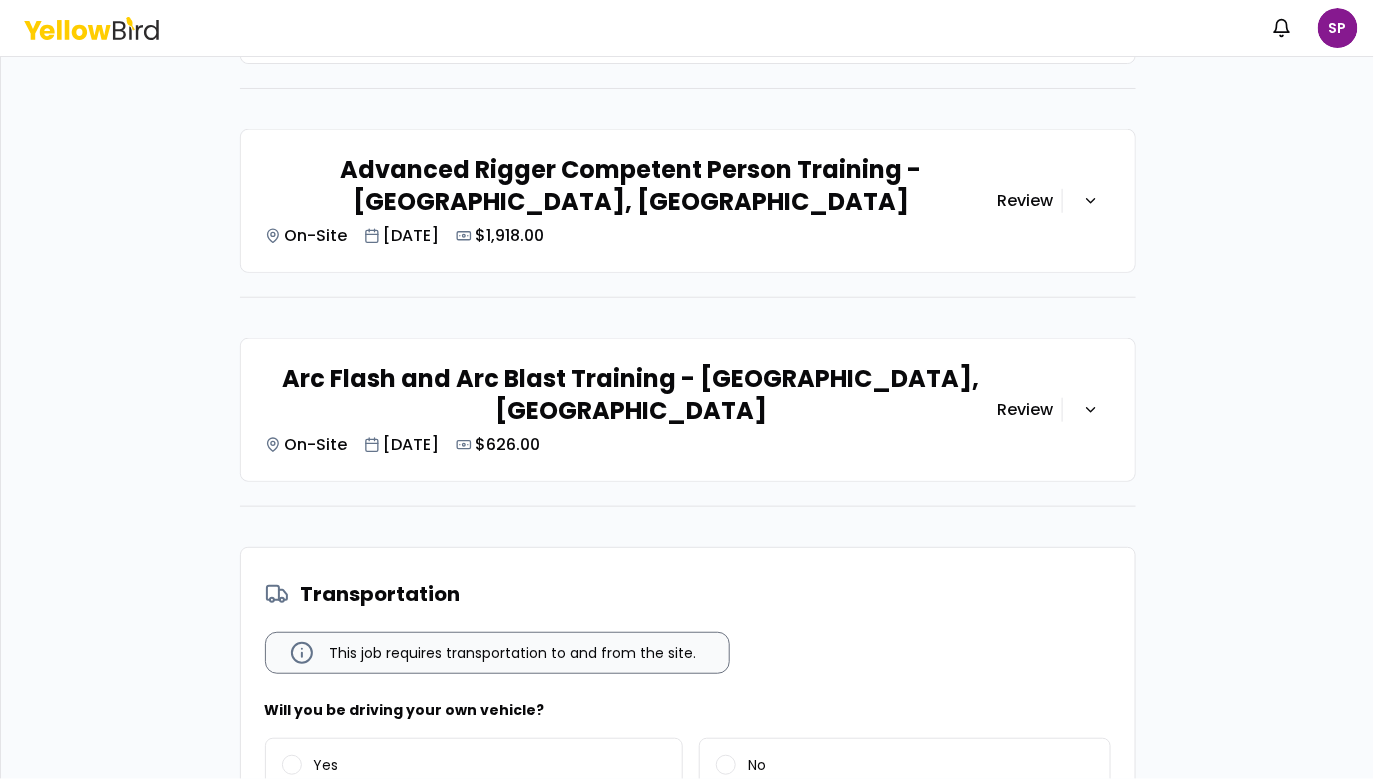scroll, scrollTop: 454, scrollLeft: 0, axis: vertical 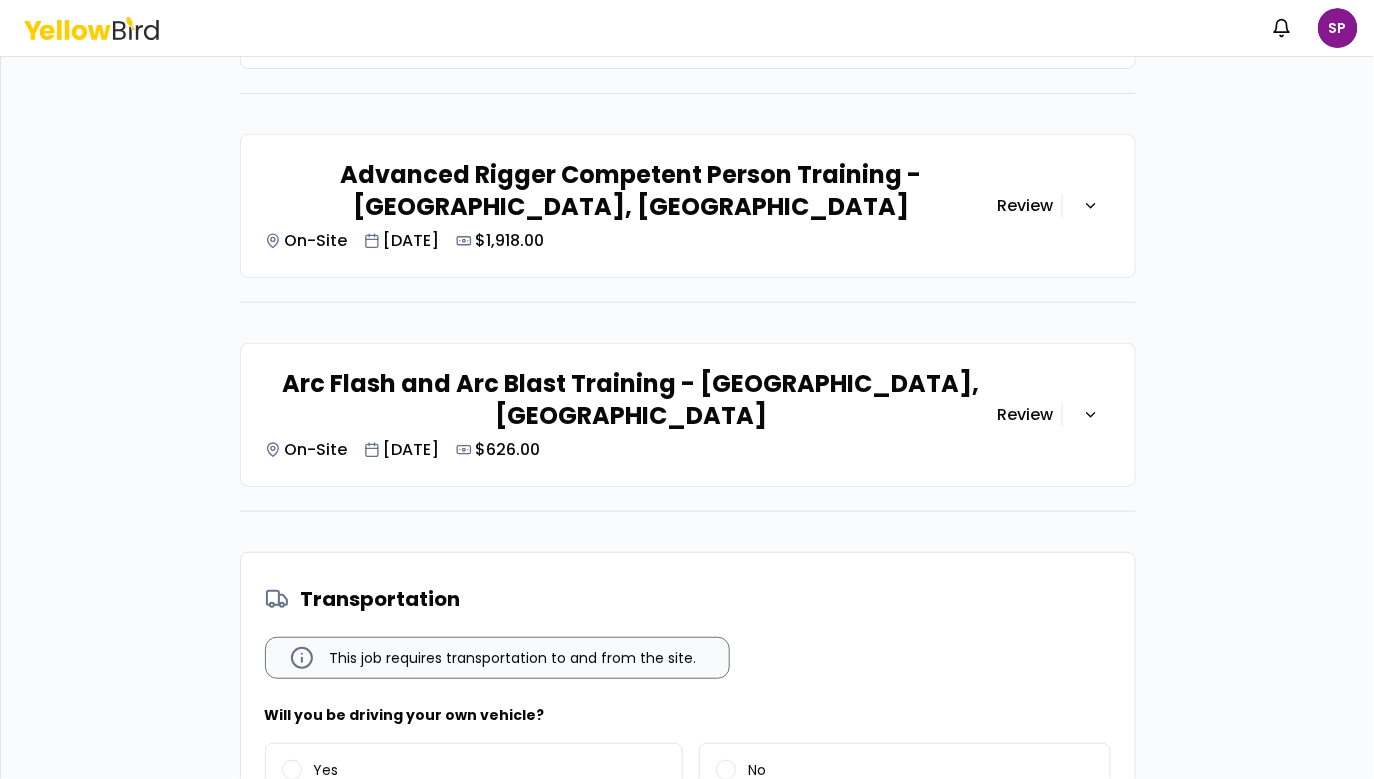 click on "Advanced Rigger Competent Person Training - [GEOGRAPHIC_DATA], [GEOGRAPHIC_DATA] On-Site [DATE] $1,918.00 Review" at bounding box center [688, 218] 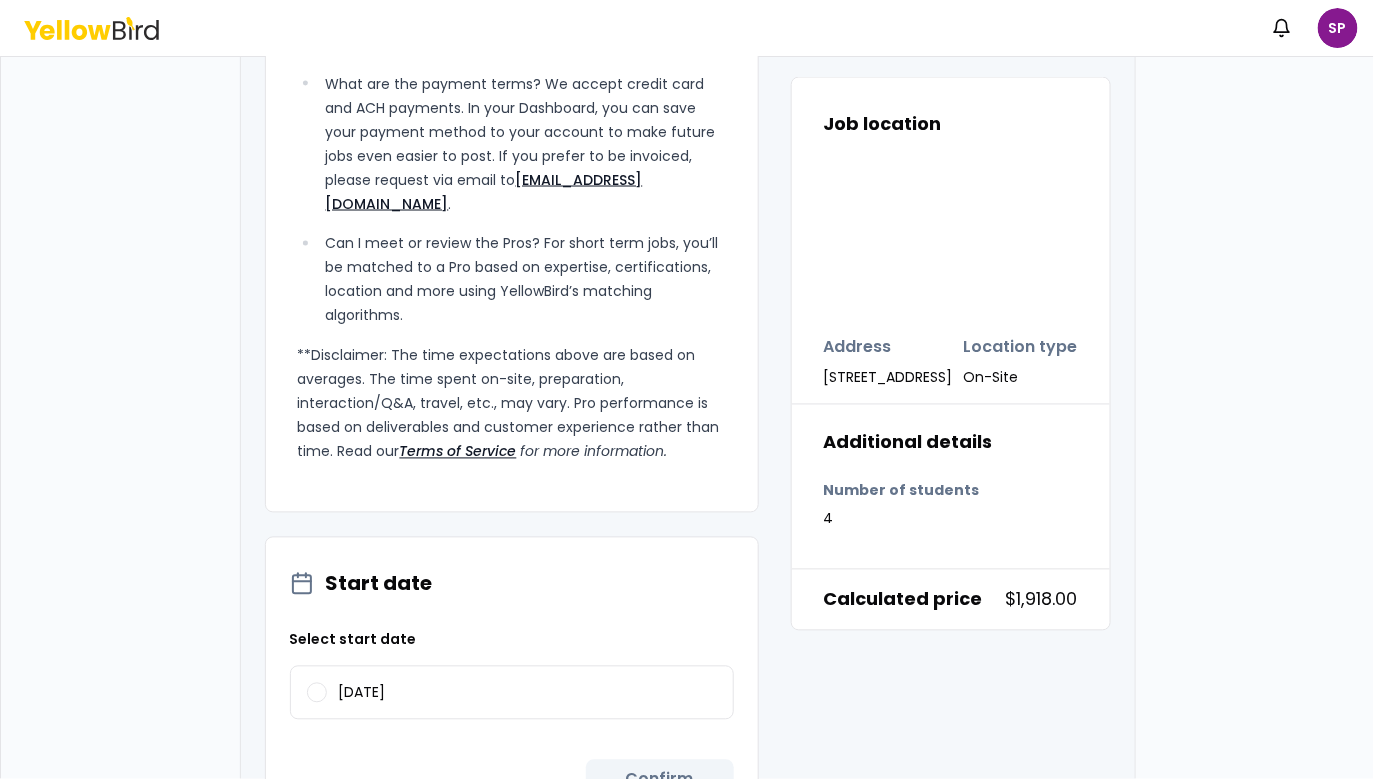 scroll, scrollTop: 1141, scrollLeft: 0, axis: vertical 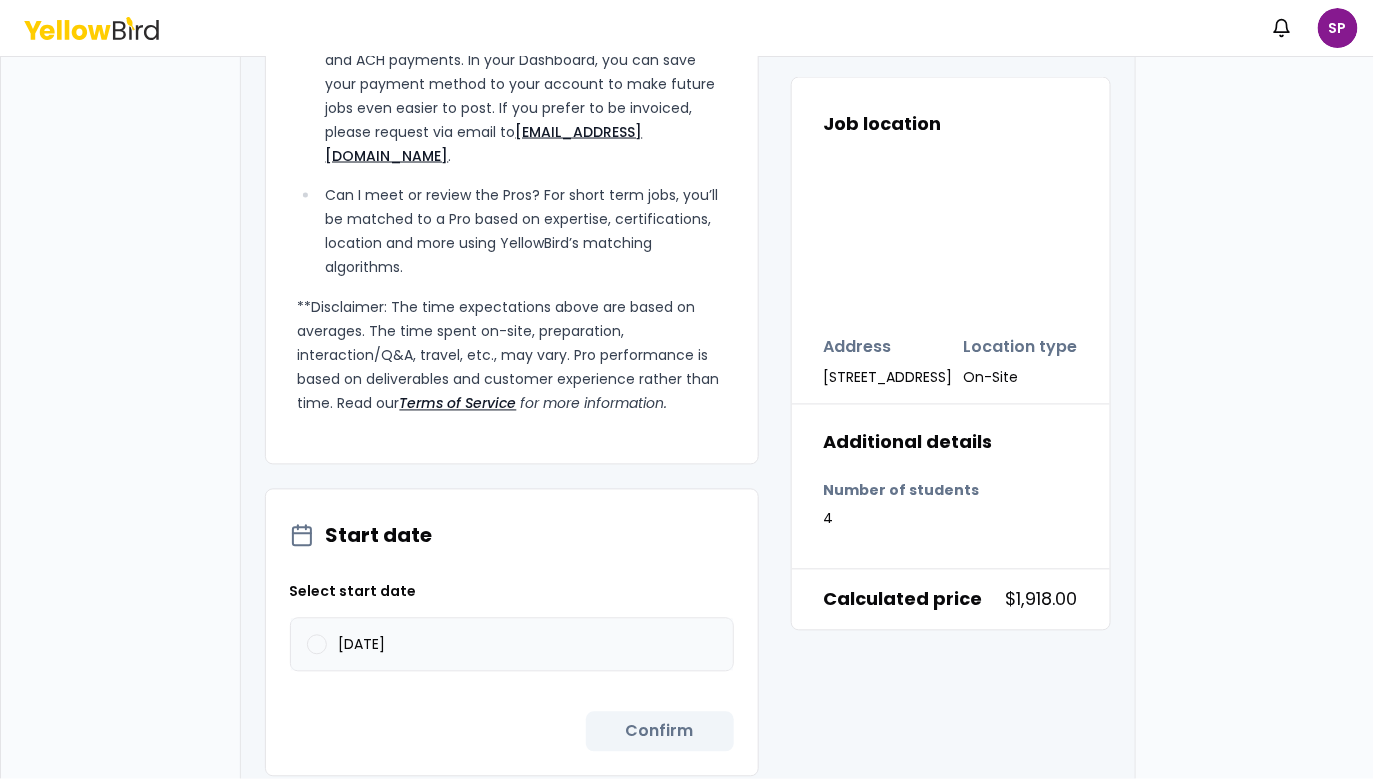 click on "[DATE]" at bounding box center [512, 645] 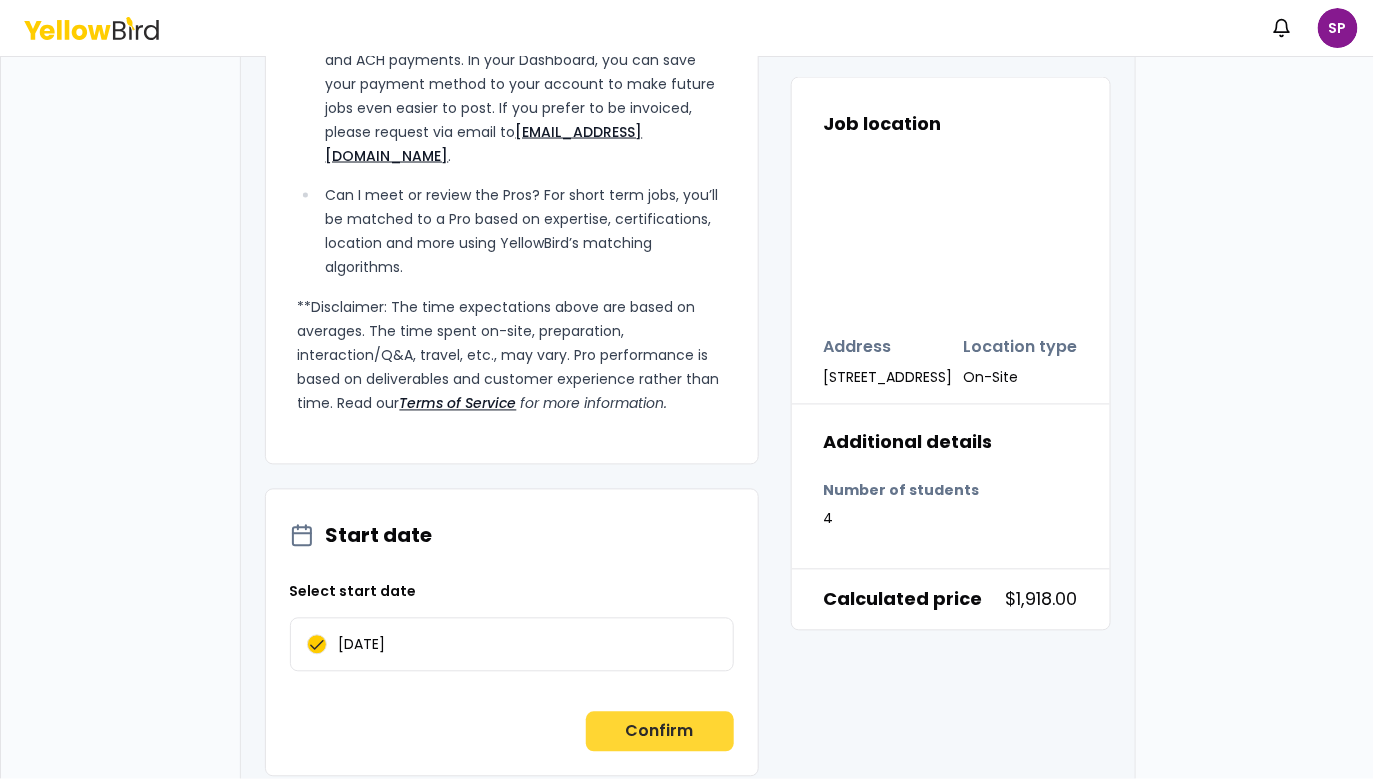 click on "Confirm" at bounding box center [660, 732] 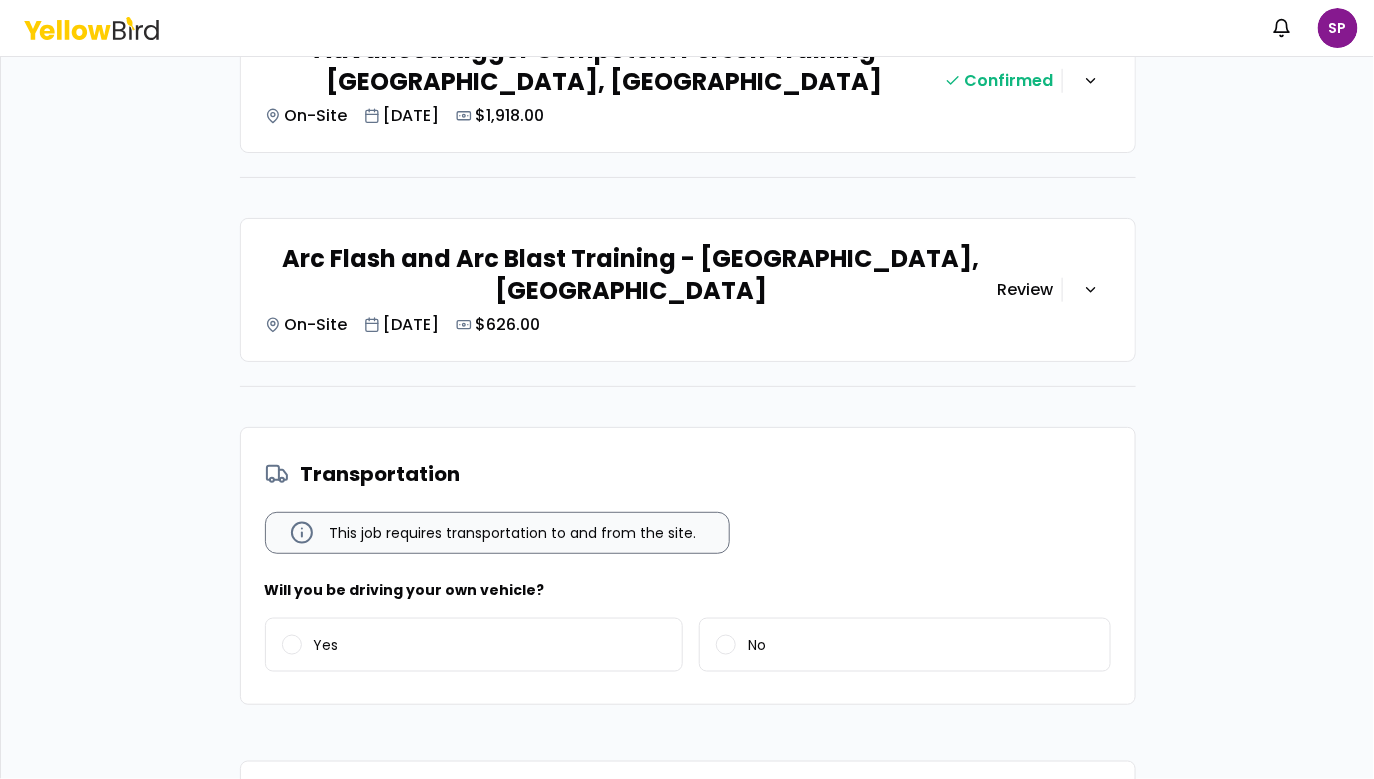 scroll, scrollTop: 719, scrollLeft: 0, axis: vertical 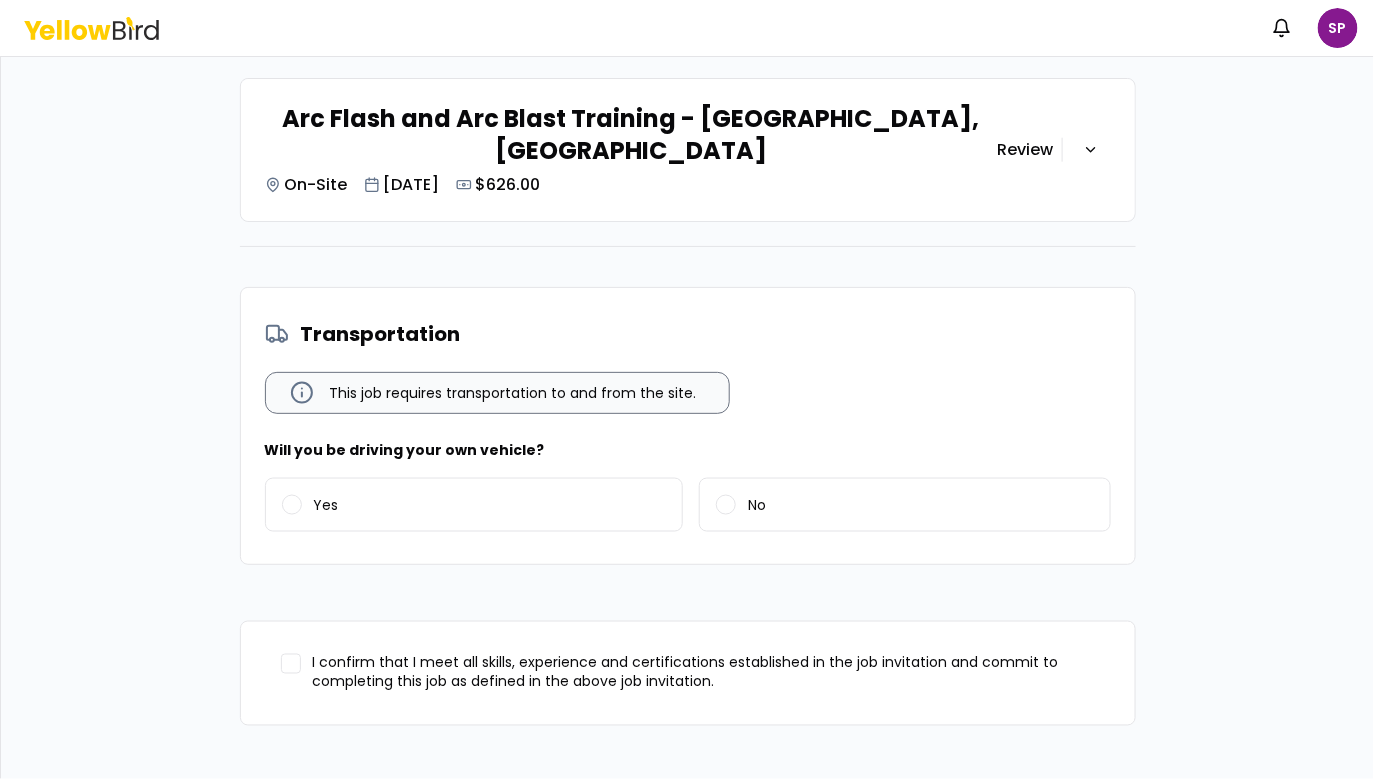 click on "$626.00" at bounding box center [508, 185] 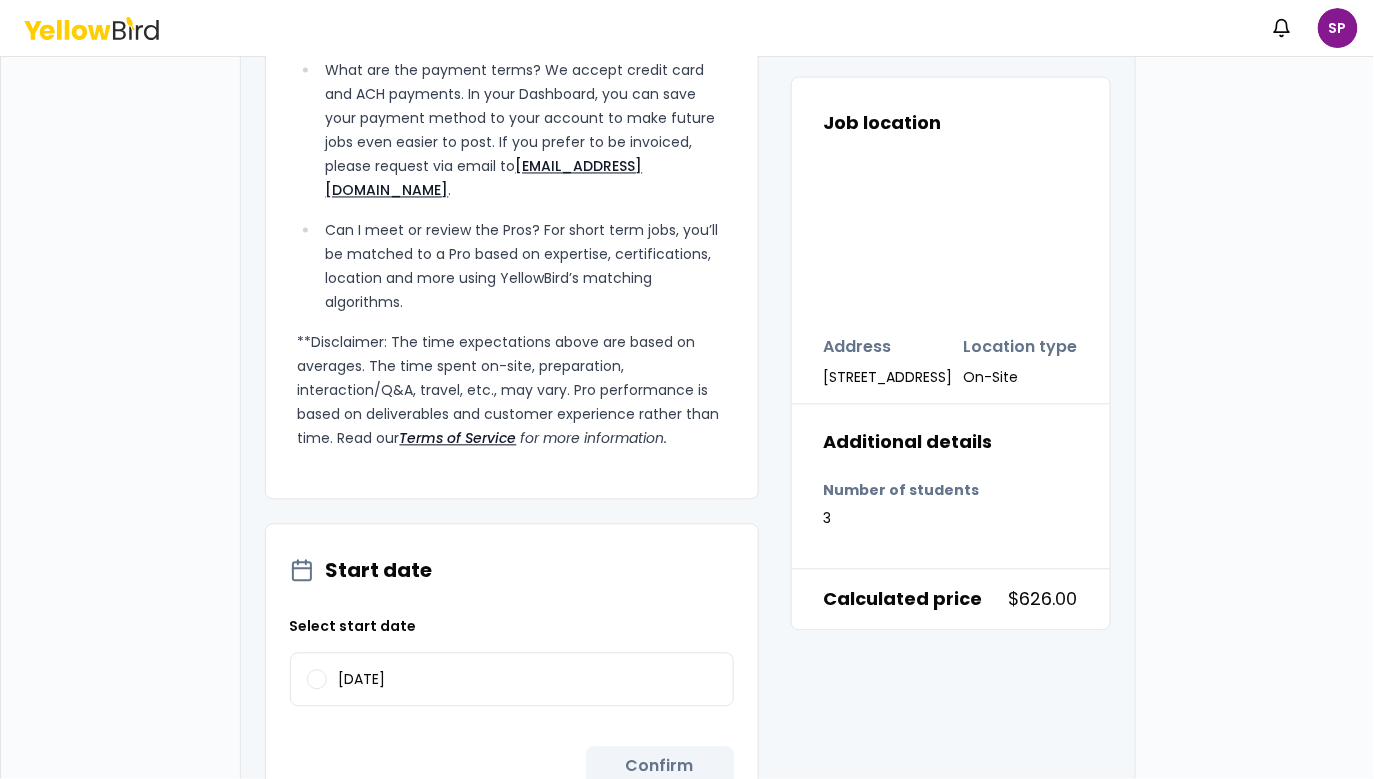 scroll, scrollTop: 1465, scrollLeft: 0, axis: vertical 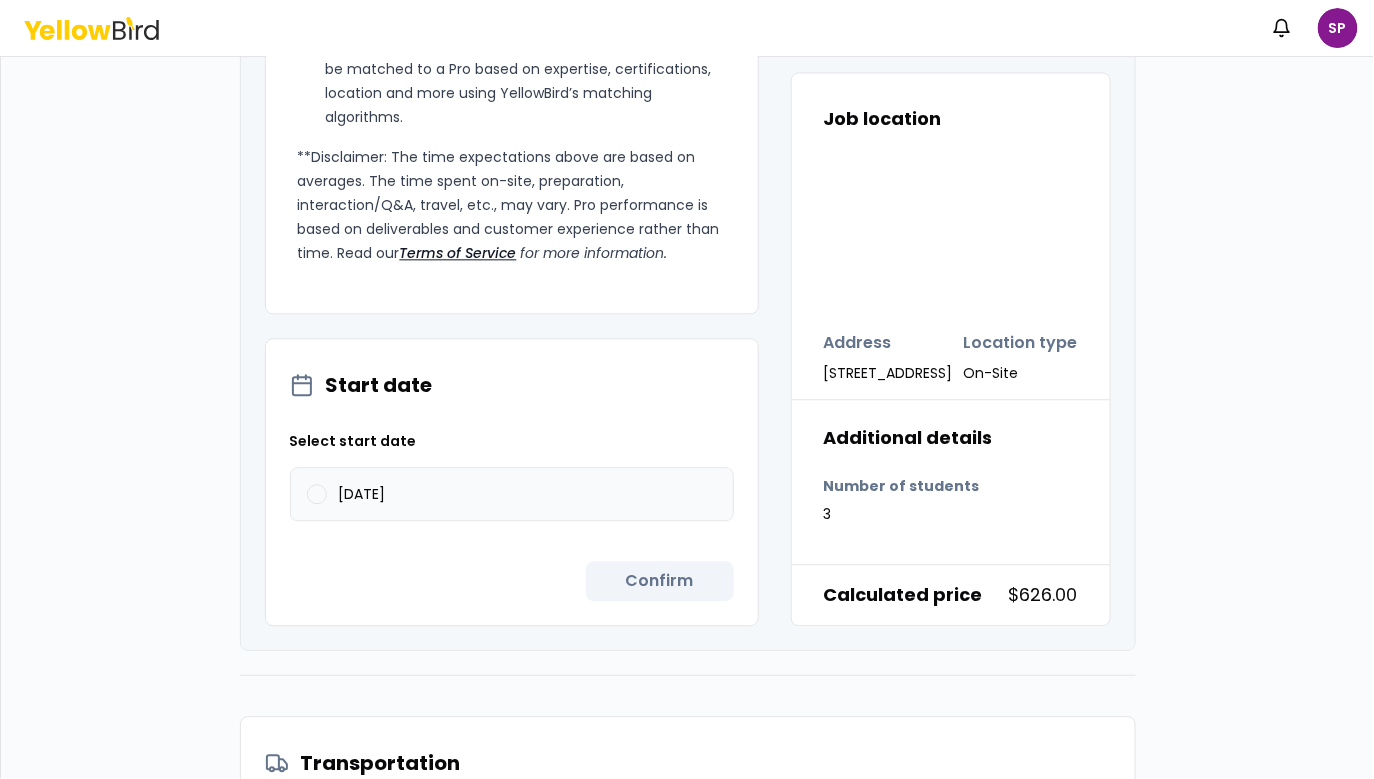 click on "[DATE]" at bounding box center (512, 494) 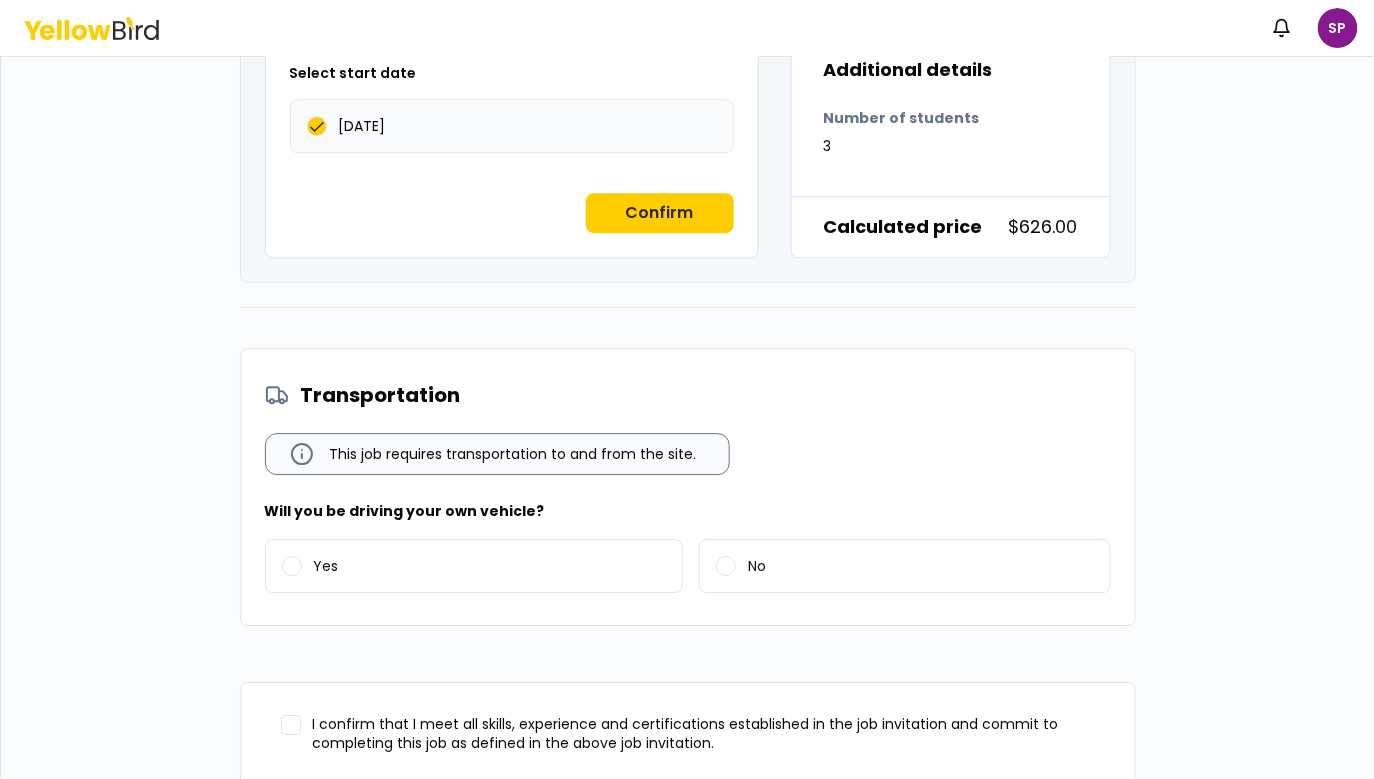 scroll, scrollTop: 1893, scrollLeft: 0, axis: vertical 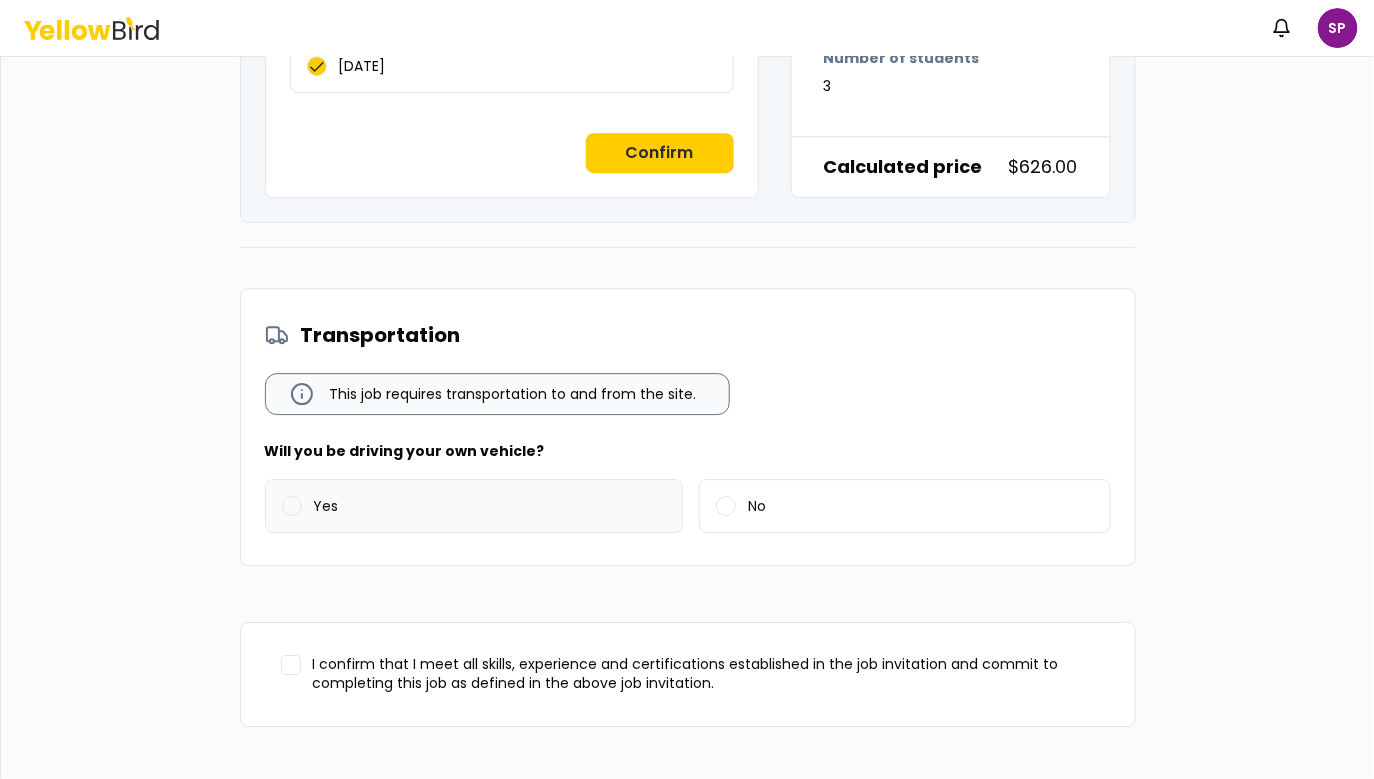 click on "Yes" at bounding box center [474, 506] 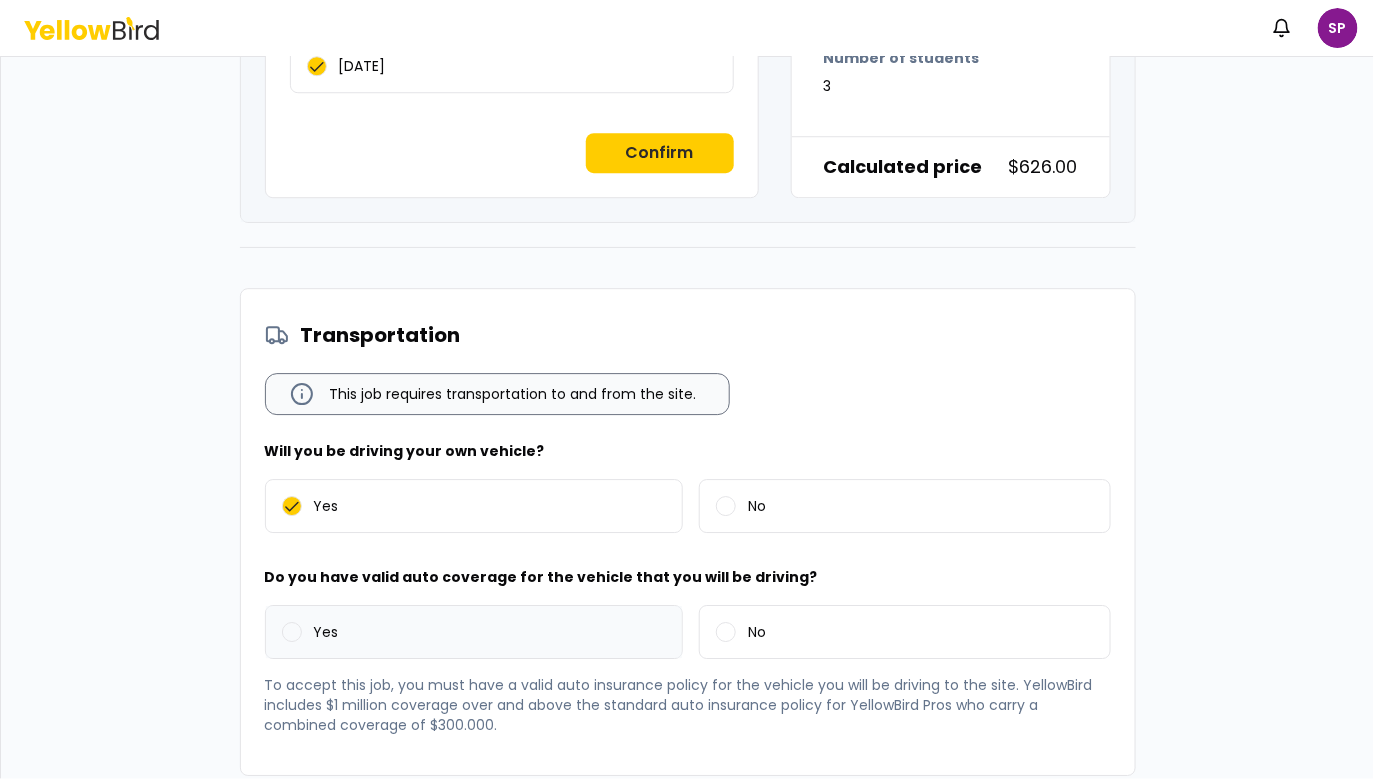 click on "Yes" at bounding box center (474, 632) 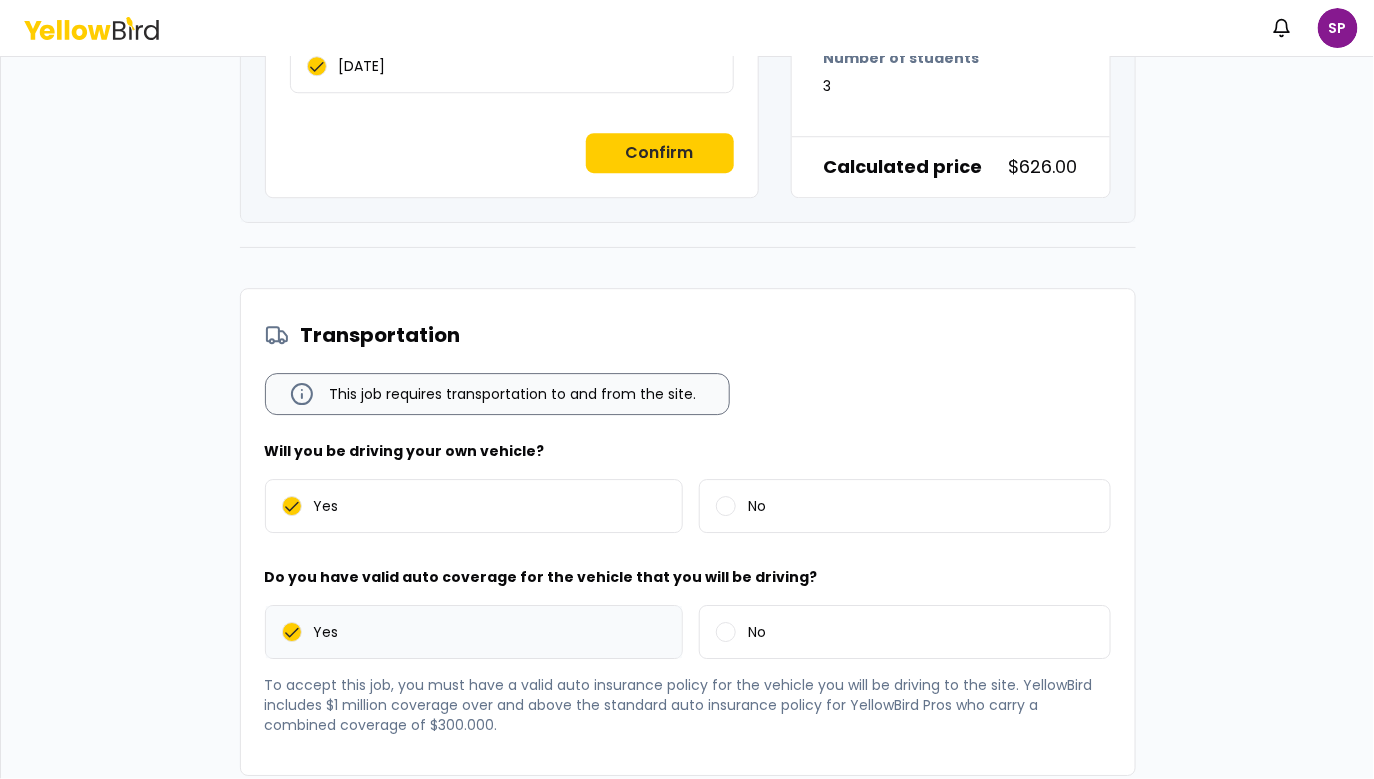 scroll, scrollTop: 2103, scrollLeft: 0, axis: vertical 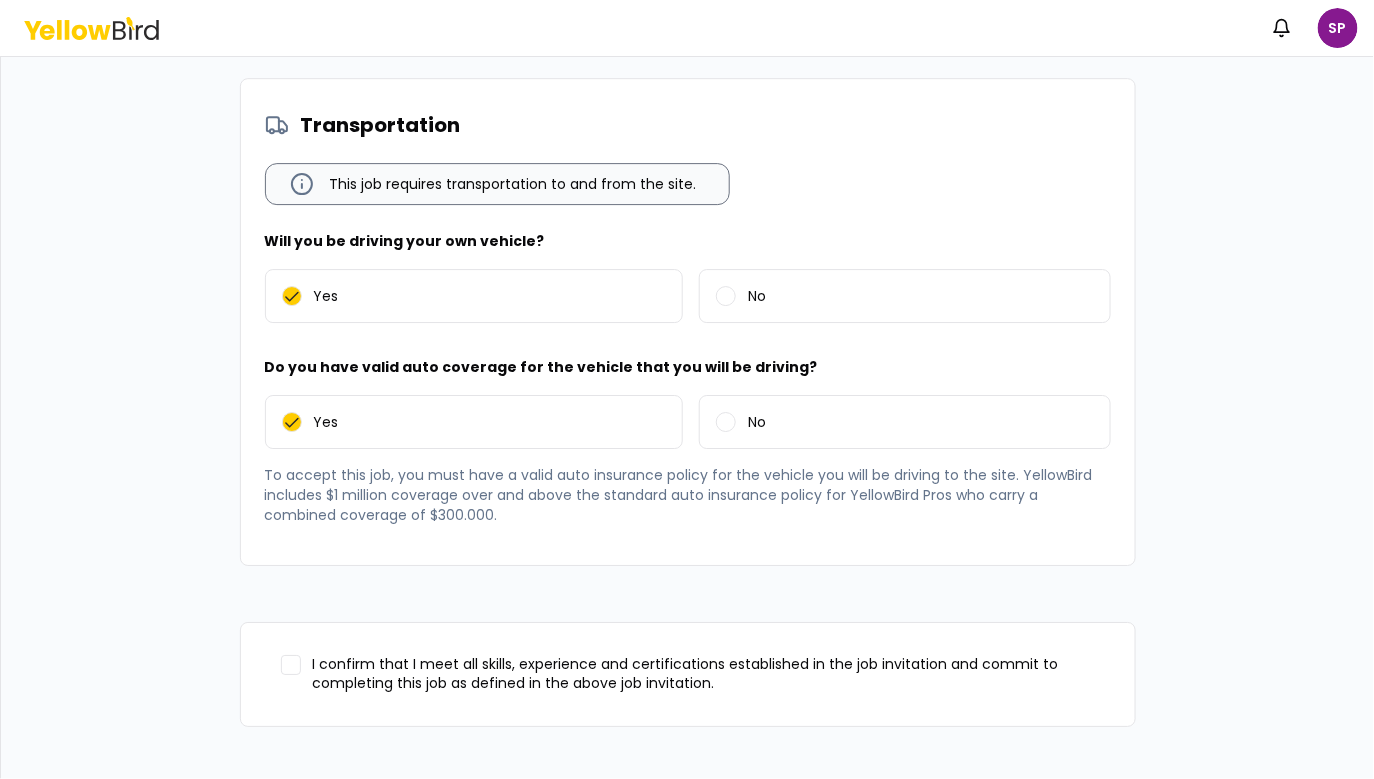 click on "I confirm that I meet all skills, experience and certifications established in the job invitation and commit to completing this job as defined in the above job invitation." at bounding box center [291, 665] 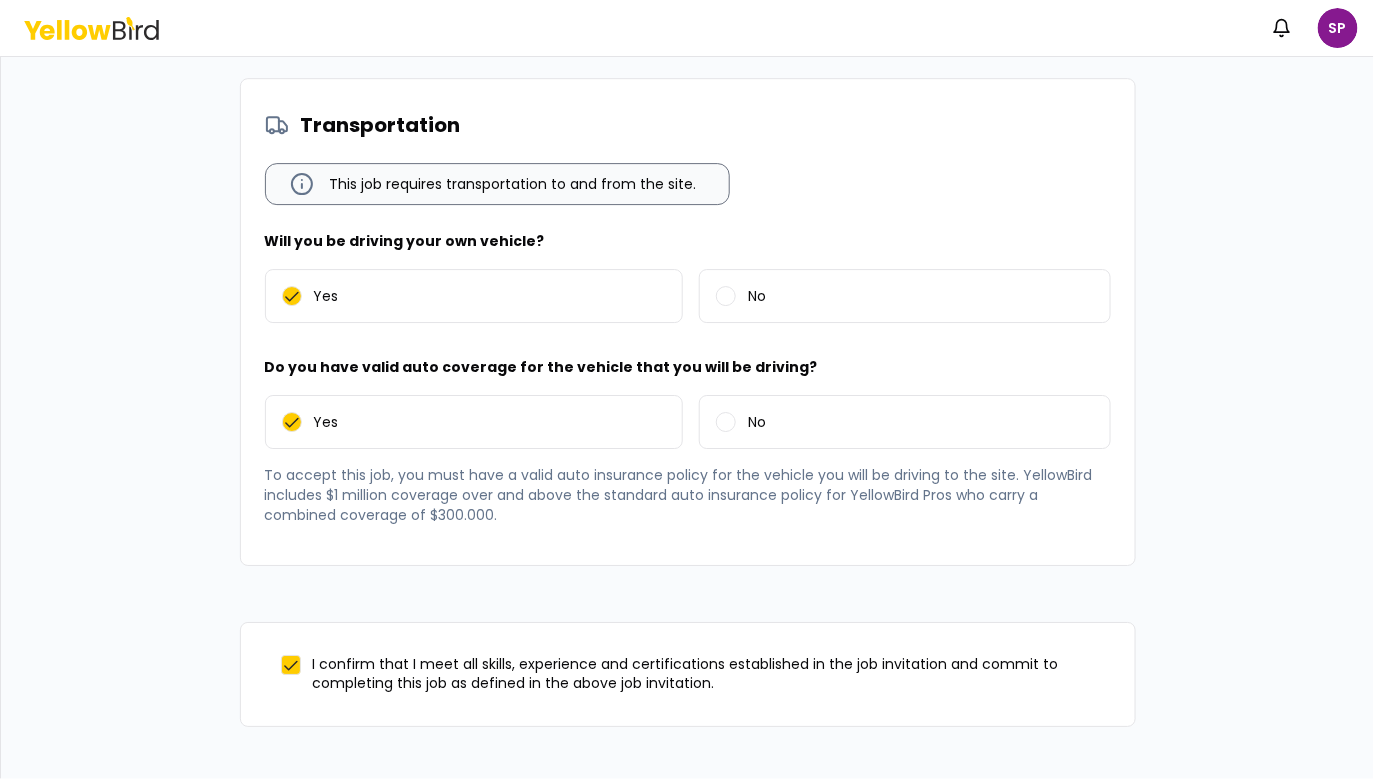 click on "Decline" at bounding box center [456, 803] 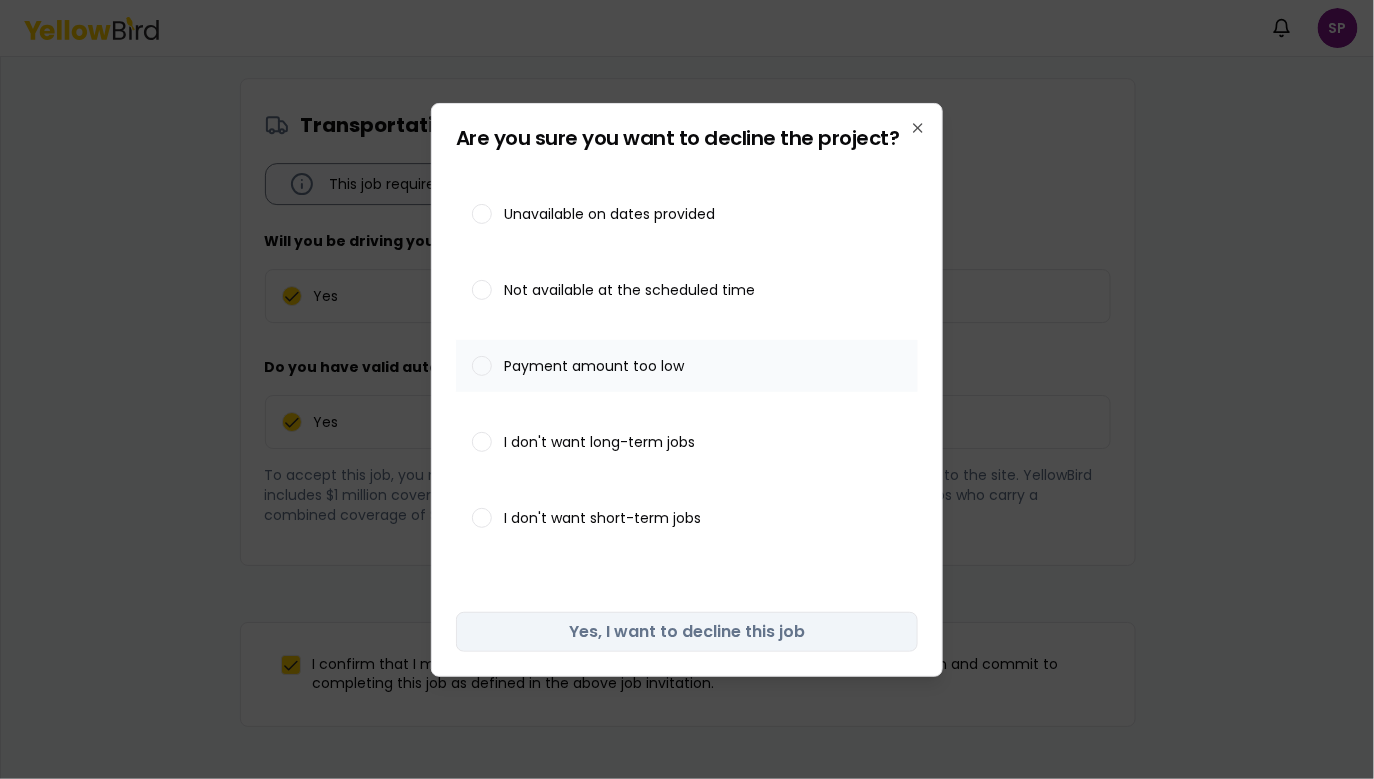 click on "Payment amount too low" at bounding box center (594, 366) 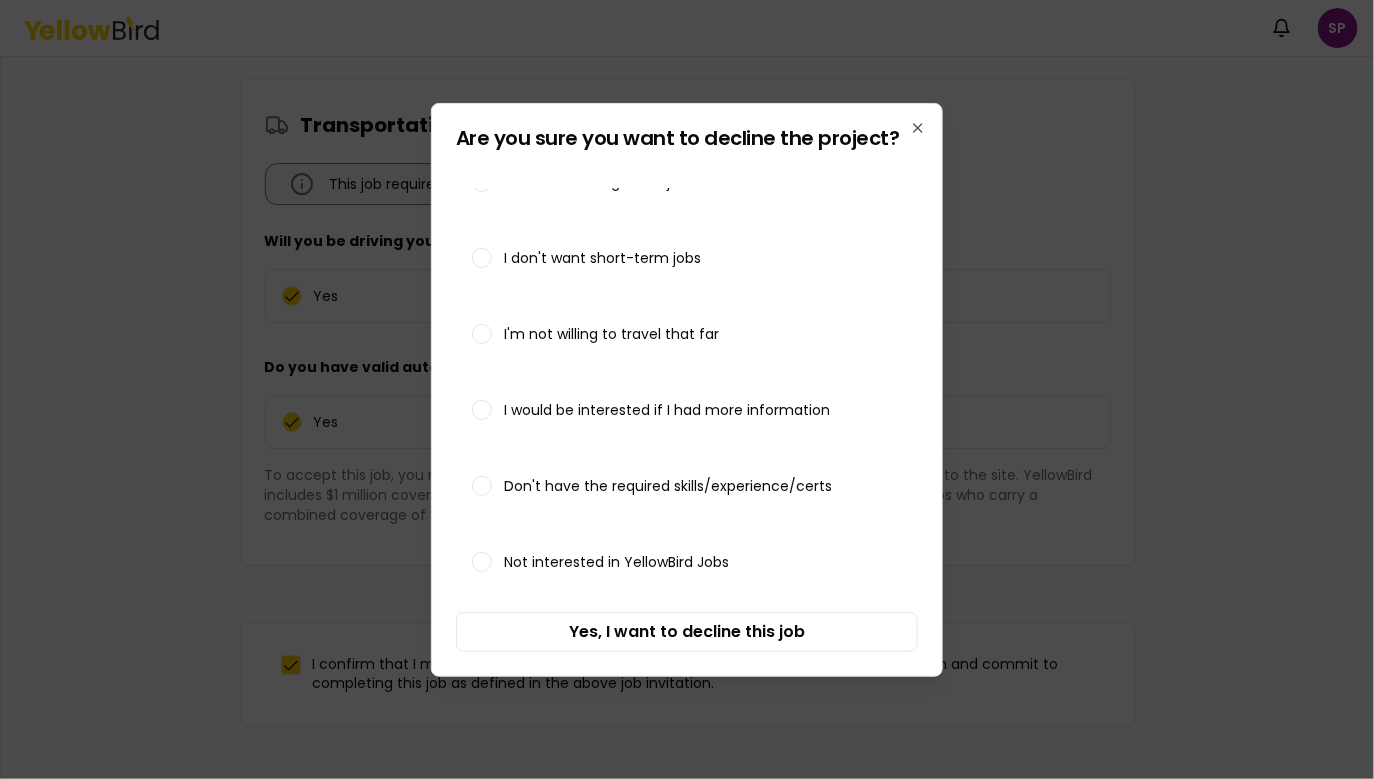 scroll, scrollTop: 359, scrollLeft: 0, axis: vertical 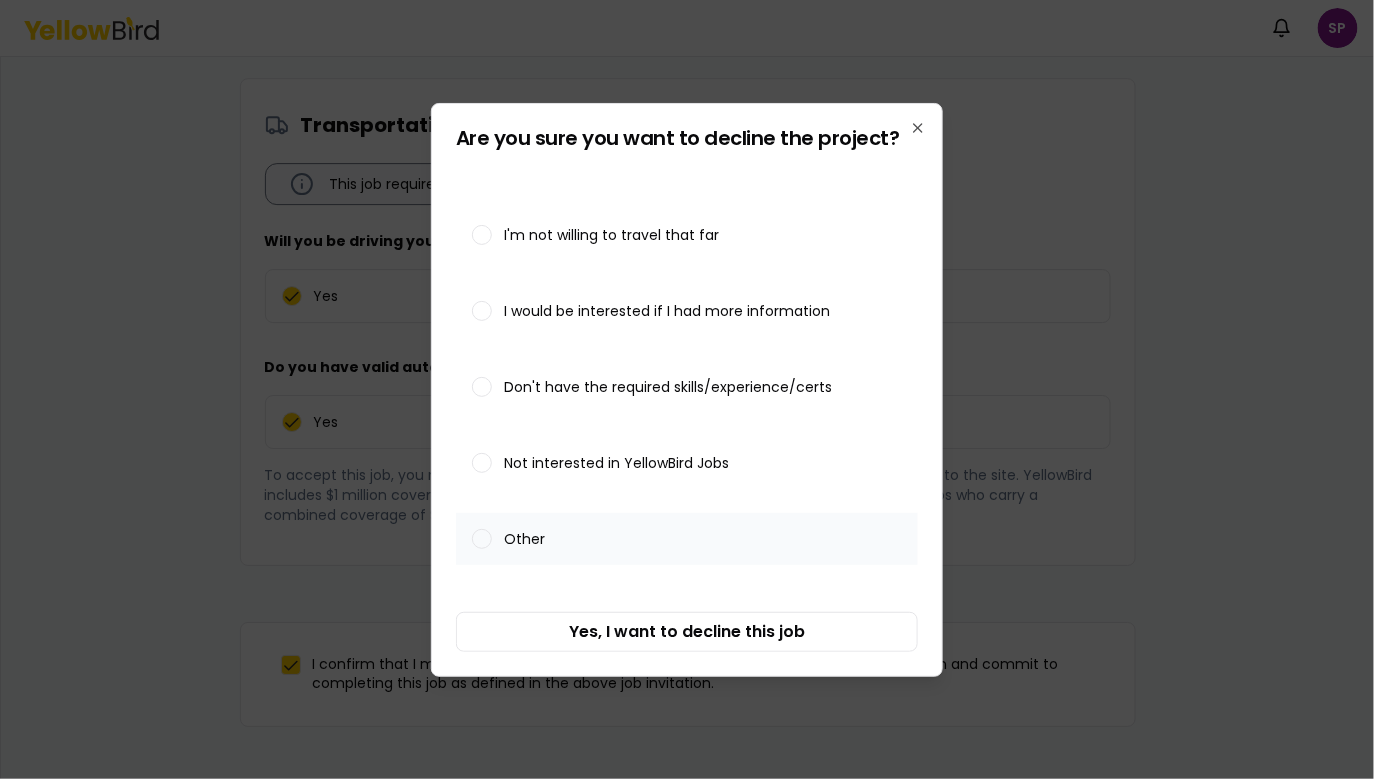 click on "Other" at bounding box center (687, 539) 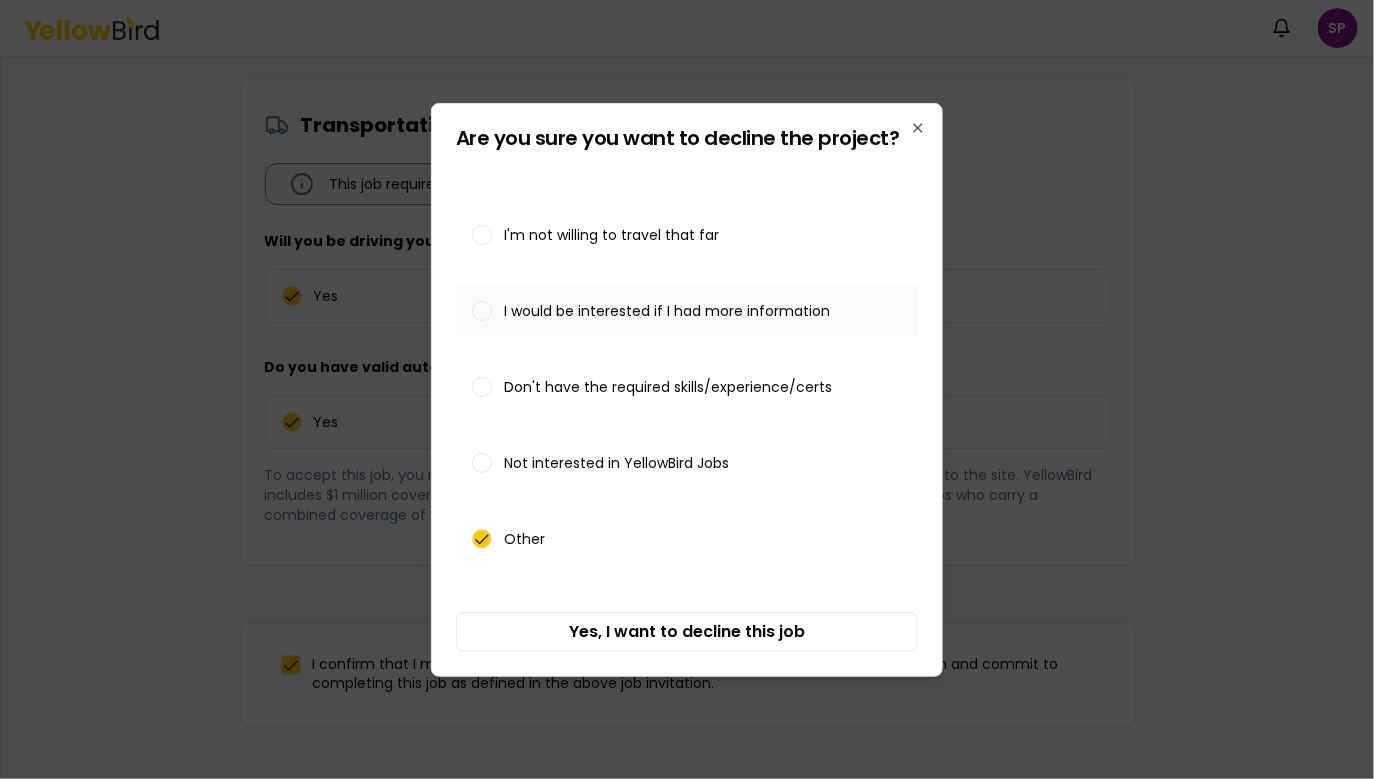 click on "I would be interested if I had more information" at bounding box center (667, 311) 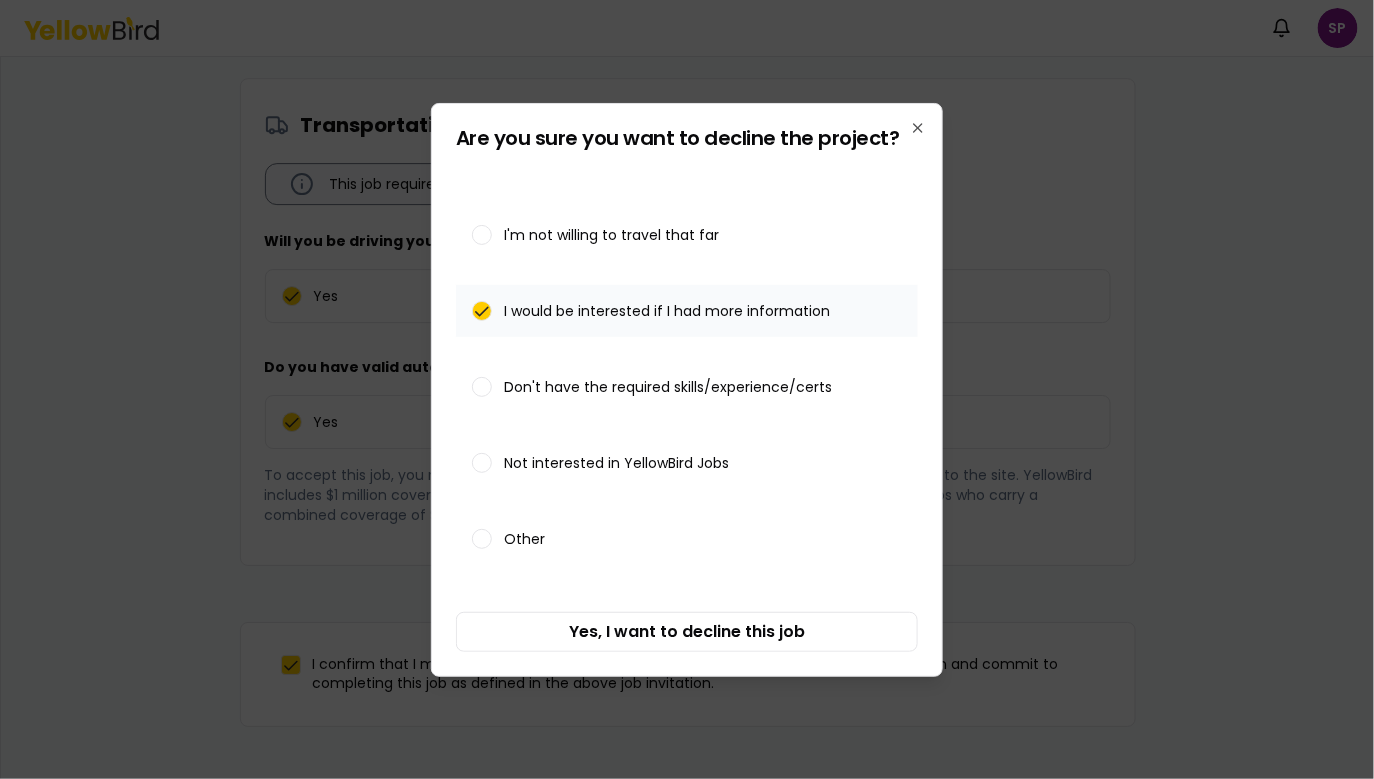 scroll, scrollTop: 0, scrollLeft: 0, axis: both 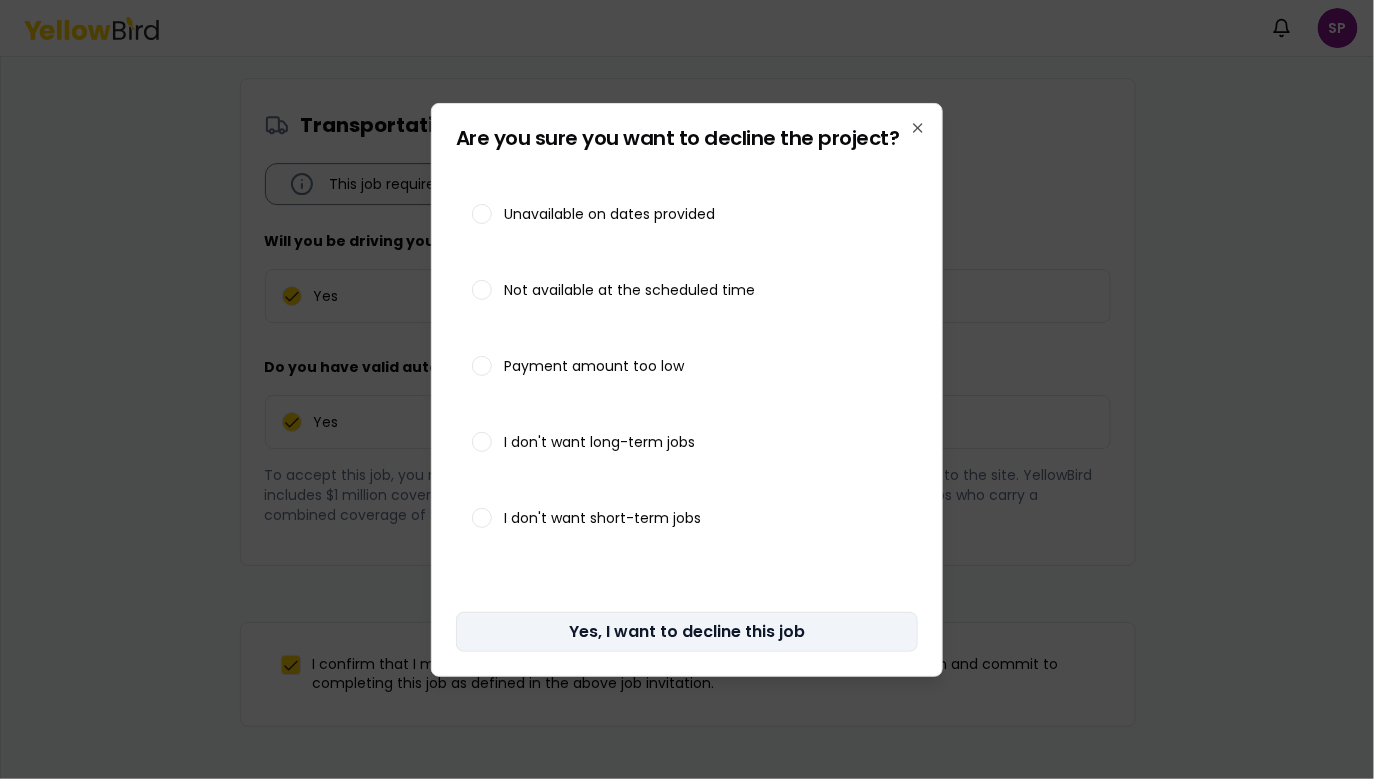 click on "Yes, I want to decline this job" at bounding box center [687, 632] 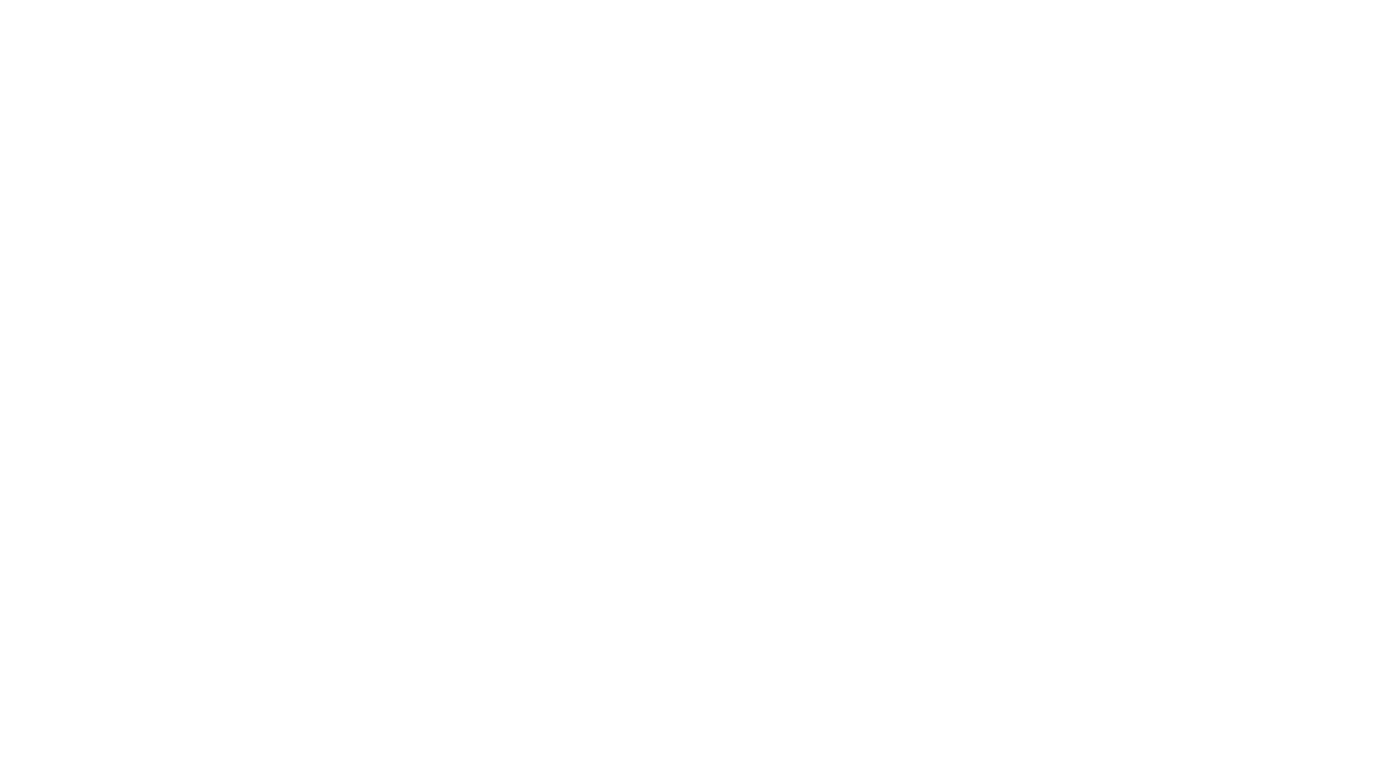 scroll, scrollTop: 0, scrollLeft: 0, axis: both 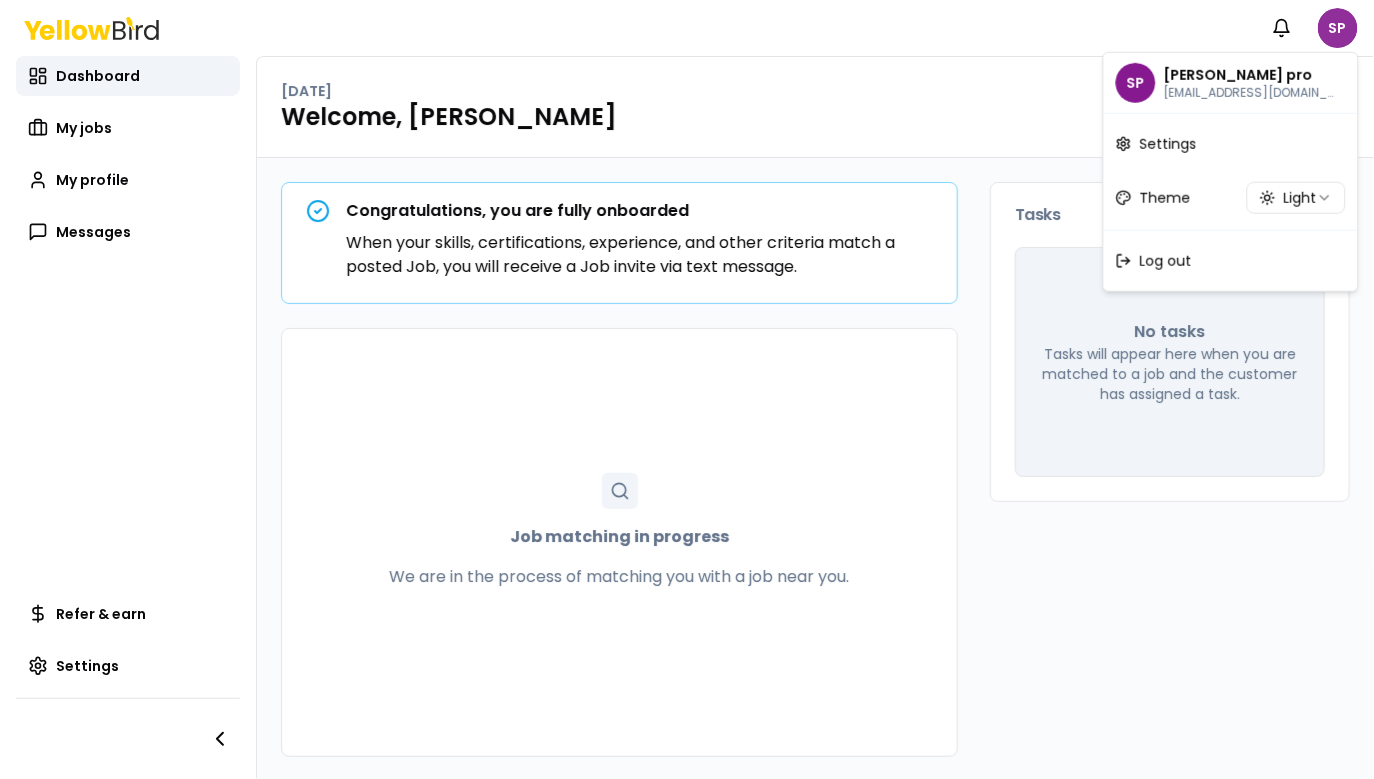 click on "Notifications SP Dashboard My jobs My profile Messages Refer & earn Settings Wednesday, July 16 Welcome, Scott Congratulations, you are fully onboarded When your skills, certifications, experience, and other criteria match a posted Job, you will receive a Job invite via text message. Job matching in progress We are in the process of matching you with a job near you. Tasks No tasks Tasks will appear here when you are matched to a job and the customer has assigned a task.
SP Scott pro skorchinski+prooooo@goyellowbird.com Settings Theme Light Log out" at bounding box center (687, 389) 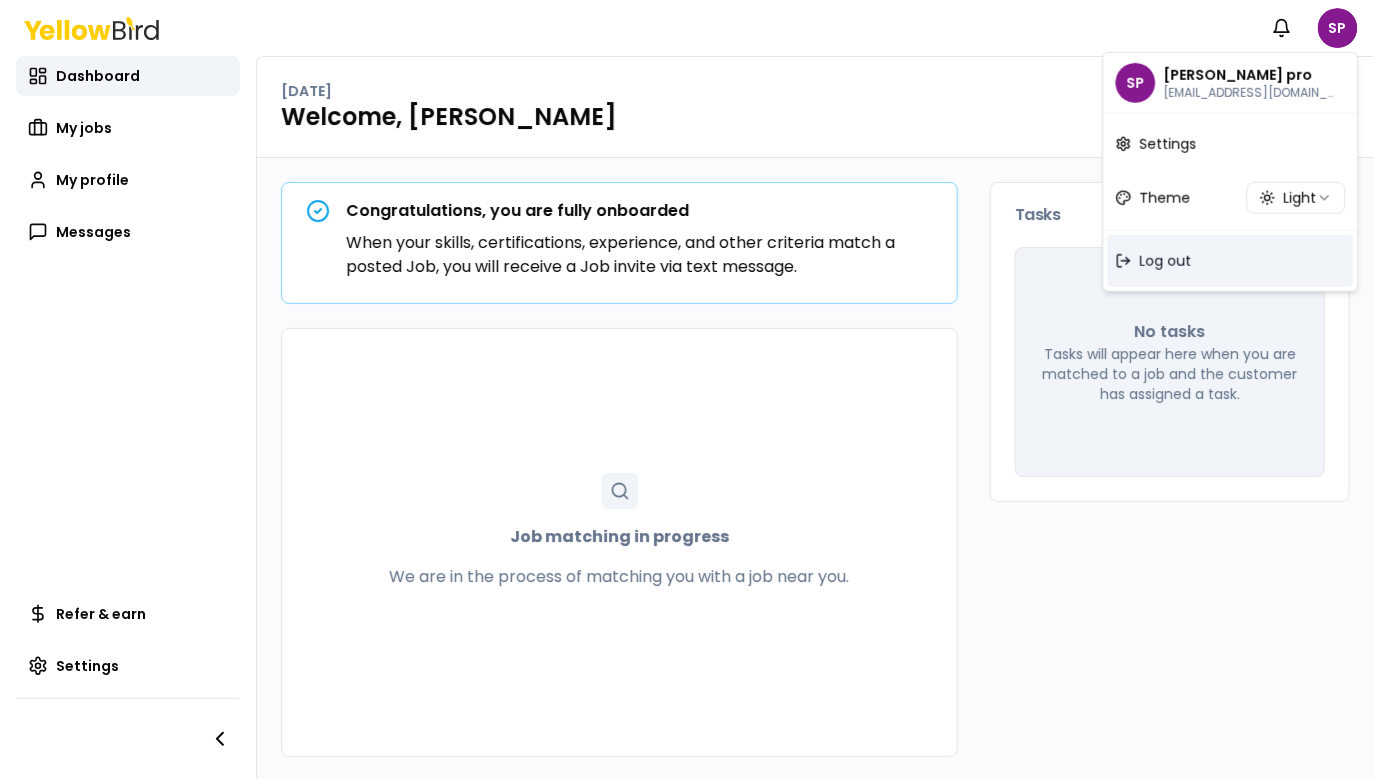 click on "Log out" at bounding box center (1231, 261) 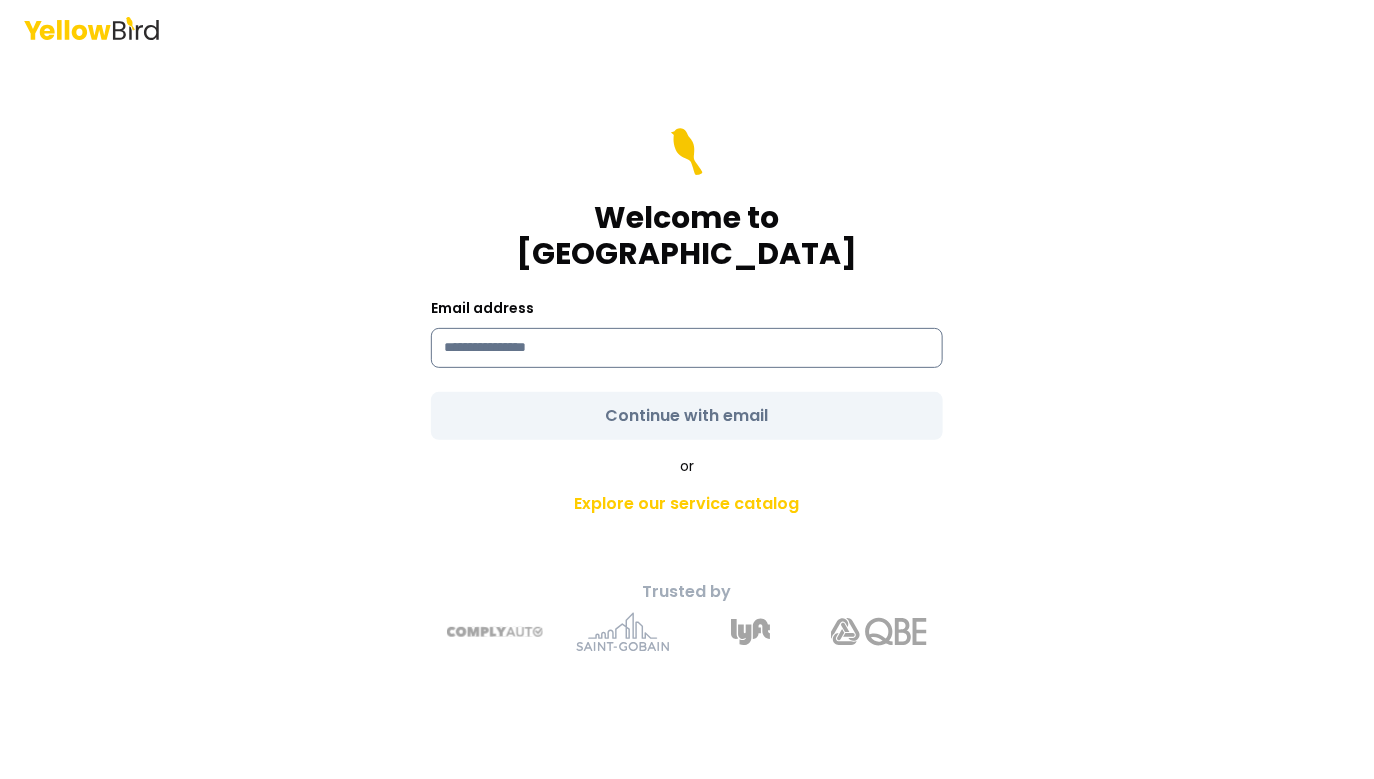 click at bounding box center (687, 348) 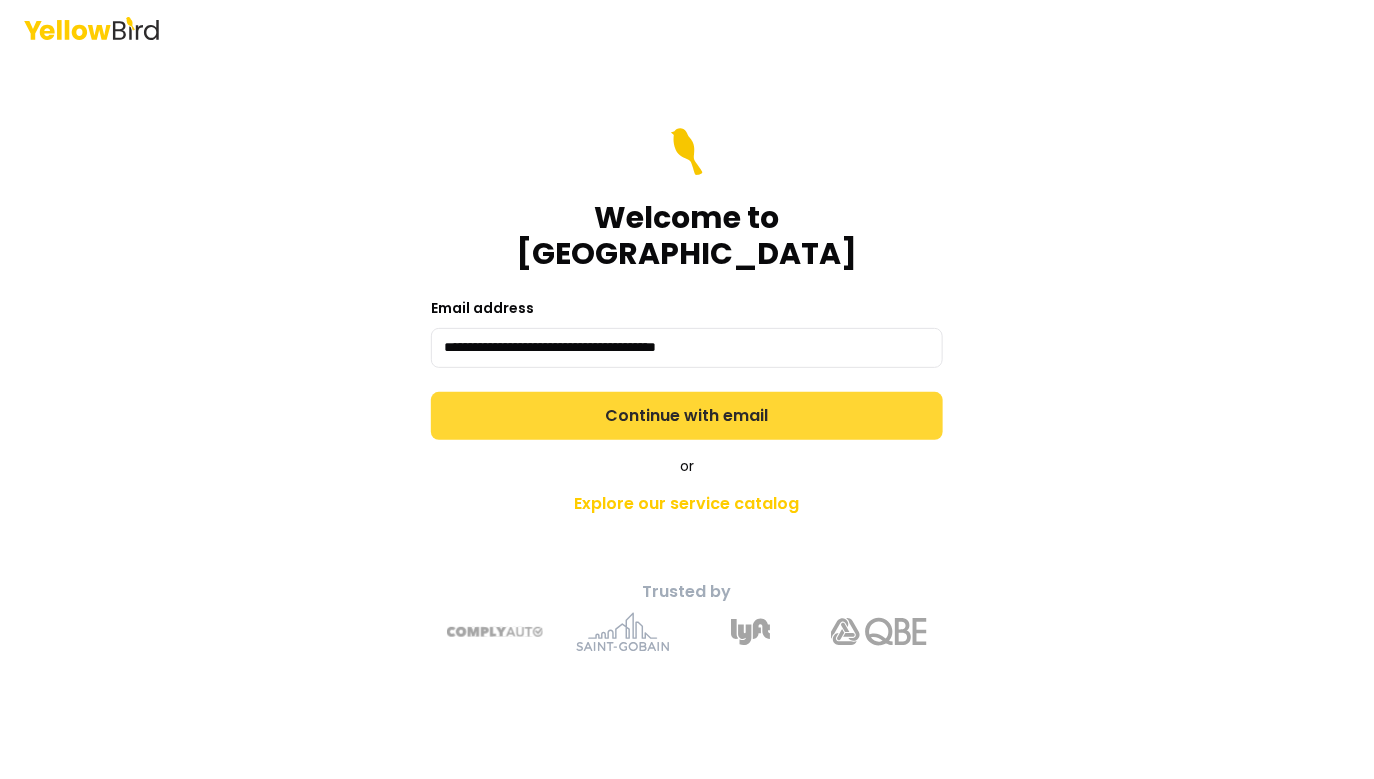 type on "**********" 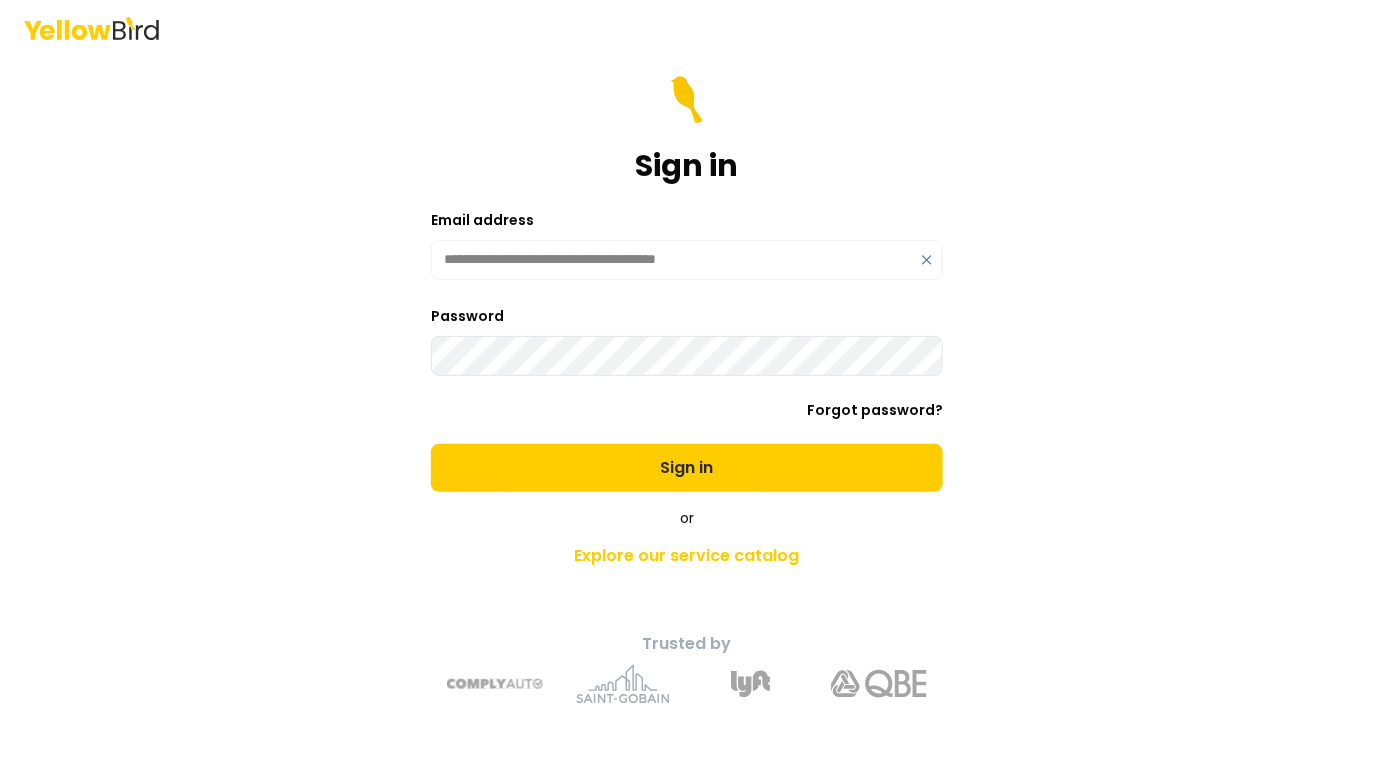 click on "Sign in" at bounding box center (687, 468) 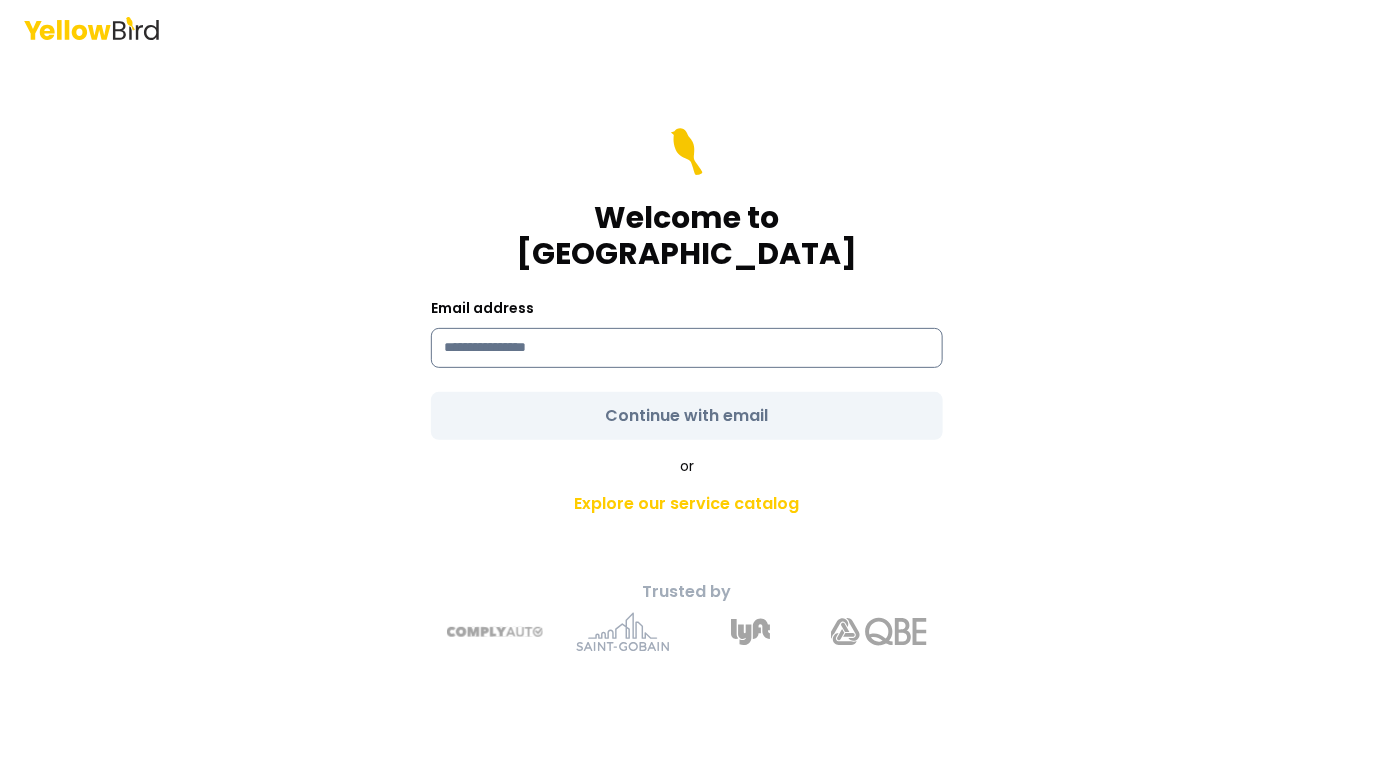 click at bounding box center [687, 348] 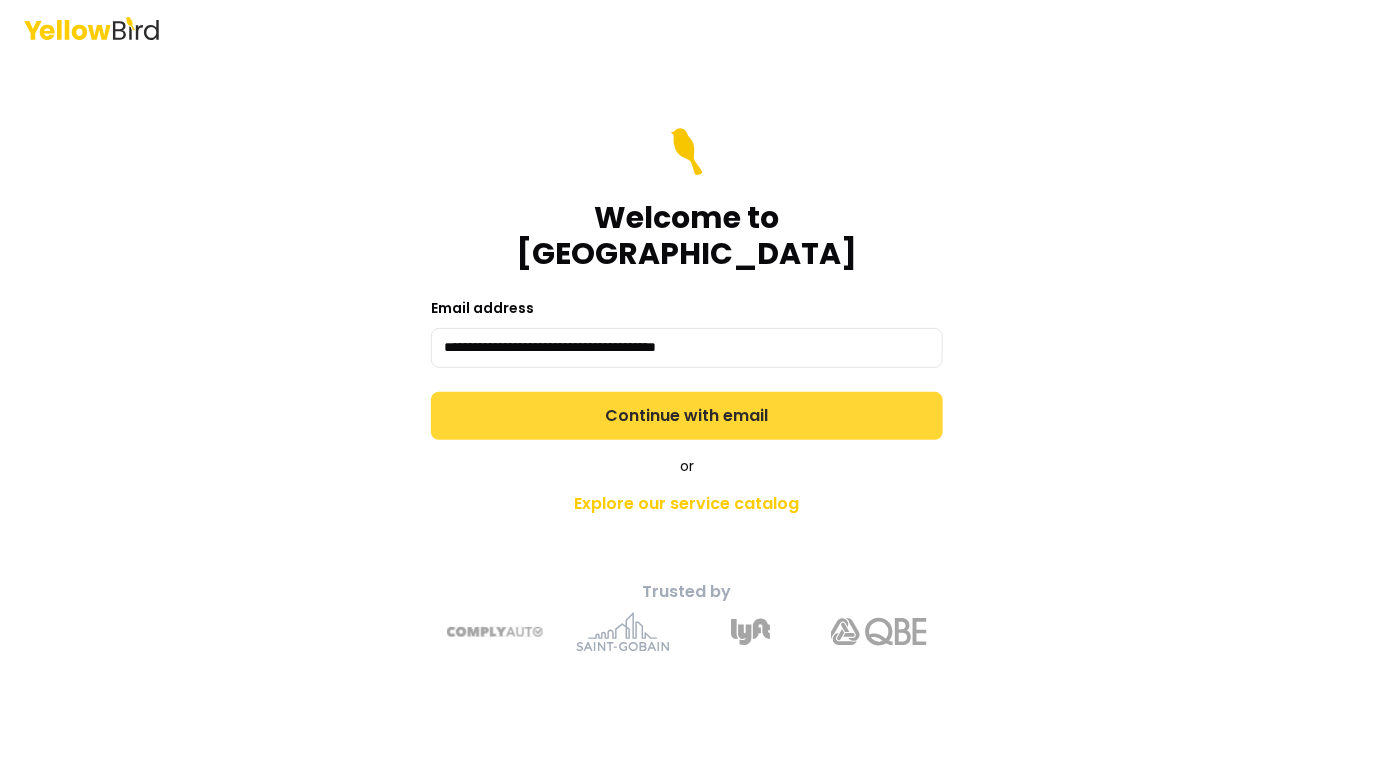 type on "**********" 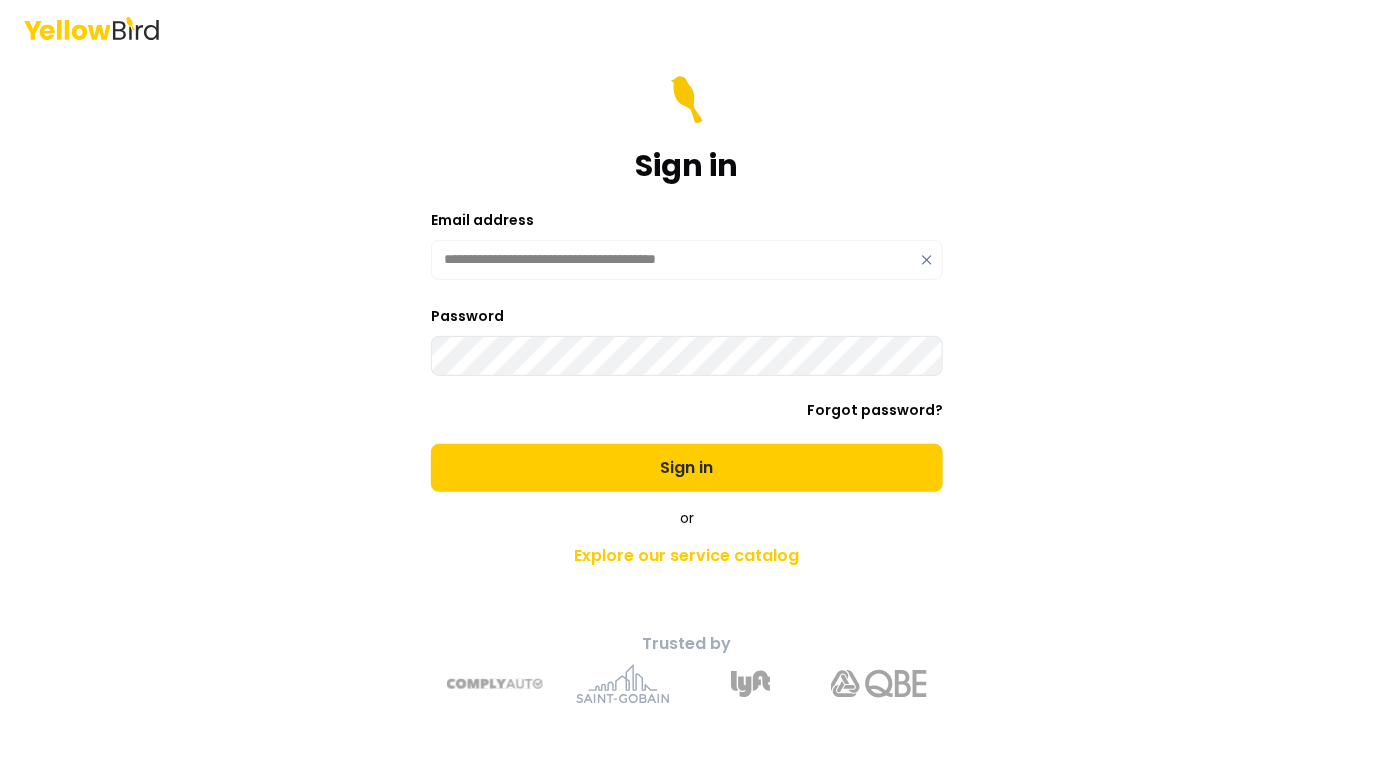 click on "Sign in" at bounding box center (687, 468) 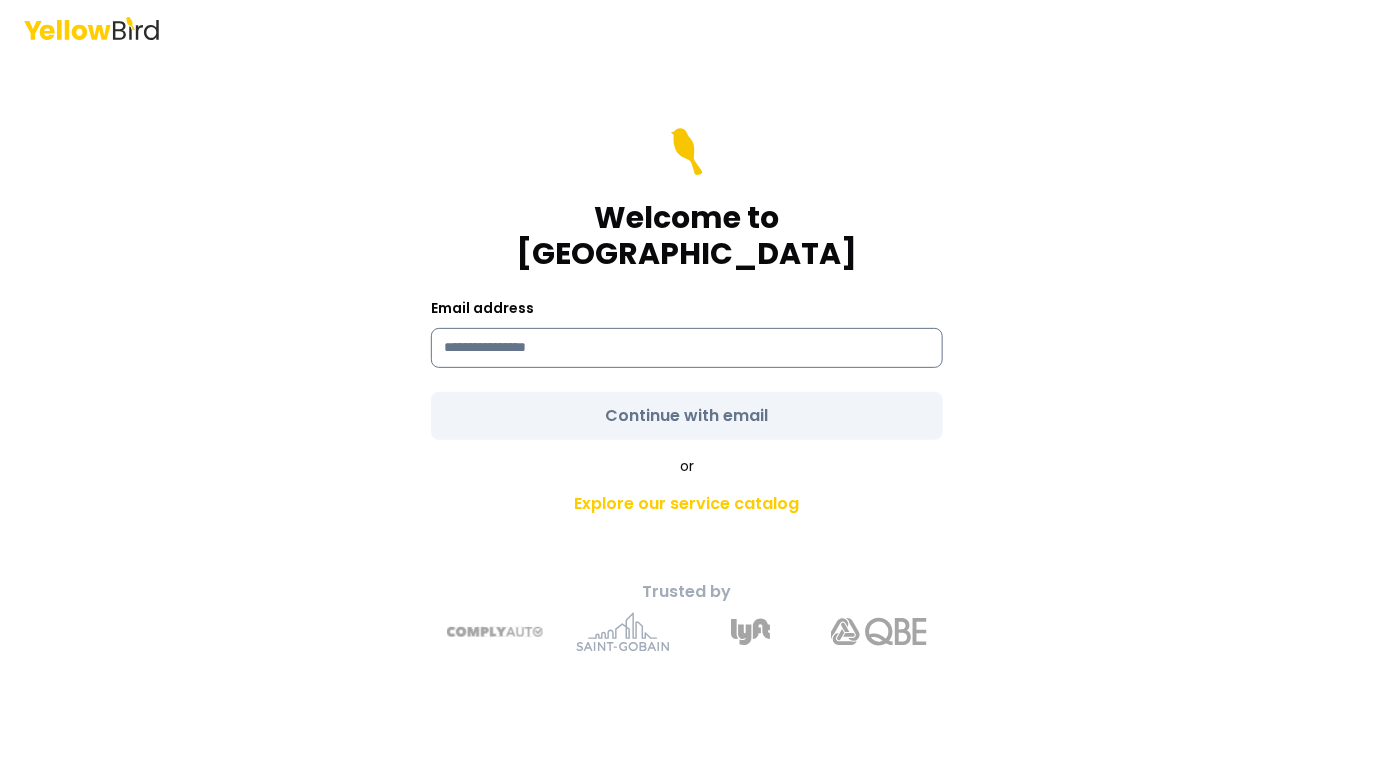 click at bounding box center [687, 348] 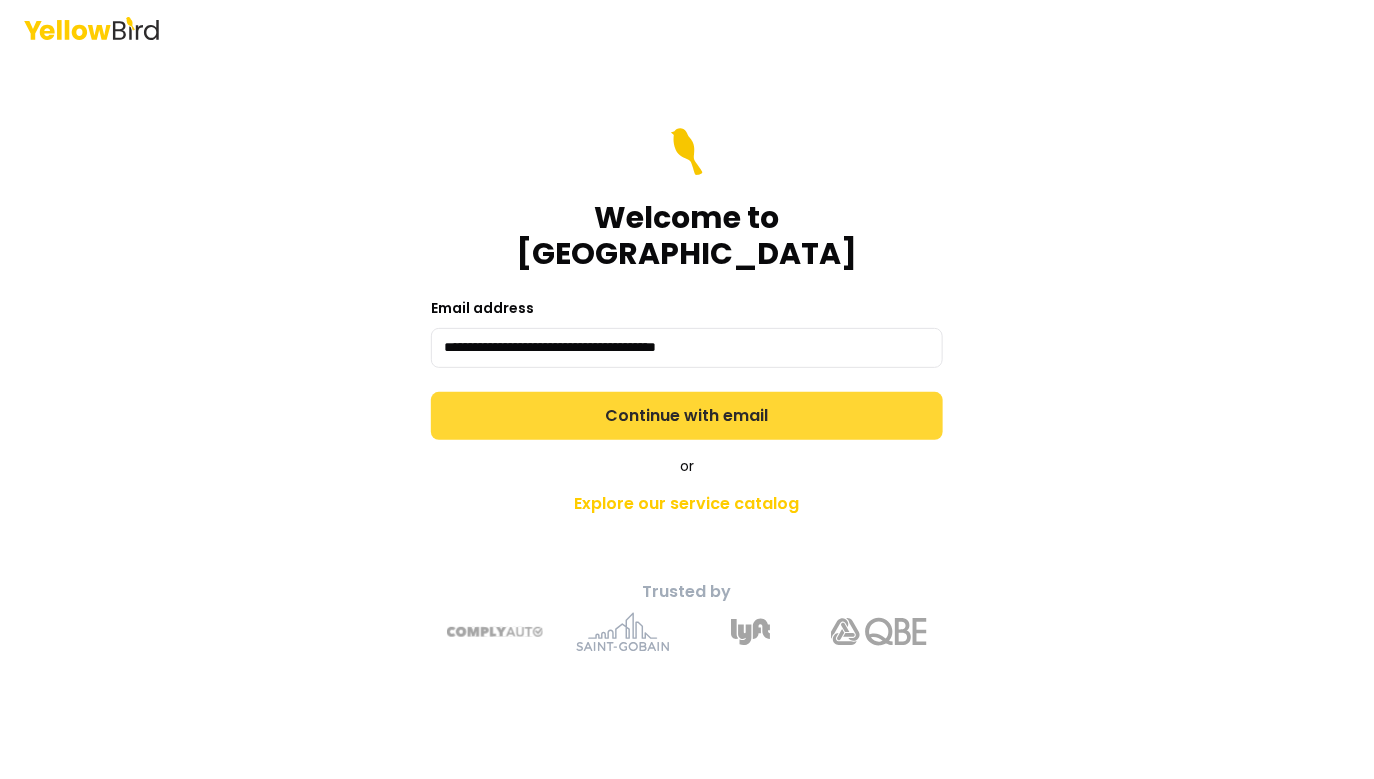 type on "**********" 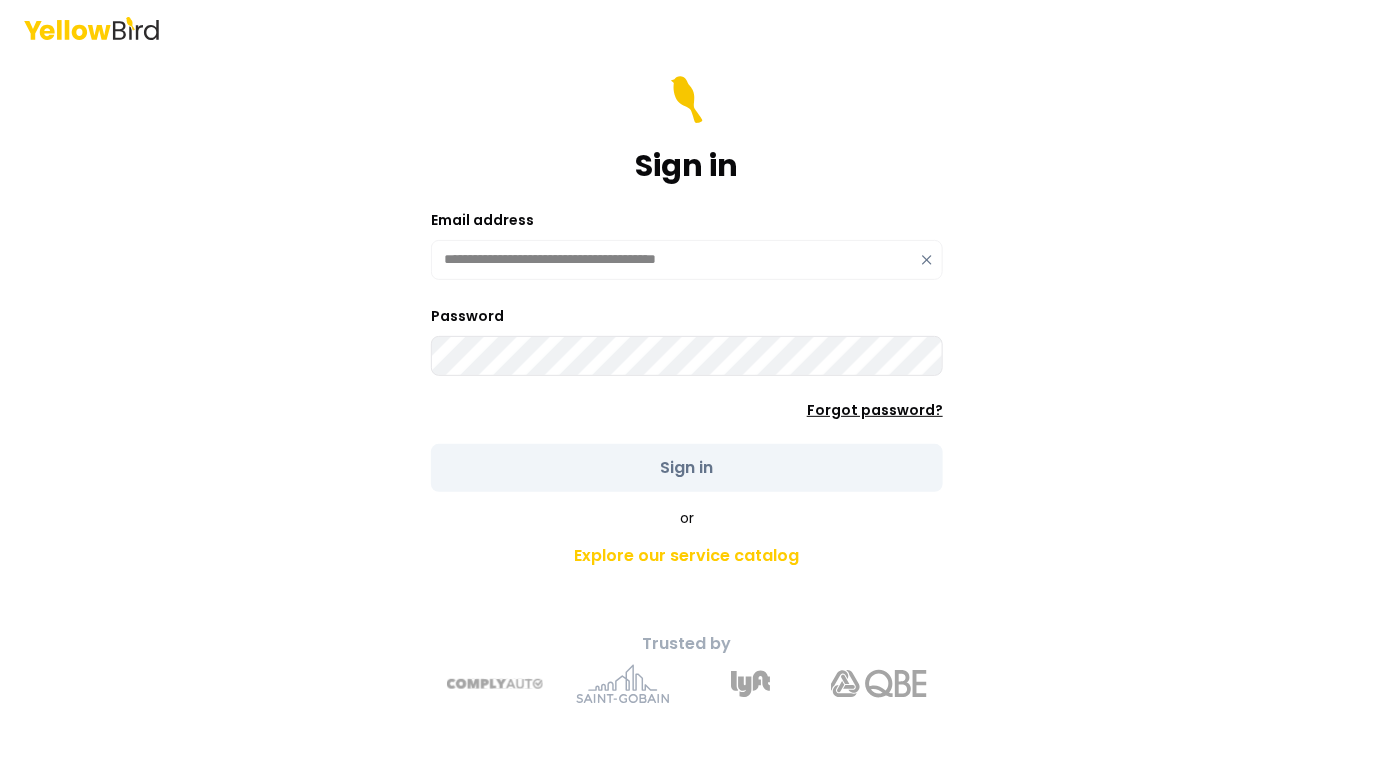 click on "Forgot password?" at bounding box center (875, 410) 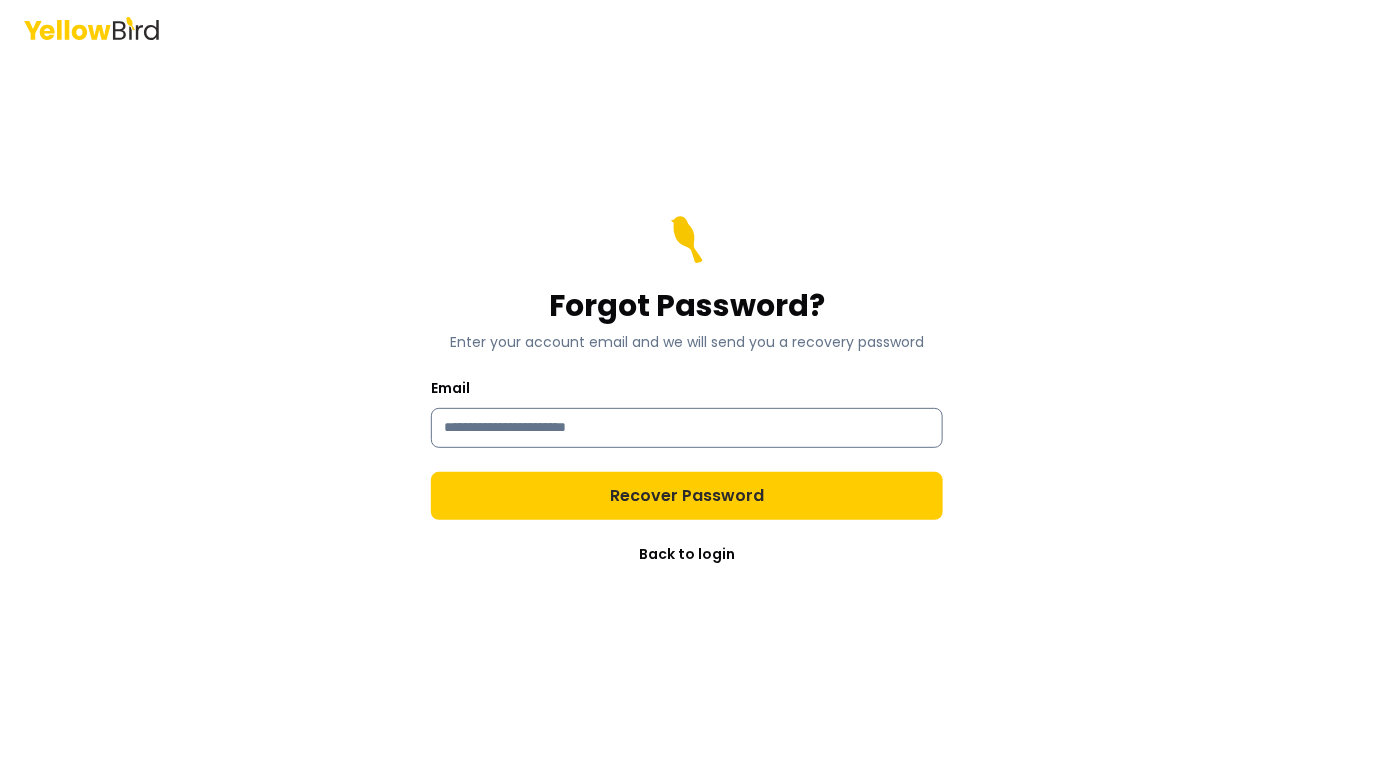 click on "Email" at bounding box center [687, 428] 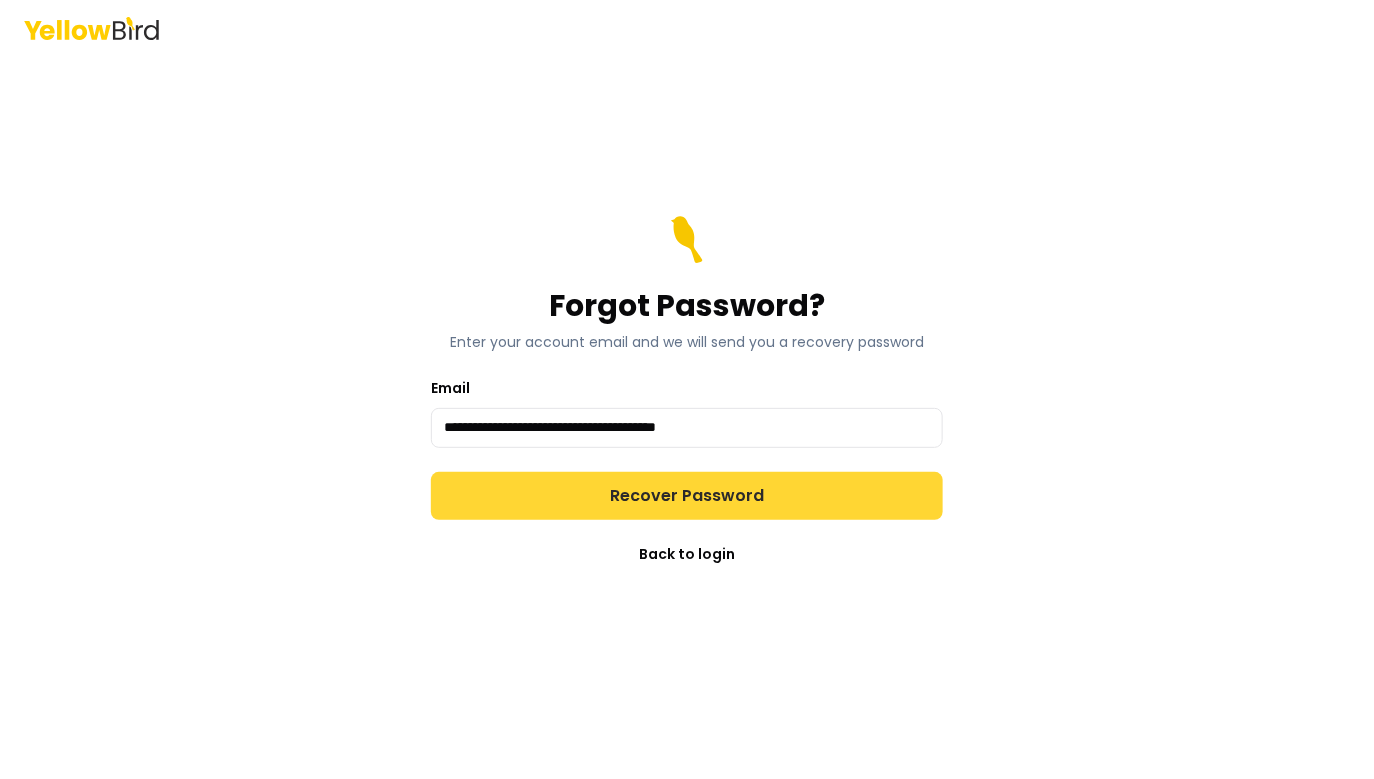 type on "**********" 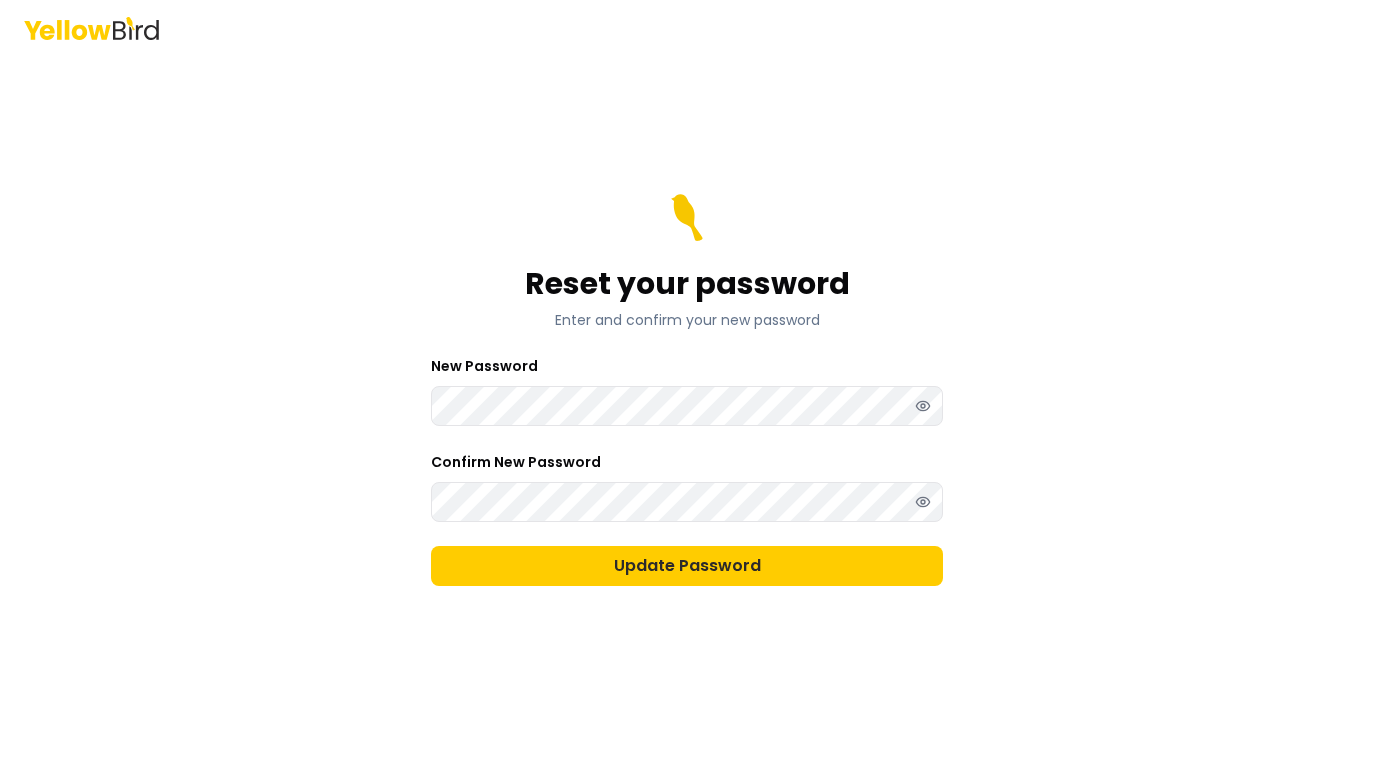 scroll, scrollTop: 0, scrollLeft: 0, axis: both 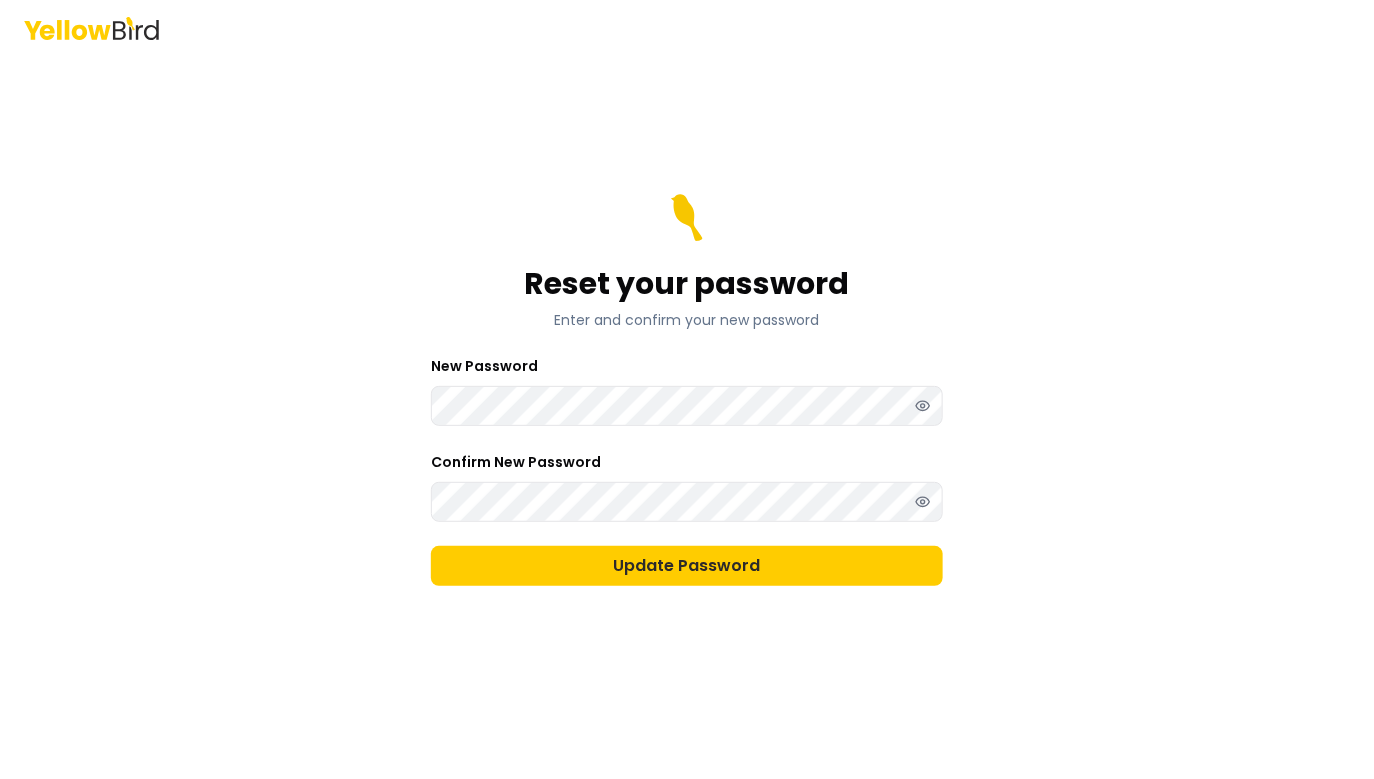 type 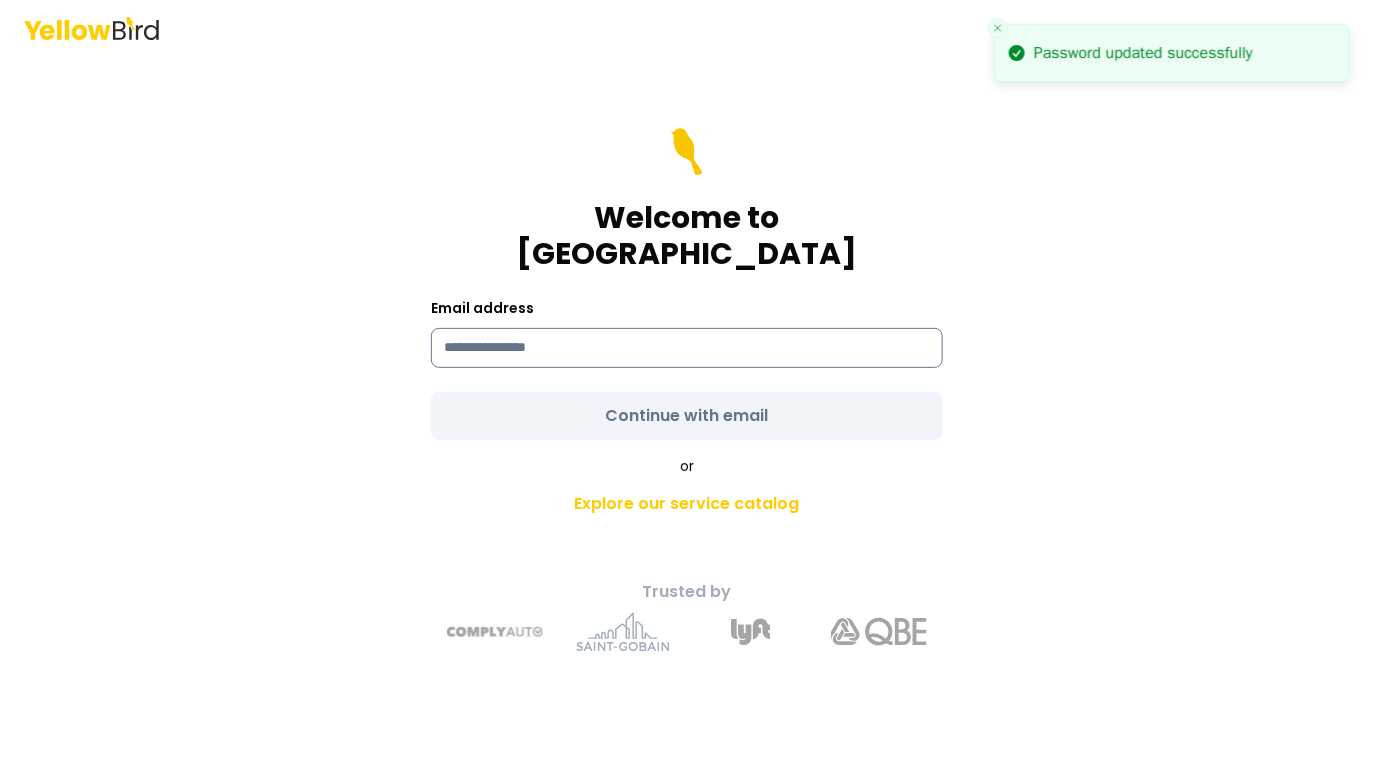 click at bounding box center [687, 348] 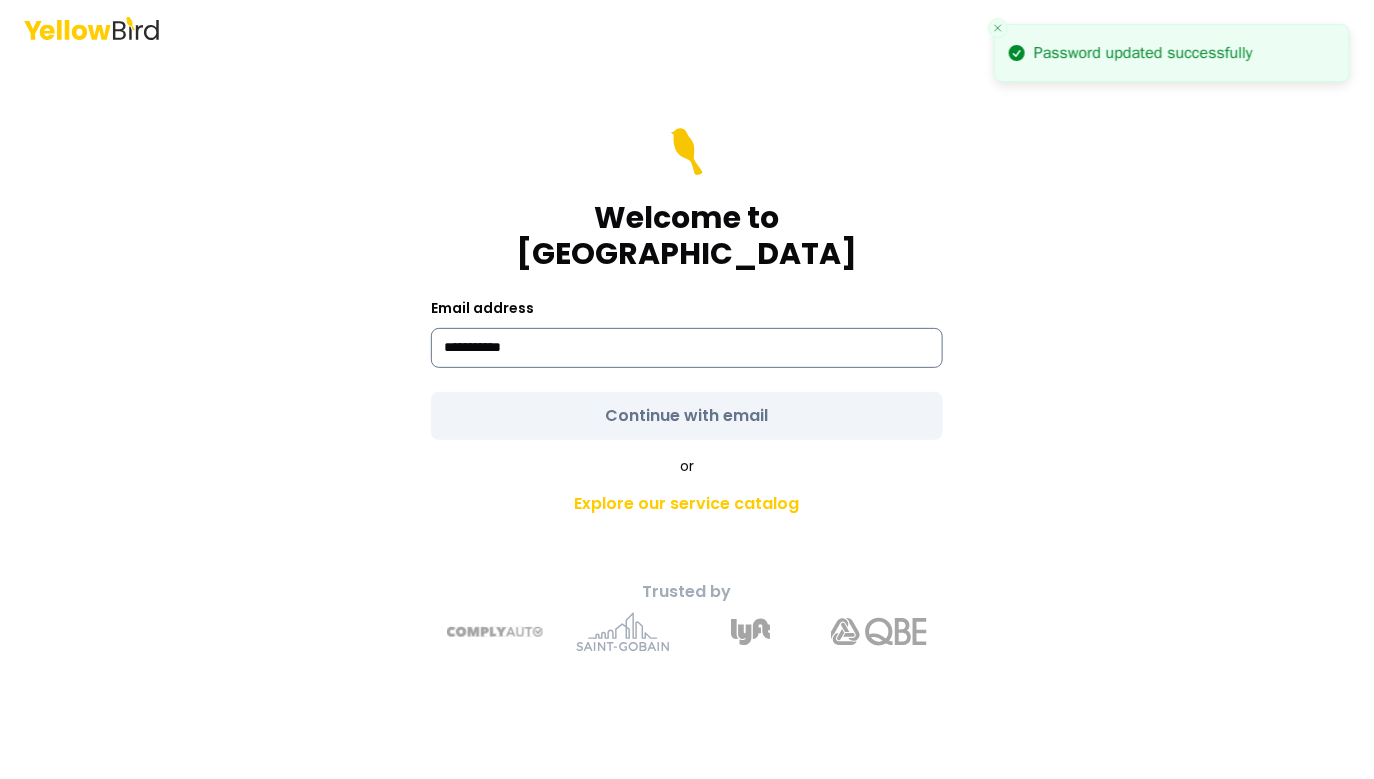 type on "**********" 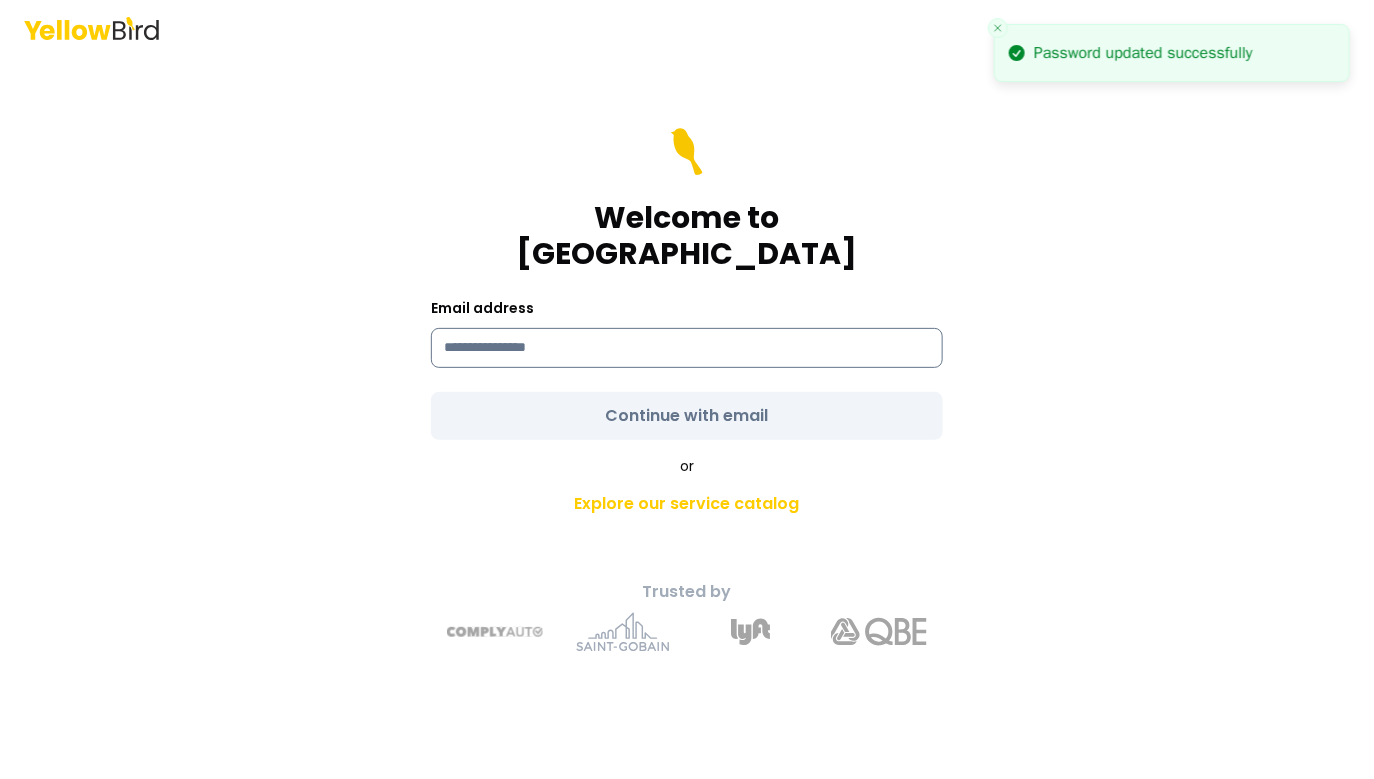 paste on "**********" 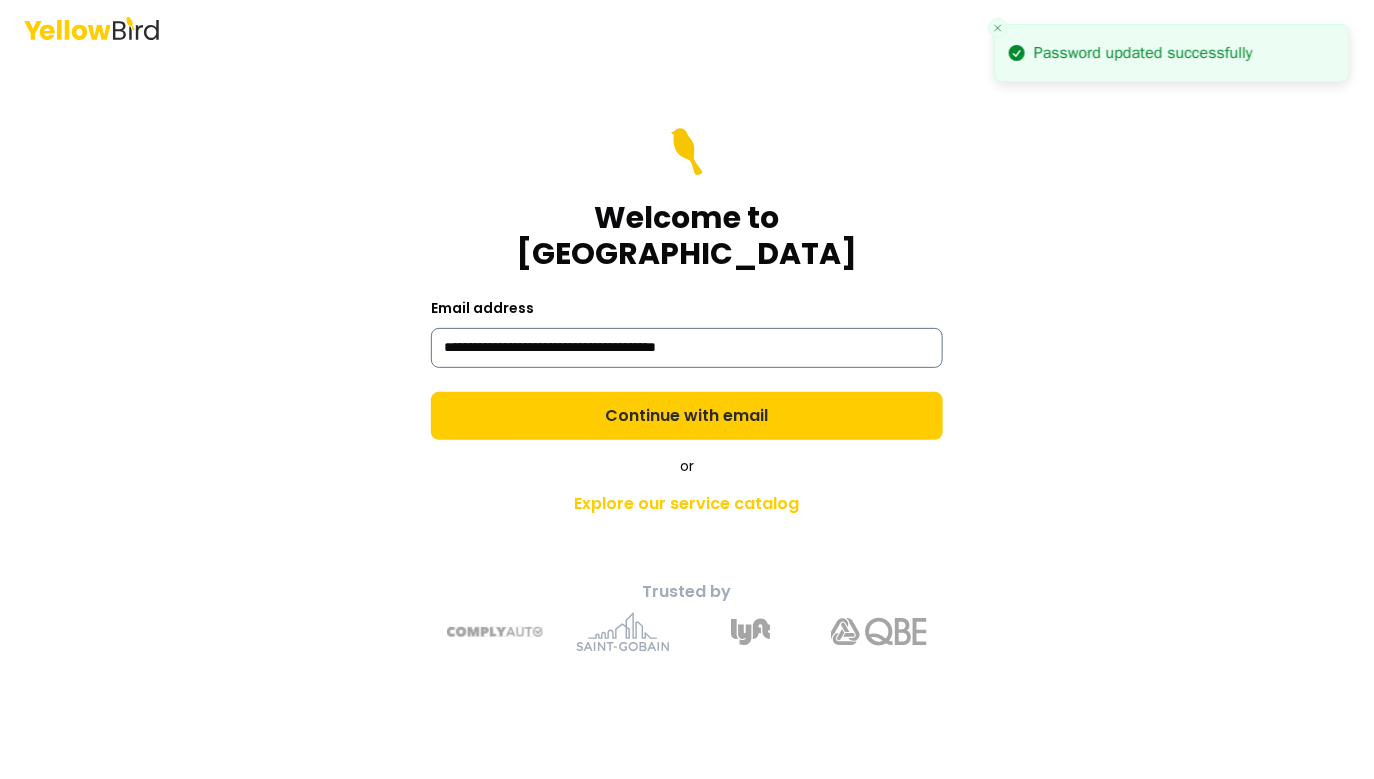 type on "**********" 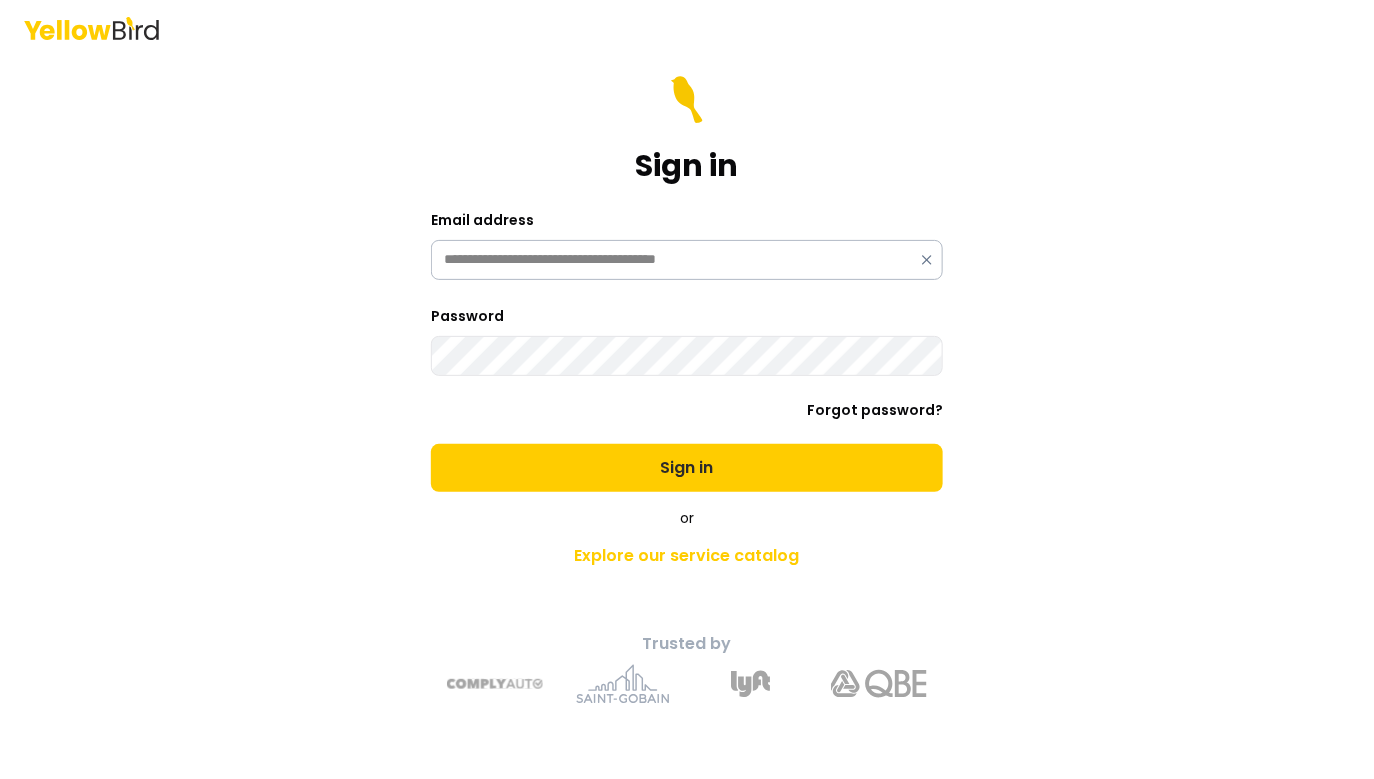 click on "Sign in" at bounding box center (687, 468) 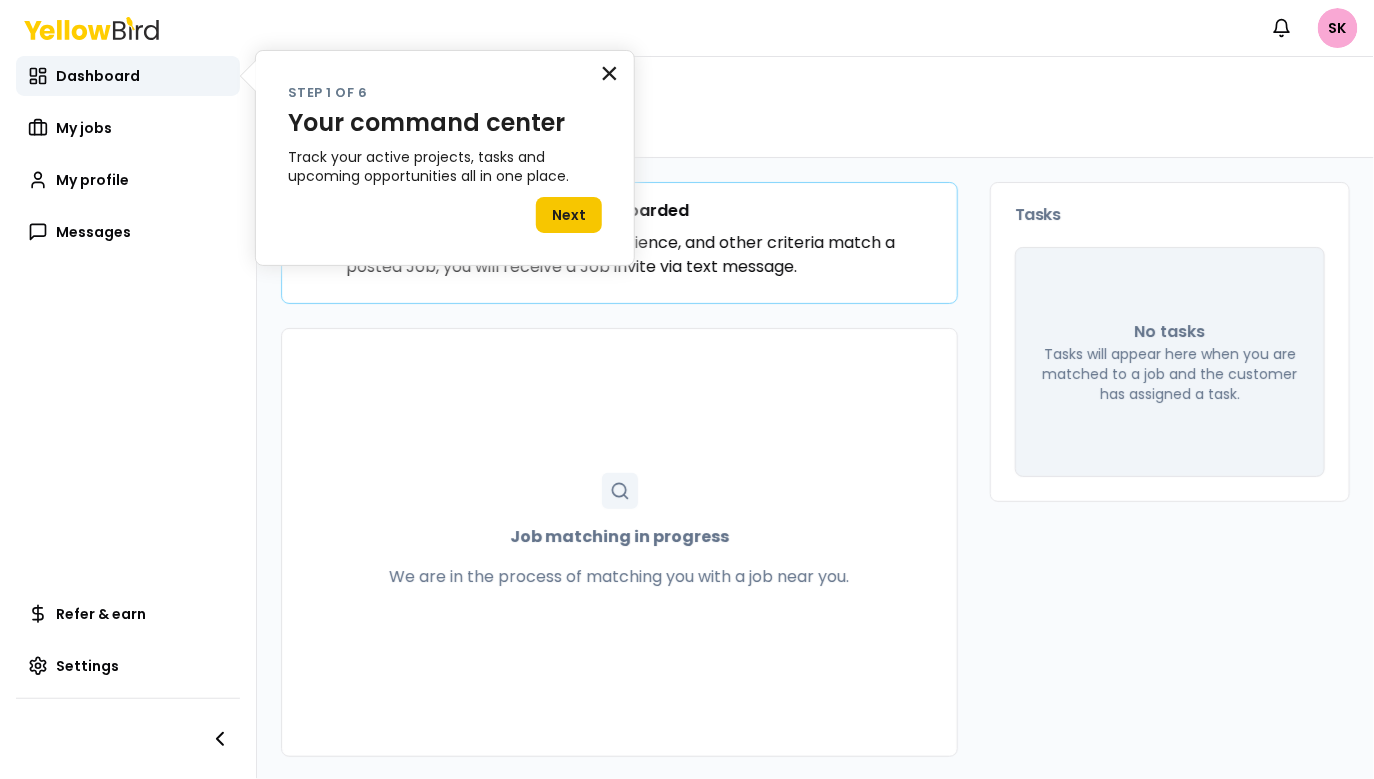 click on "×" at bounding box center (609, 73) 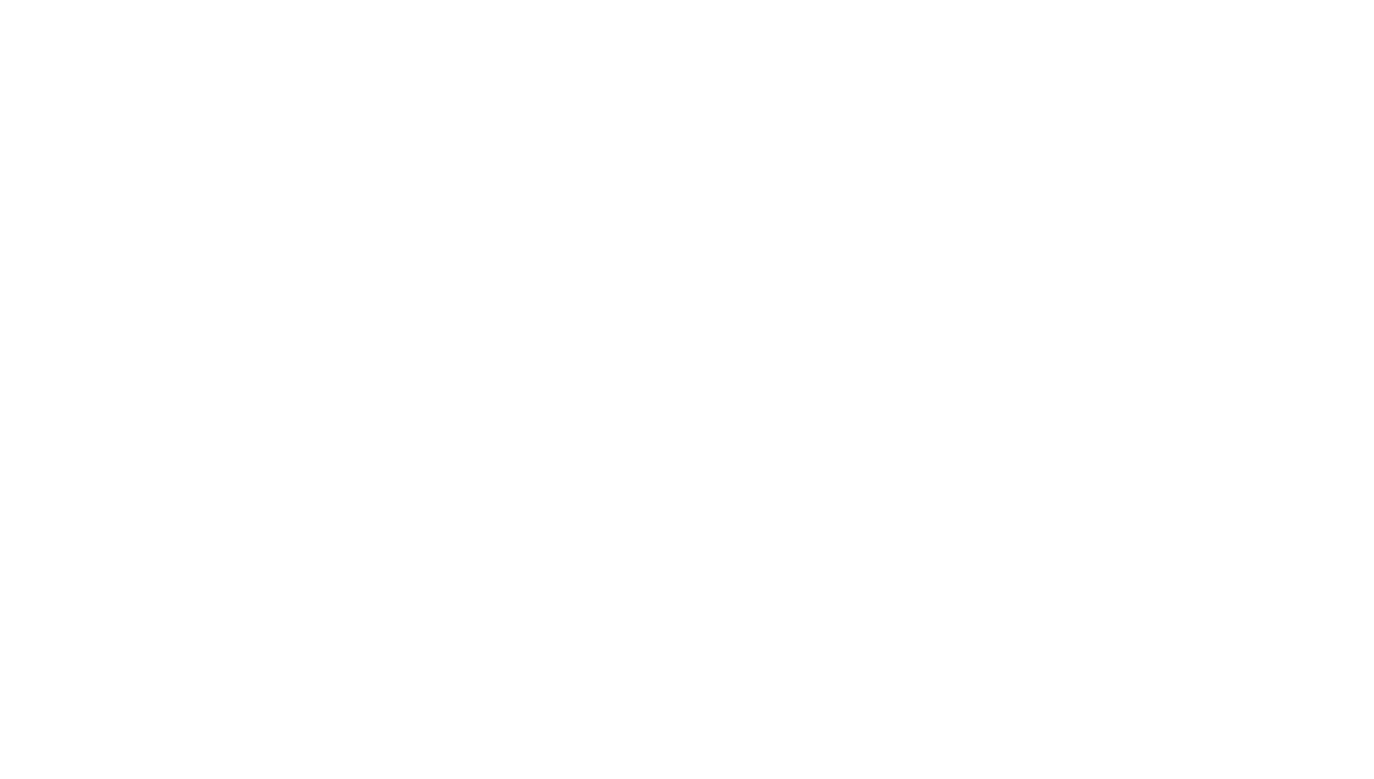 scroll, scrollTop: 0, scrollLeft: 0, axis: both 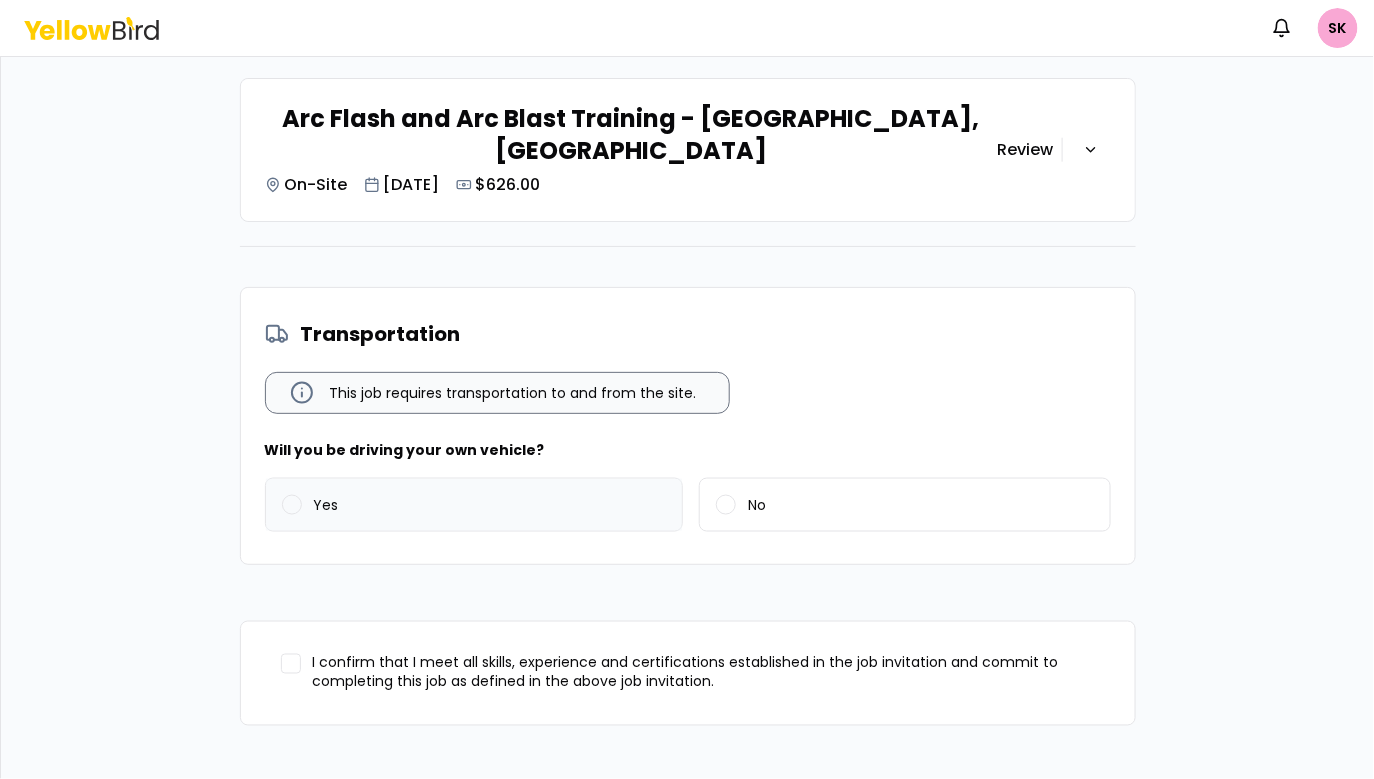 click on "Yes" at bounding box center (474, 505) 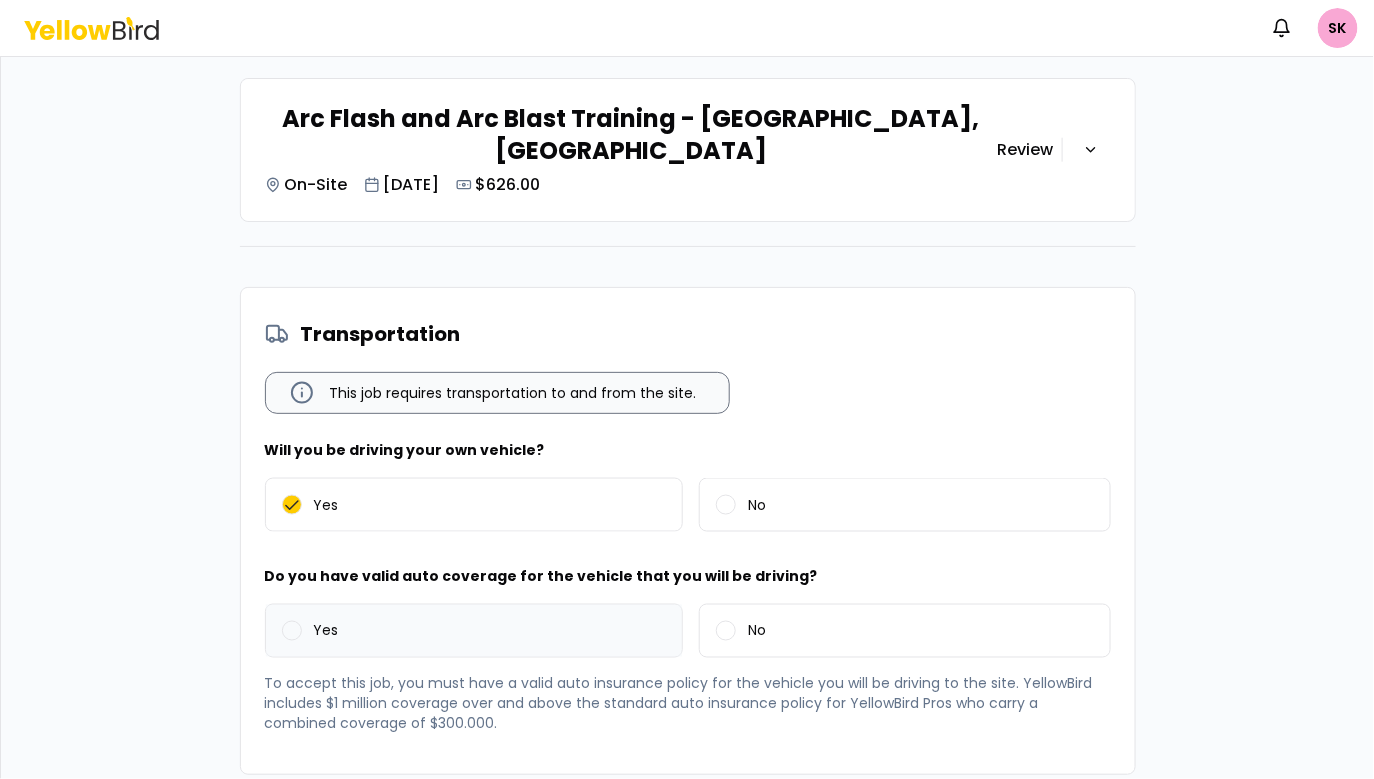 click on "Yes" at bounding box center (474, 631) 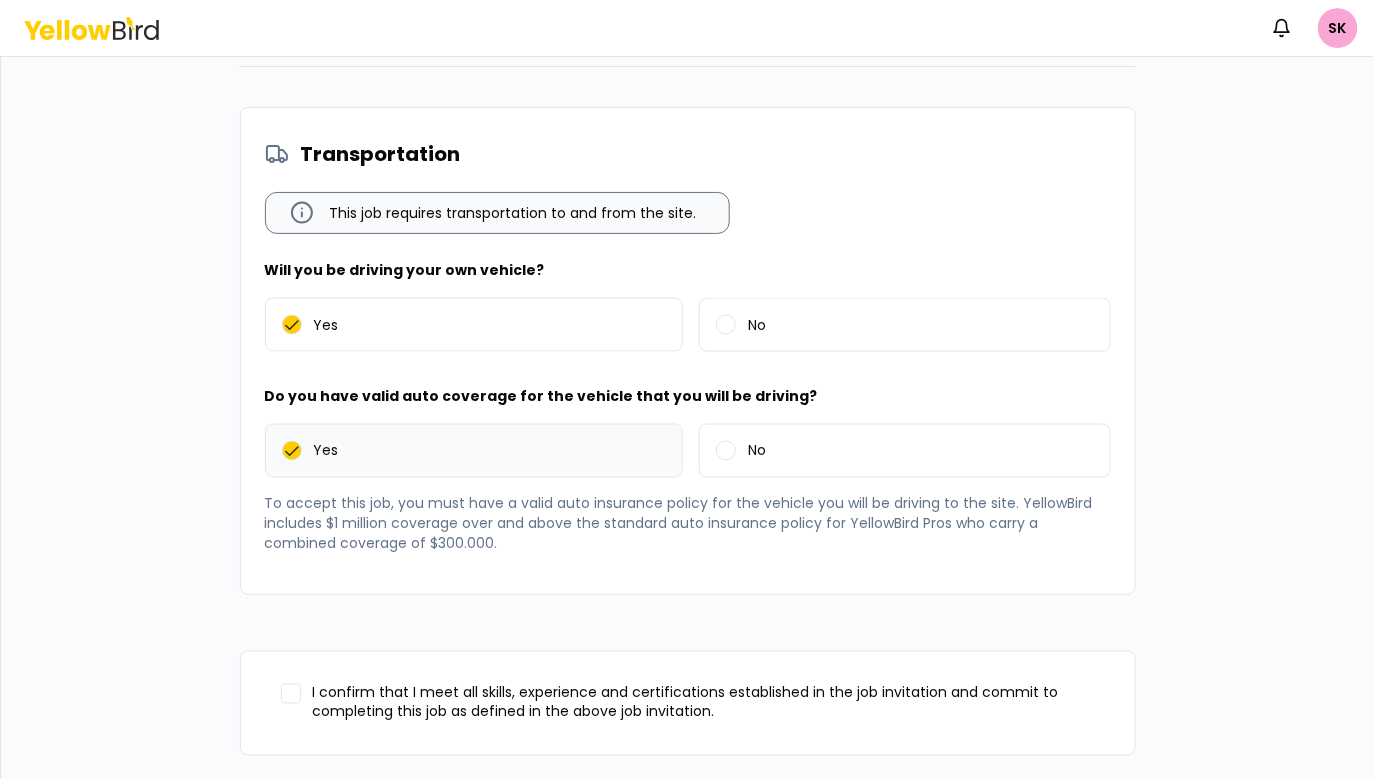 scroll, scrollTop: 929, scrollLeft: 0, axis: vertical 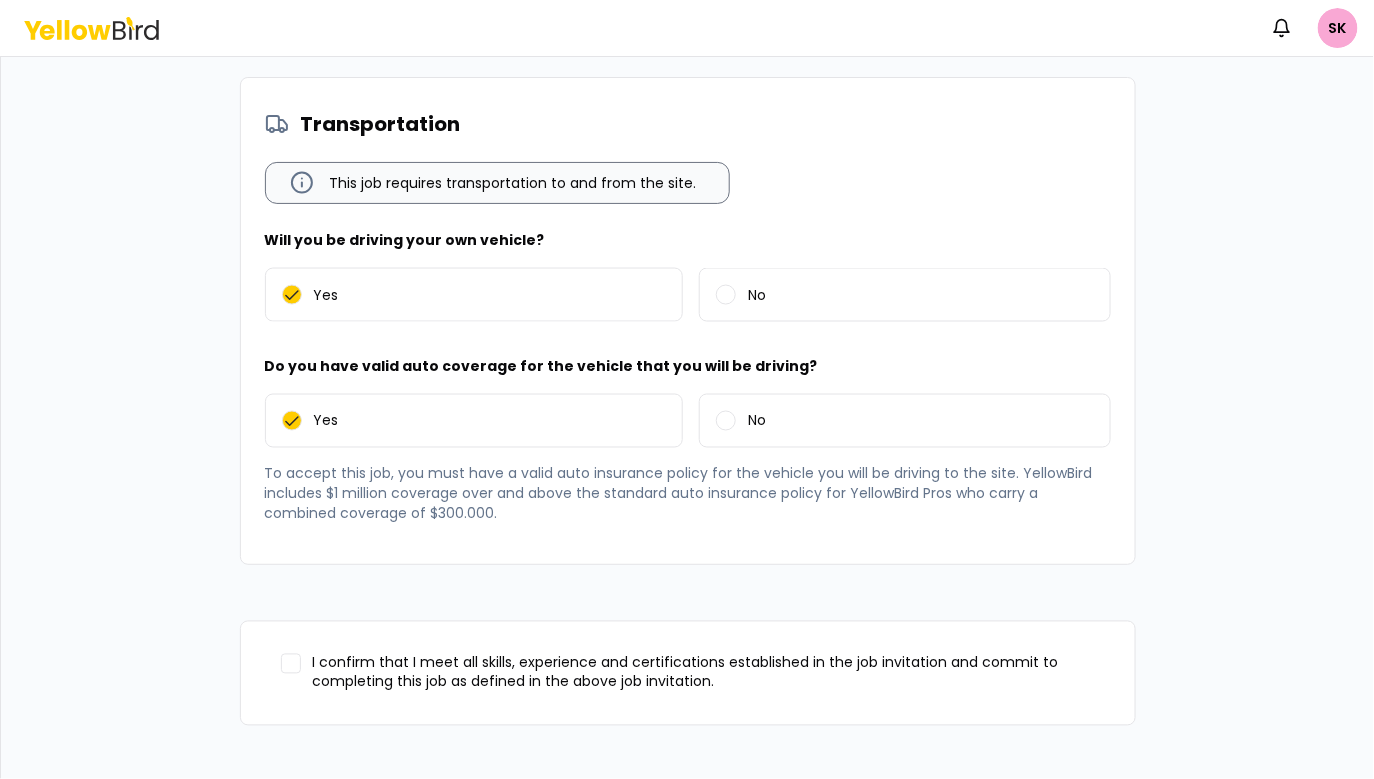 click on "I confirm that I meet all skills, experience and certifications established in the job invitation and commit to completing this job as defined in the above job invitation." at bounding box center (291, 664) 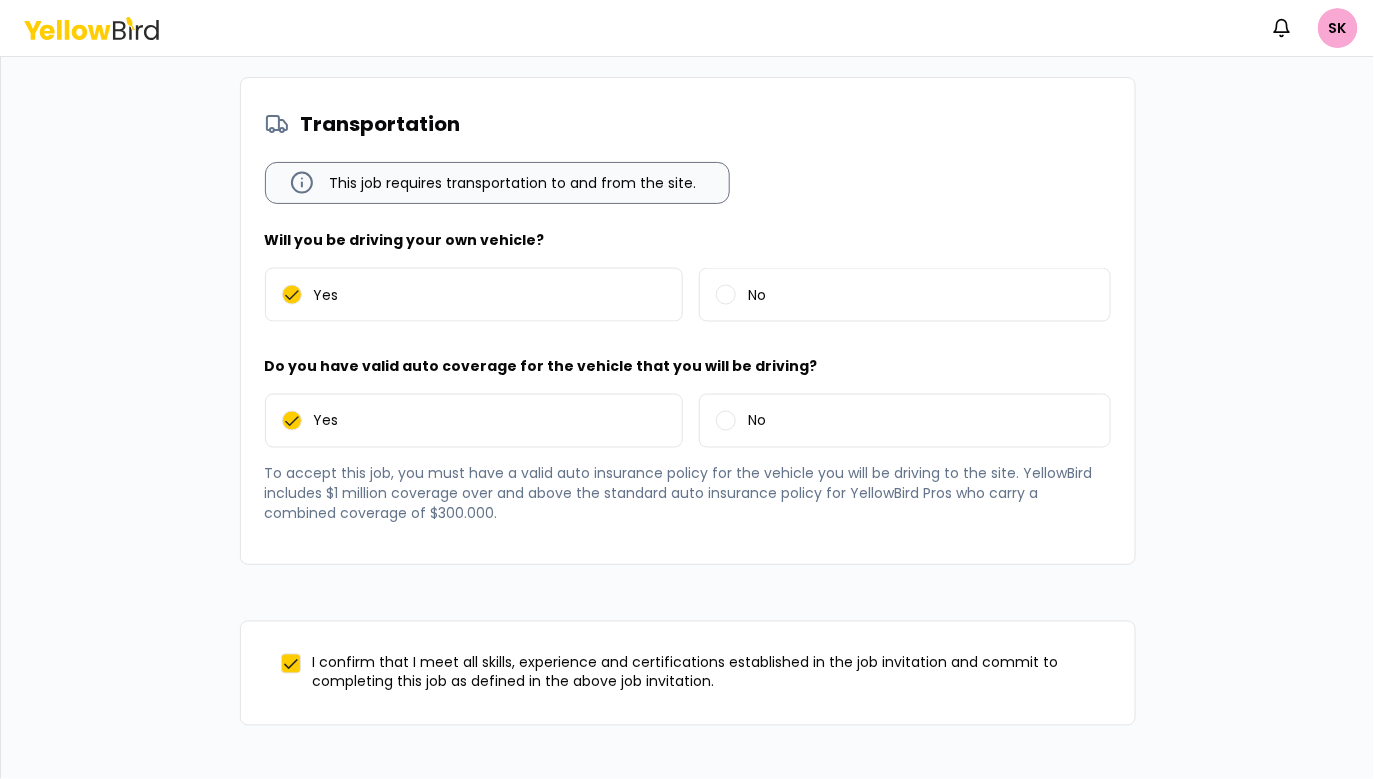 click on "Decline Accept" at bounding box center (688, 802) 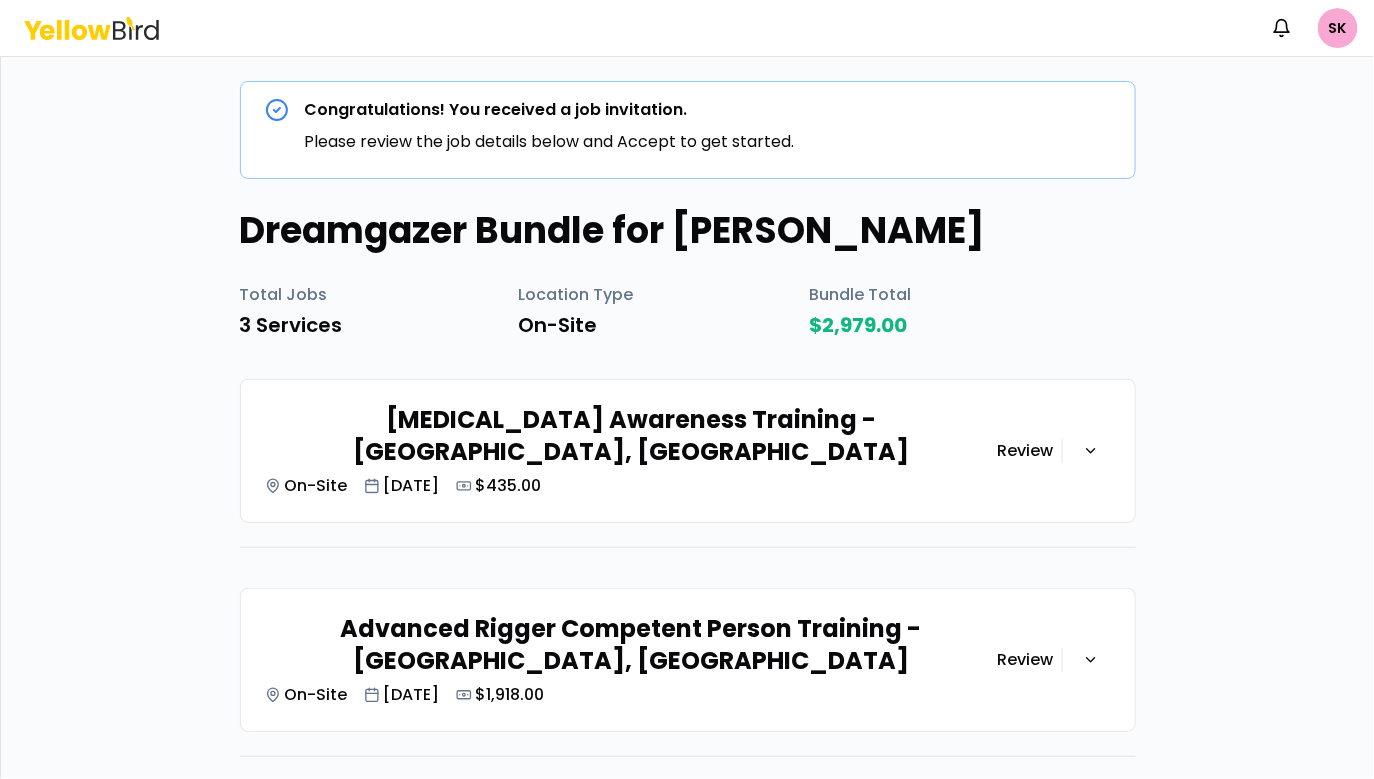scroll, scrollTop: 10, scrollLeft: 0, axis: vertical 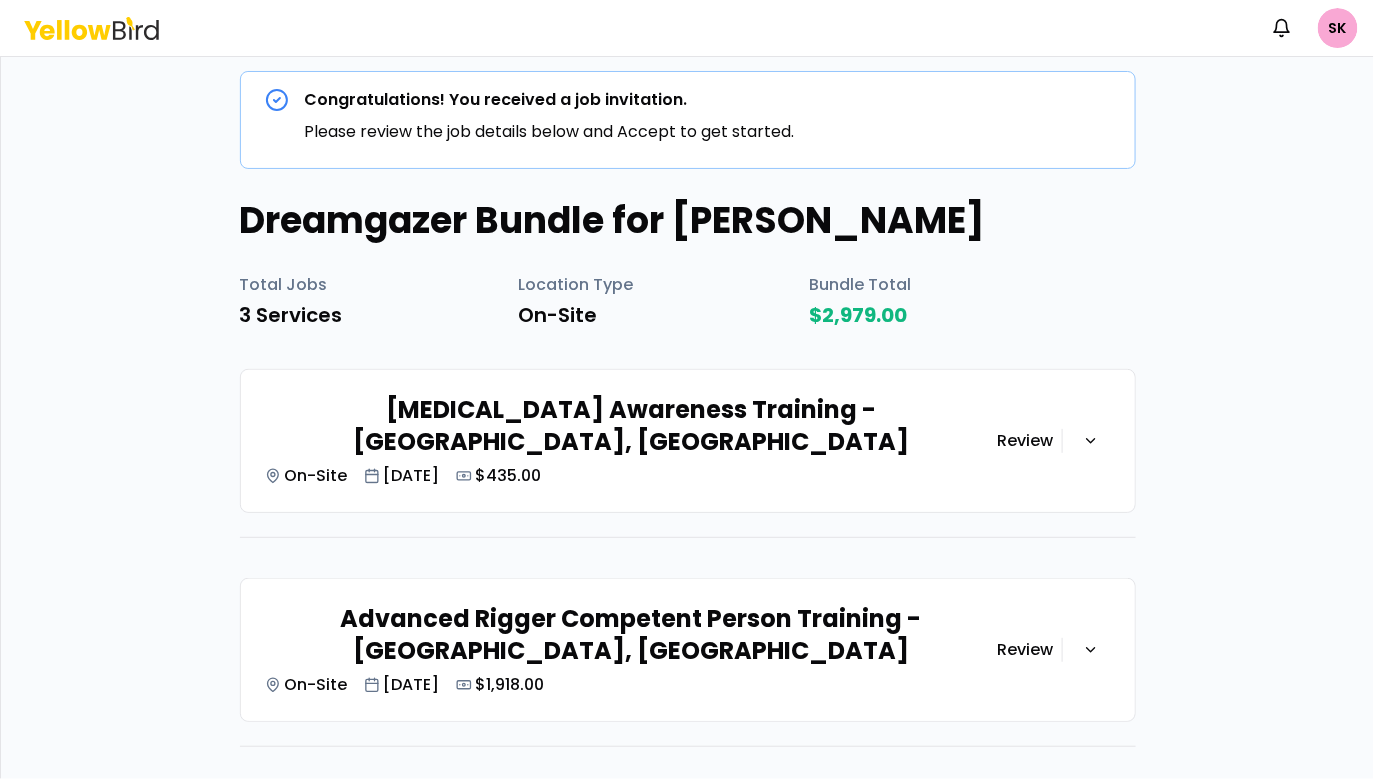 click on "[MEDICAL_DATA] Awareness Training - [GEOGRAPHIC_DATA], [GEOGRAPHIC_DATA] On-Site [DATE] $435.00" at bounding box center [631, 441] 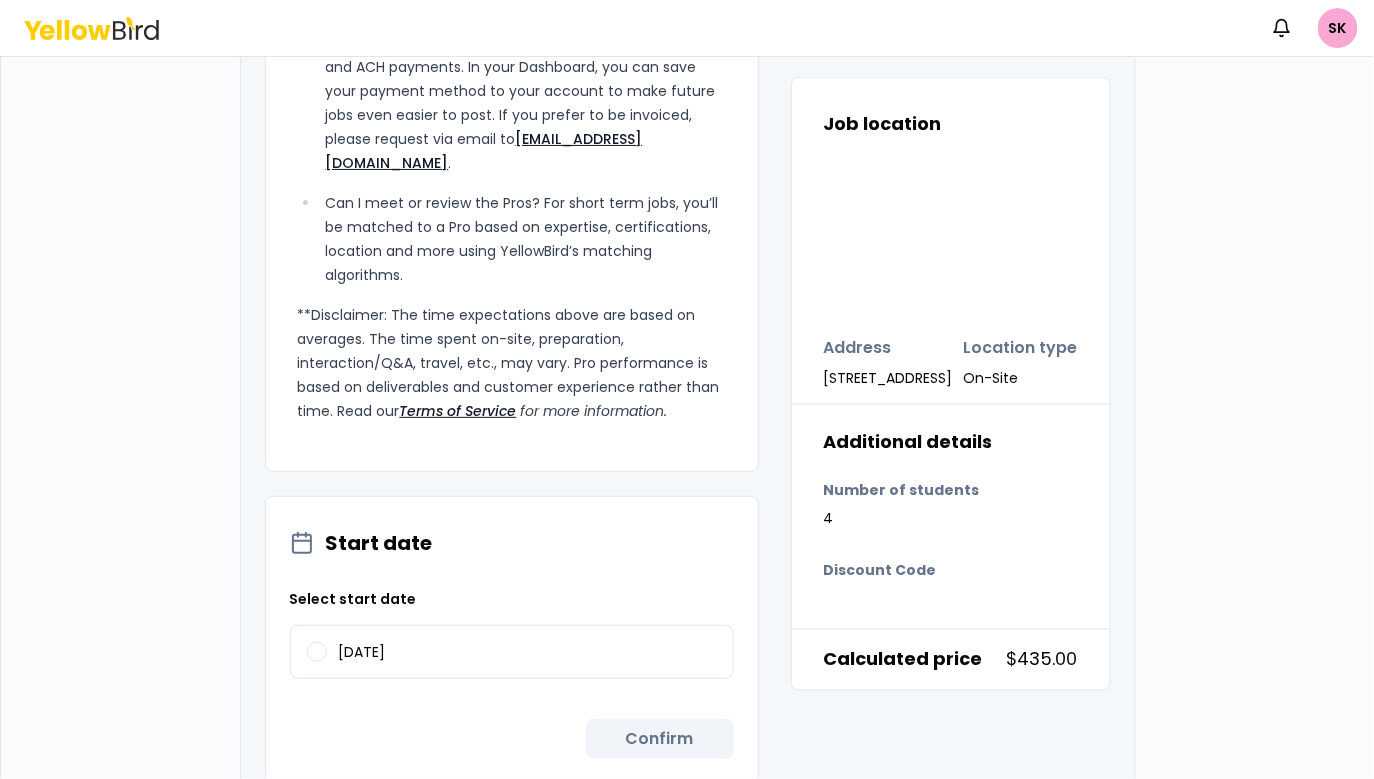 scroll, scrollTop: 1173, scrollLeft: 0, axis: vertical 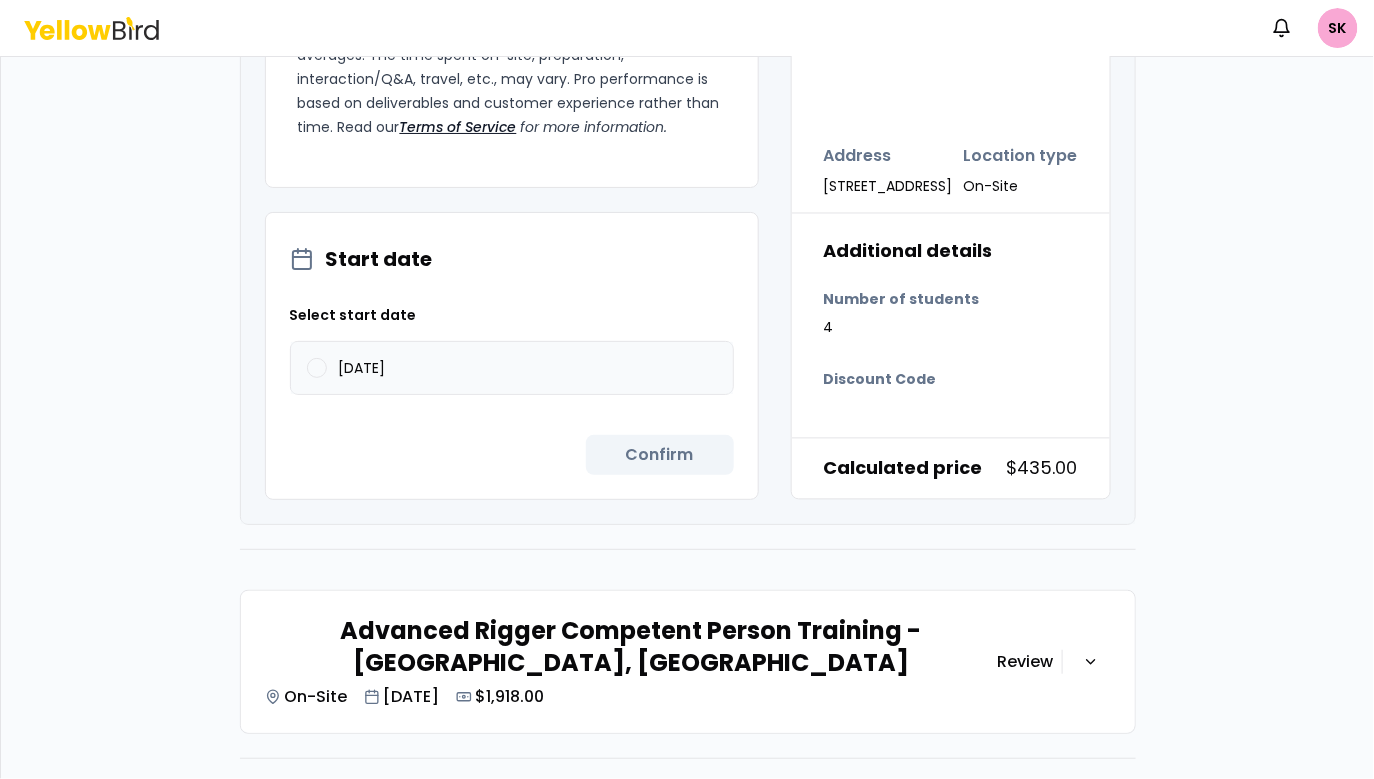 click on "[DATE]" at bounding box center (512, 368) 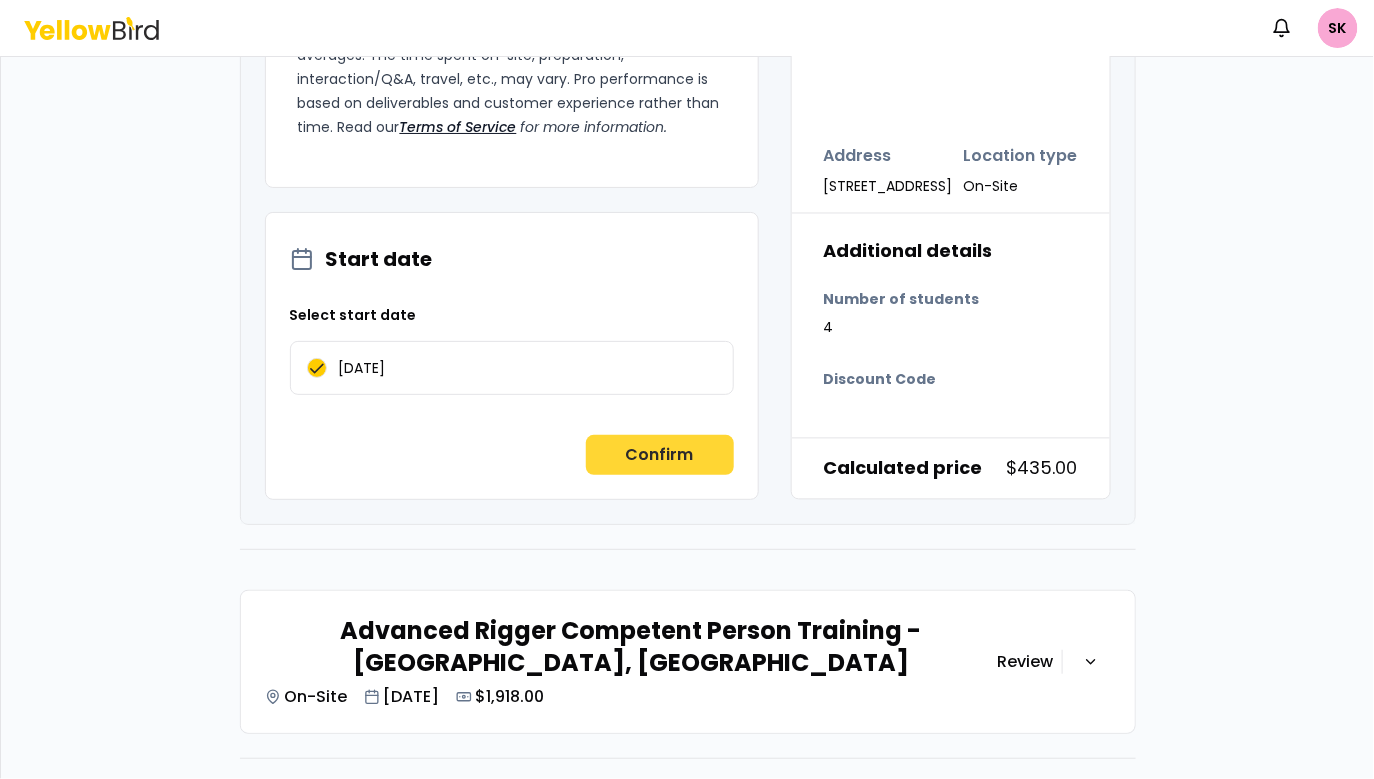 click on "Confirm" at bounding box center (660, 455) 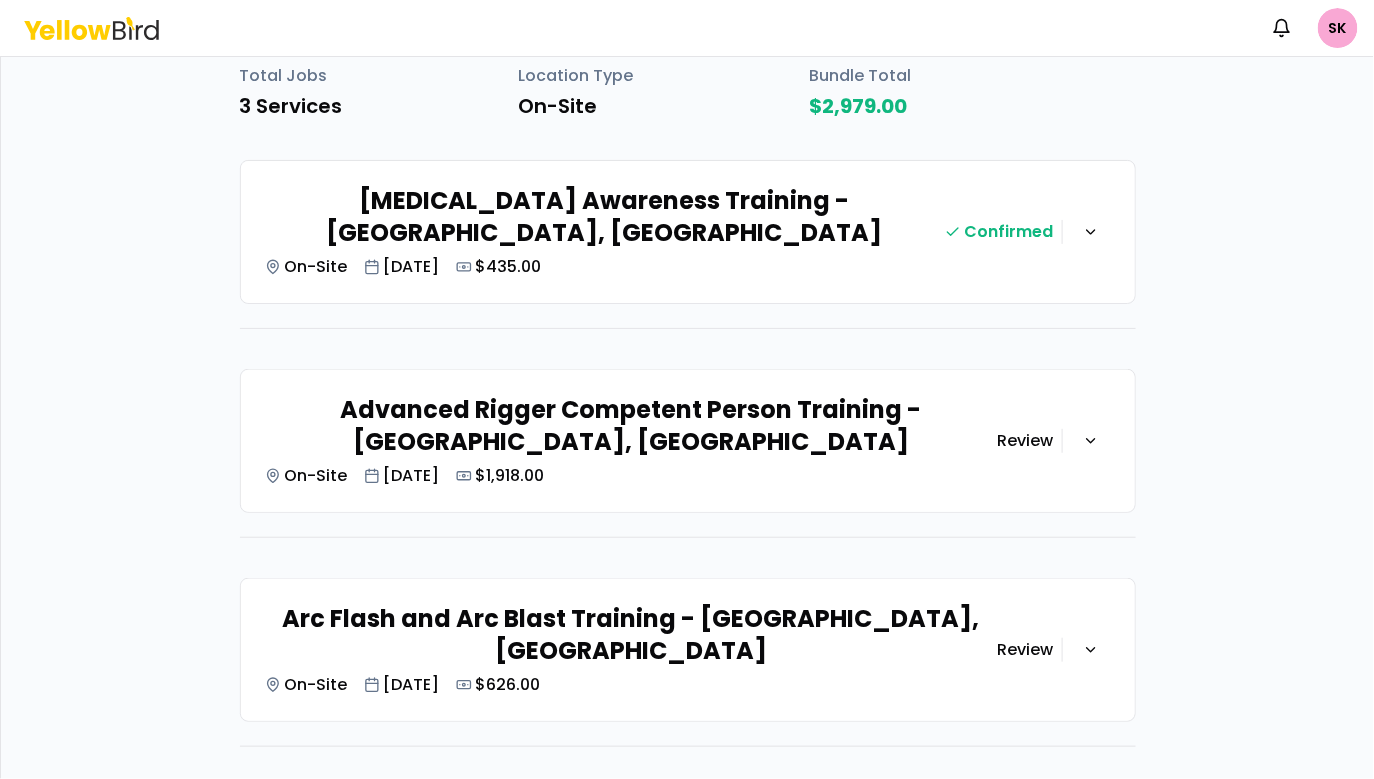 click on "Advanced Rigger Competent Person Training - [GEOGRAPHIC_DATA], [GEOGRAPHIC_DATA] On-Site [DATE] $1,918.00" at bounding box center [631, 441] 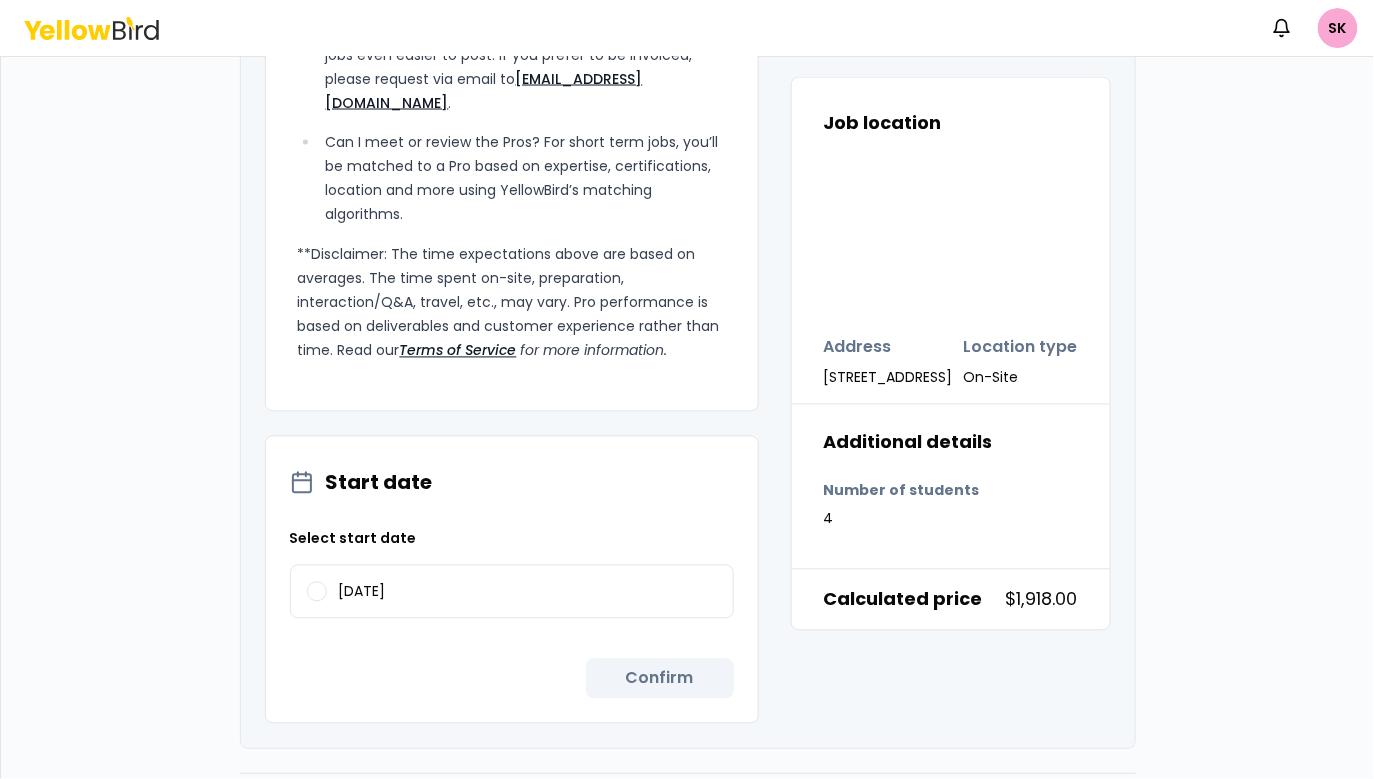 scroll, scrollTop: 1316, scrollLeft: 0, axis: vertical 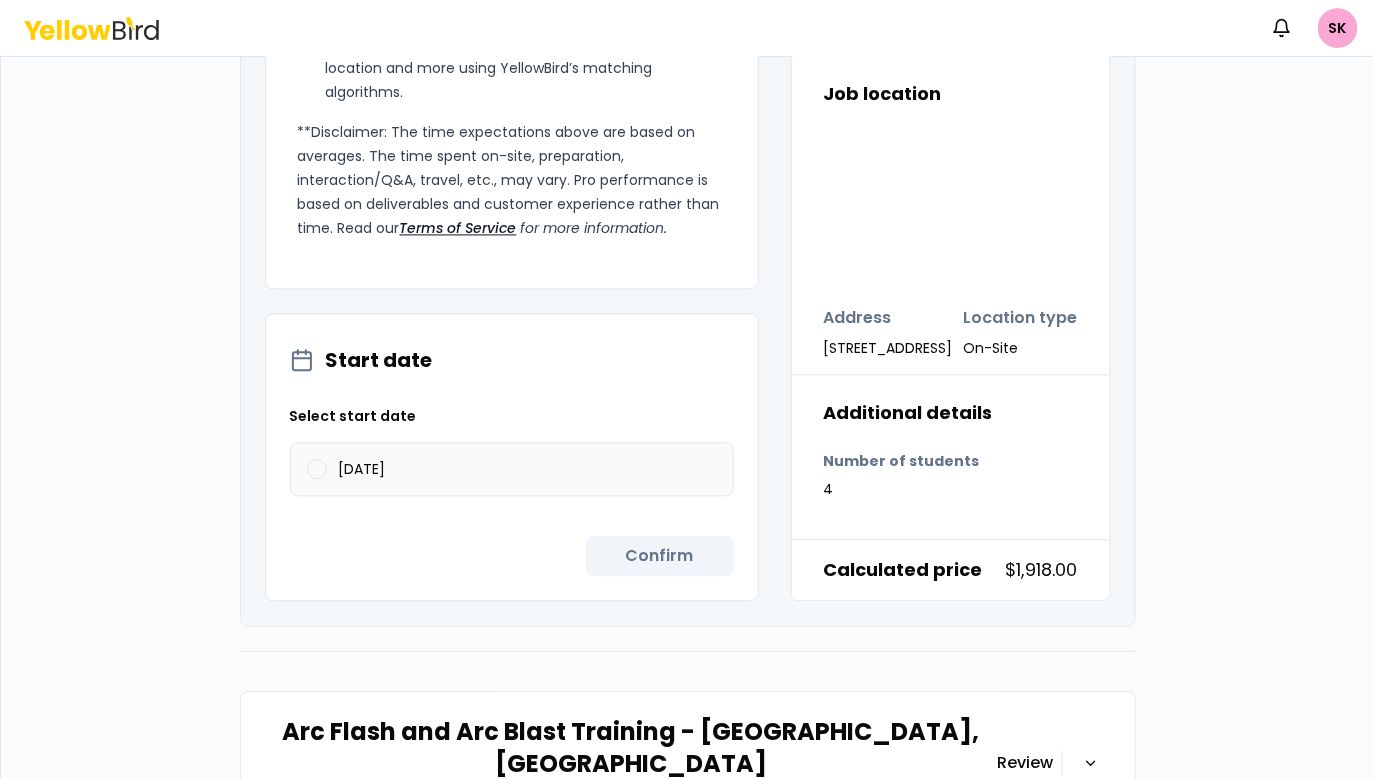 click on "[DATE]" at bounding box center (362, 470) 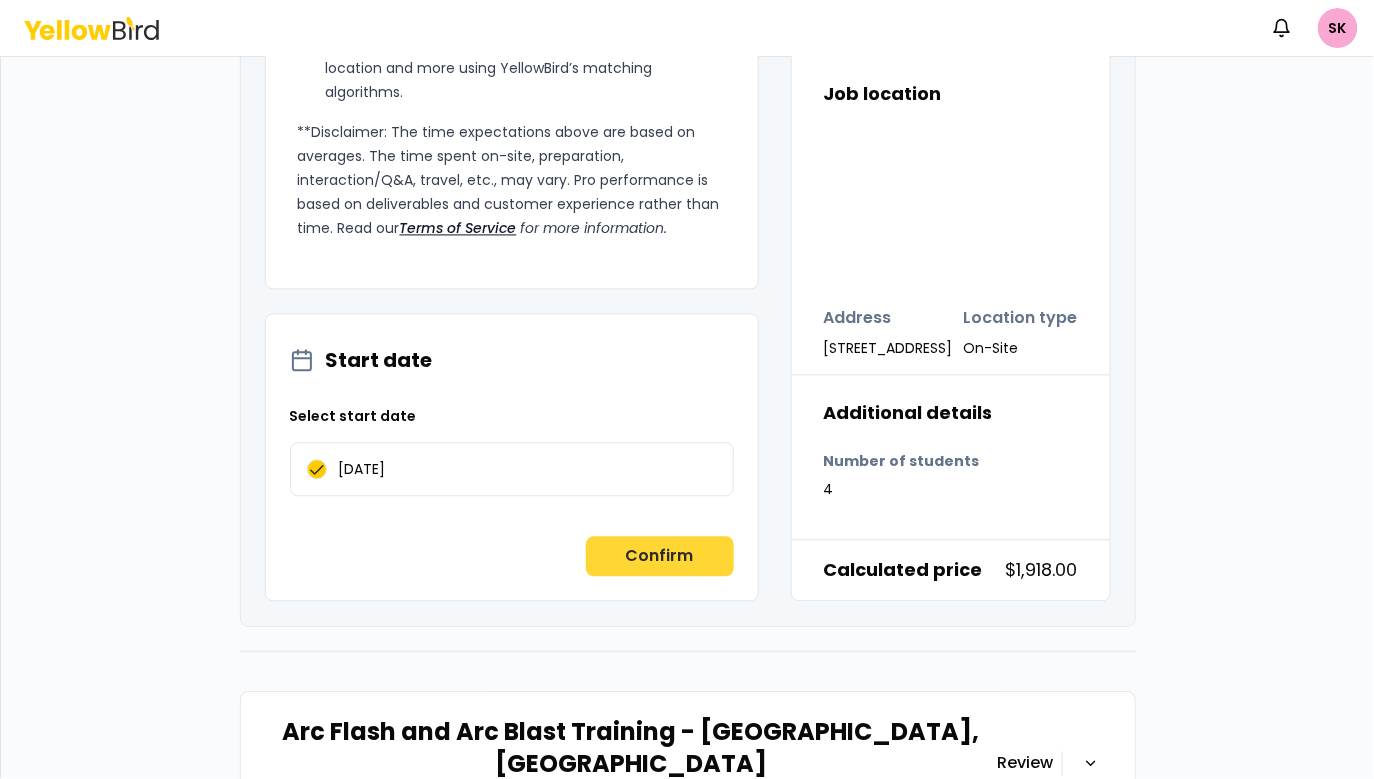 click on "Confirm" at bounding box center (660, 557) 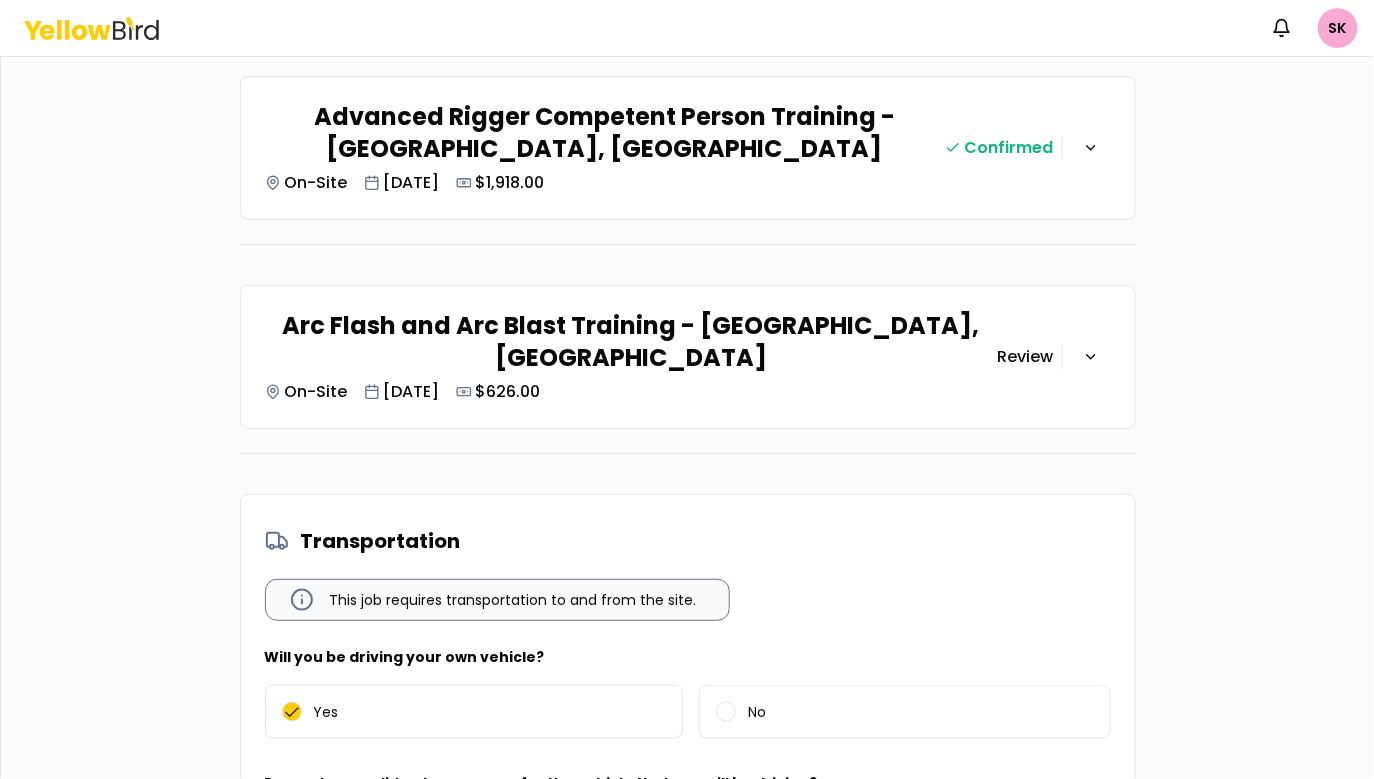 click on "Arc Flash and Arc Blast Training - [GEOGRAPHIC_DATA], [GEOGRAPHIC_DATA]" at bounding box center [631, 342] 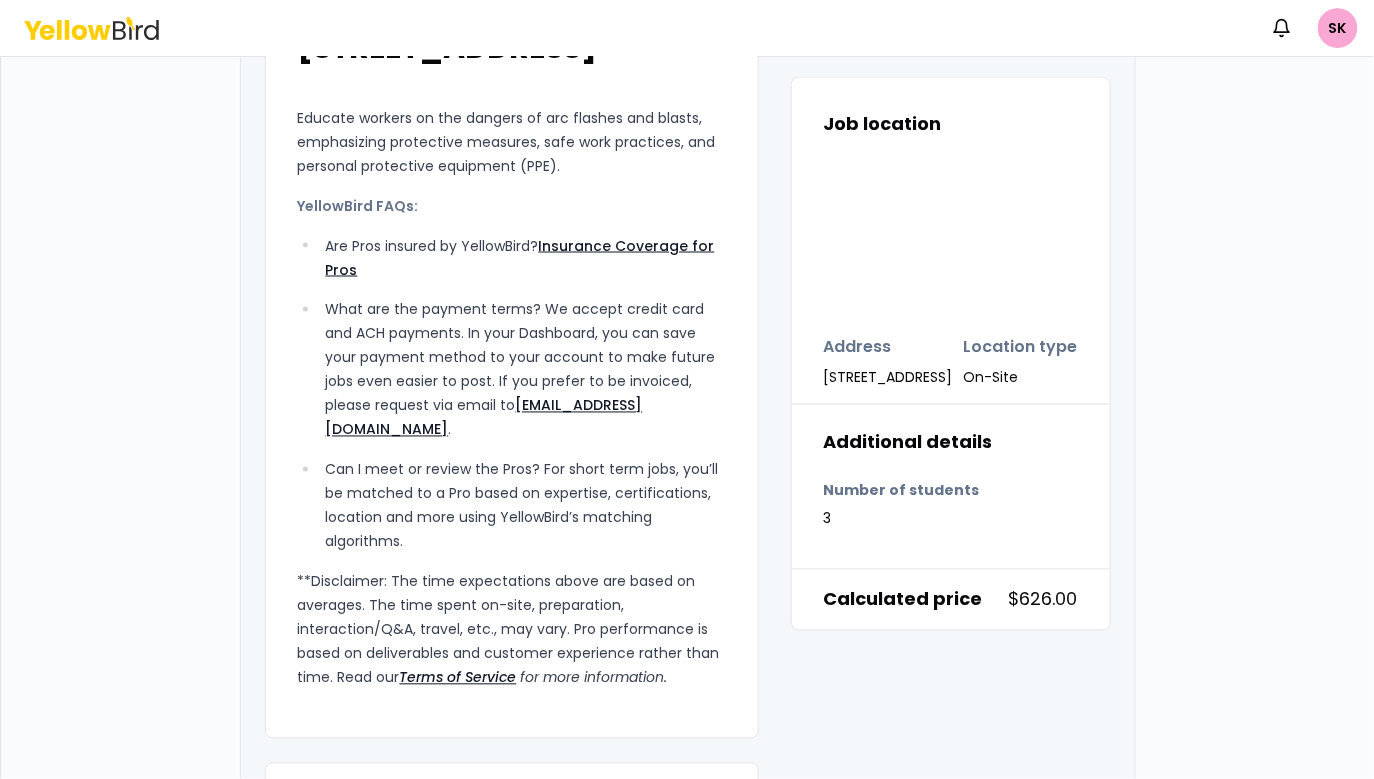 scroll, scrollTop: 1470, scrollLeft: 0, axis: vertical 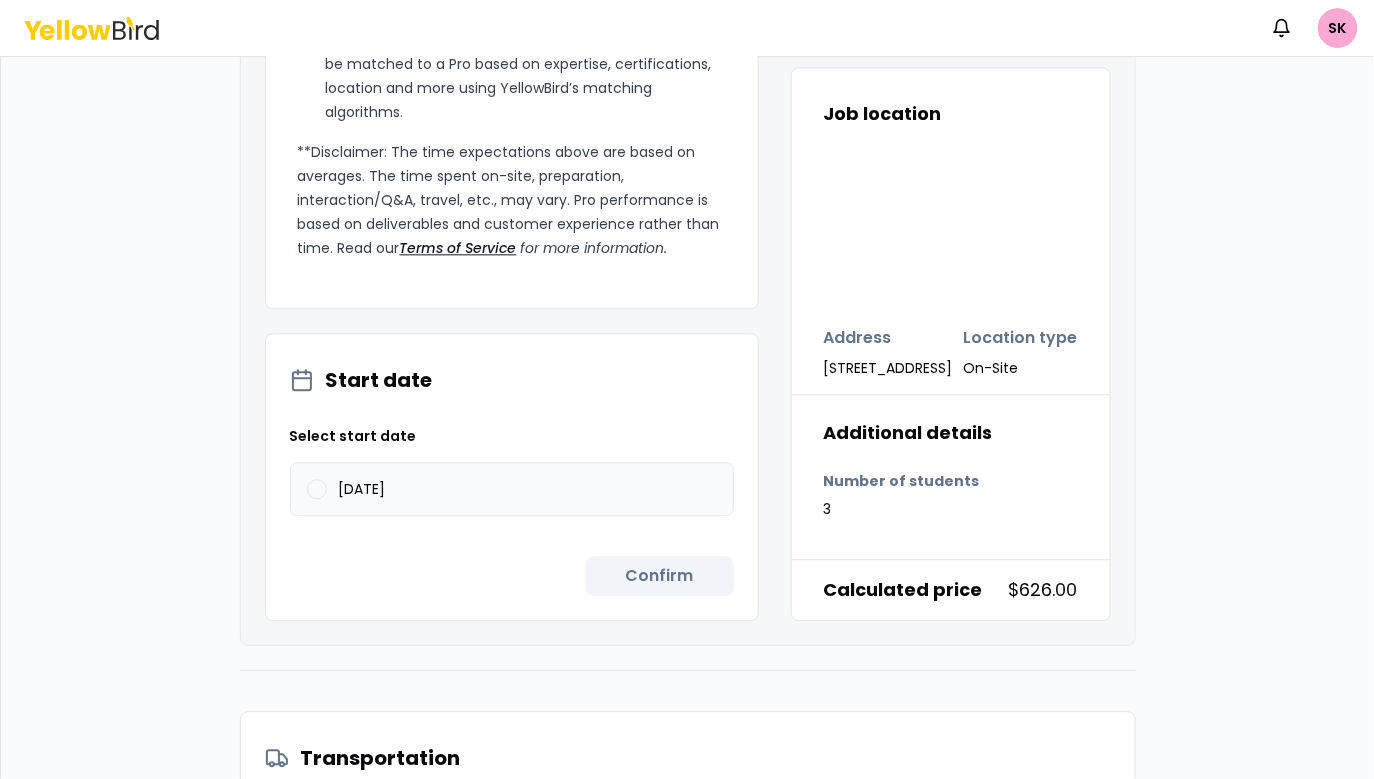 click on "[DATE]" at bounding box center (362, 489) 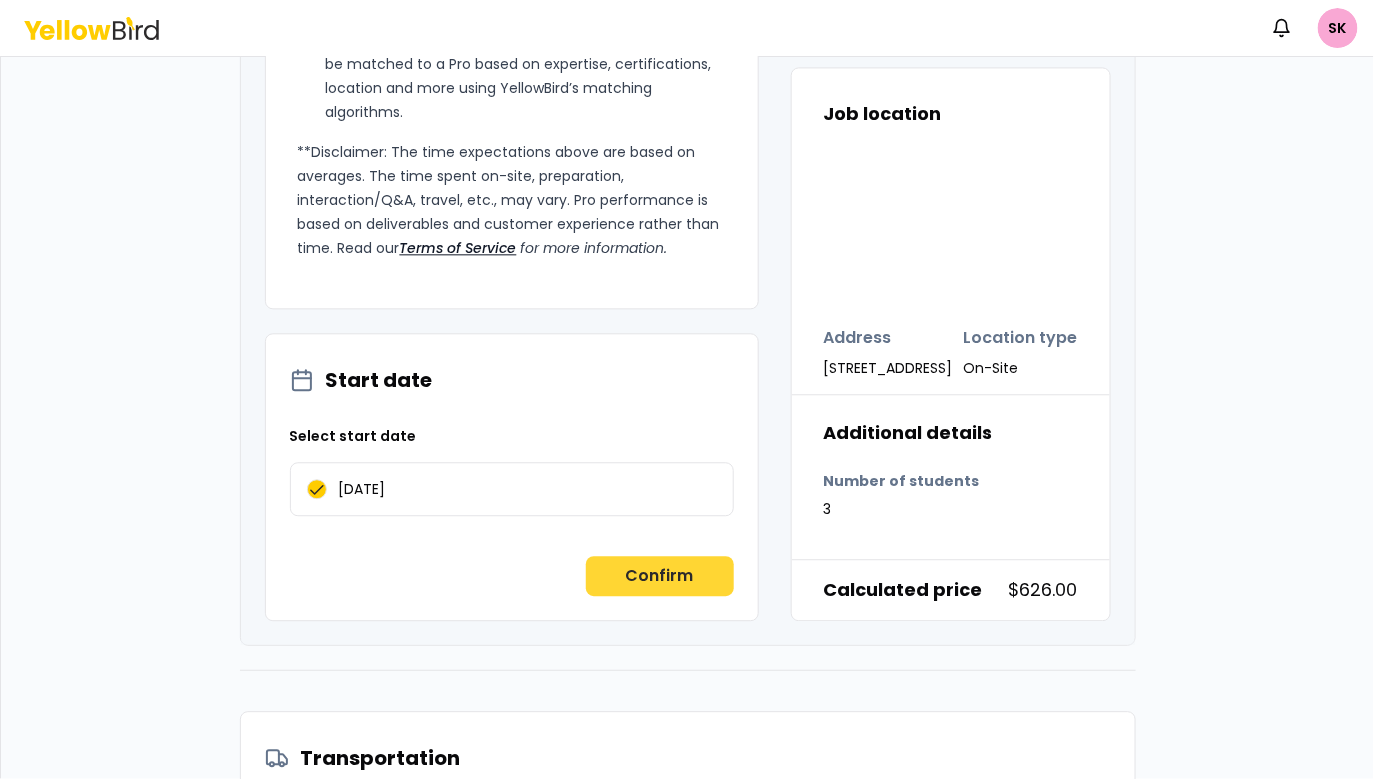 click on "Confirm" at bounding box center [660, 576] 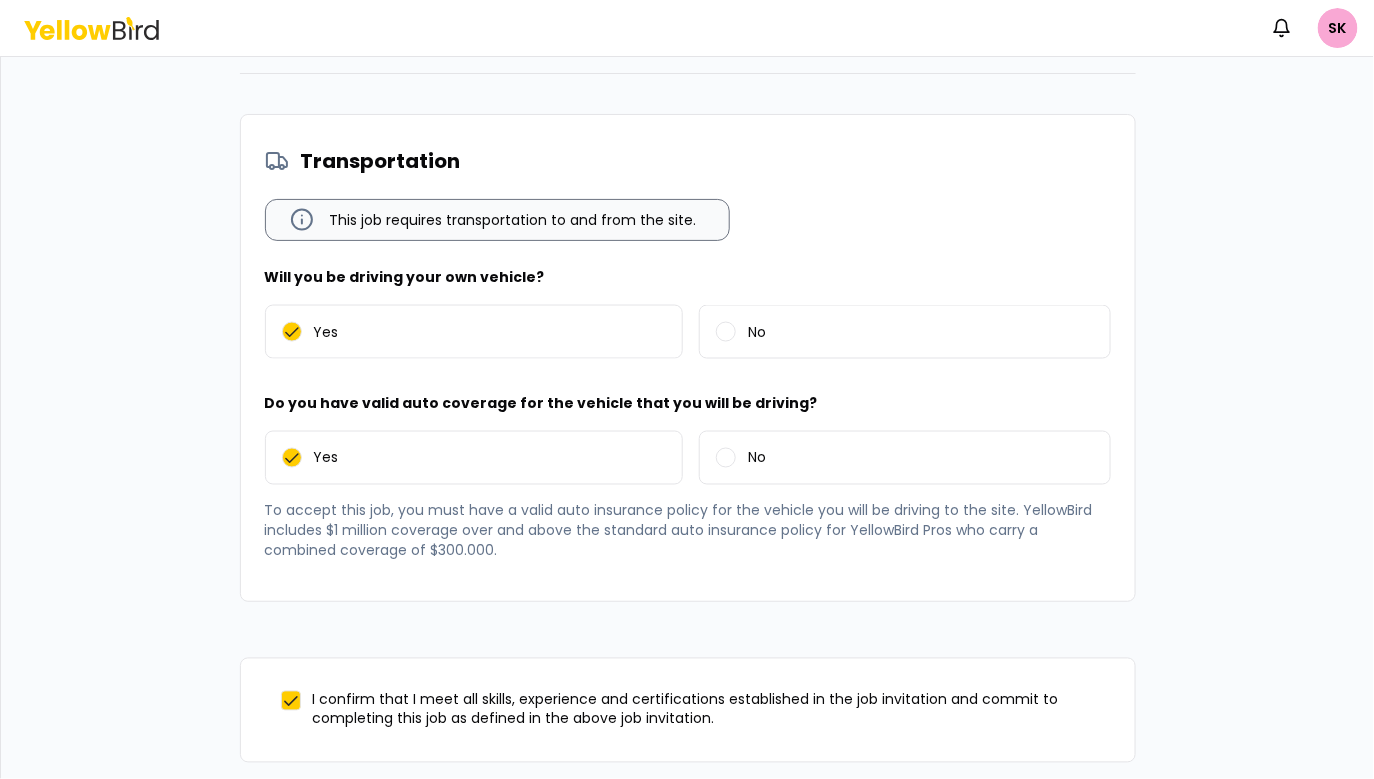 scroll, scrollTop: 929, scrollLeft: 0, axis: vertical 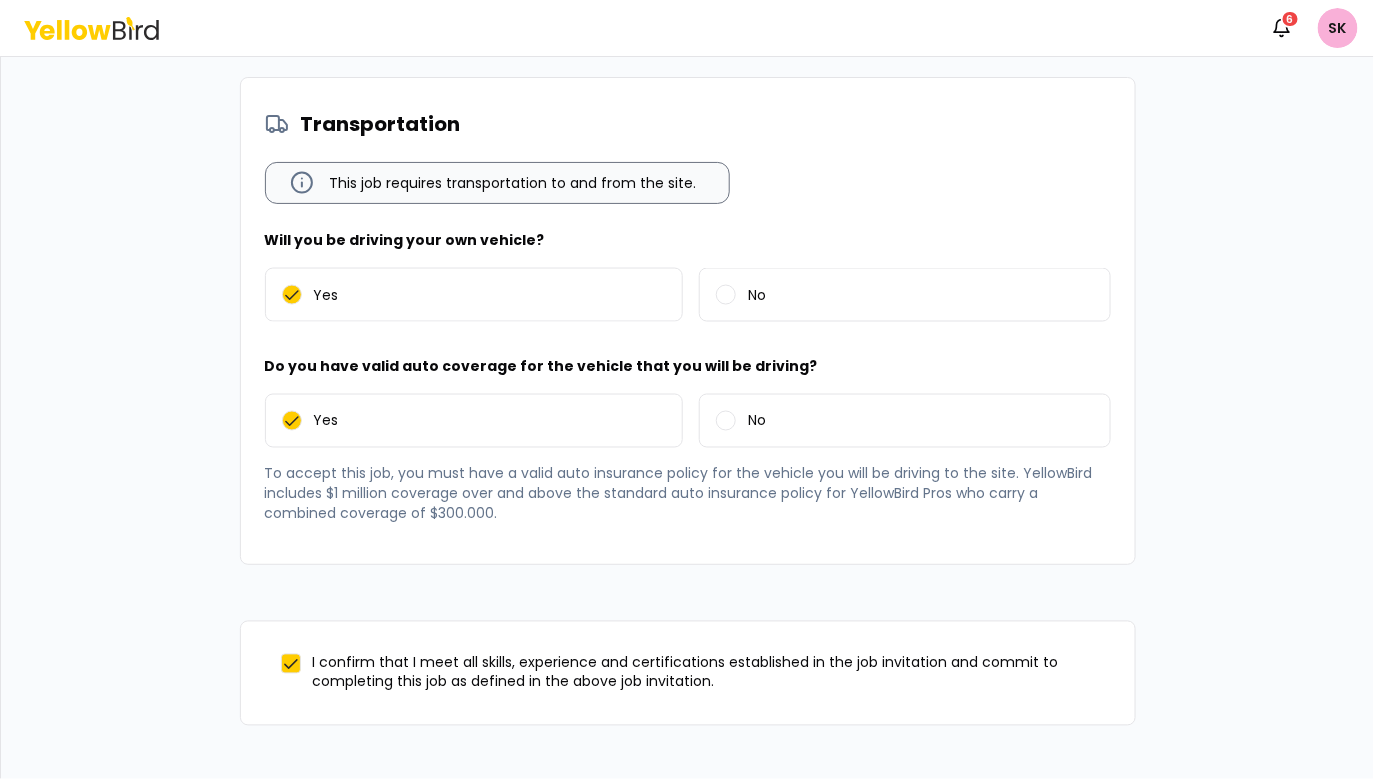 click on "Notifications 6 SK Congratulations! You received a job invitation. Please review the job details below and Accept to get started. Dreamgazer Bundle for Scott Total Jobs 3 Services Location Type On-Site Bundle Total $2,979.00 Ammonia Awareness Training - Berkeley, CA On-Site Jun 26, 2025 $435.00 Confirmed Advanced Rigger Competent Person Training - Berkeley, CA On-Site Jun 26, 2025 $1,918.00 Confirmed Arc Flash and Arc Blast Training - Berkeley, CA On-Site Jun 30, 2025 $626.00 Confirmed Transportation This job requires transportation to and from the site. Will you be driving your own vehicle? Yes No Do you have valid auto coverage for the vehicle that you will be driving? Yes No To accept this job, you must have a valid auto insurance policy for the vehicle you will be driving to the site. YellowBird includes $1 million coverage over and above the standard auto insurance policy for YellowBird Pros who carry a combined coverage of $300.000. Decline Accept" at bounding box center (687, 389) 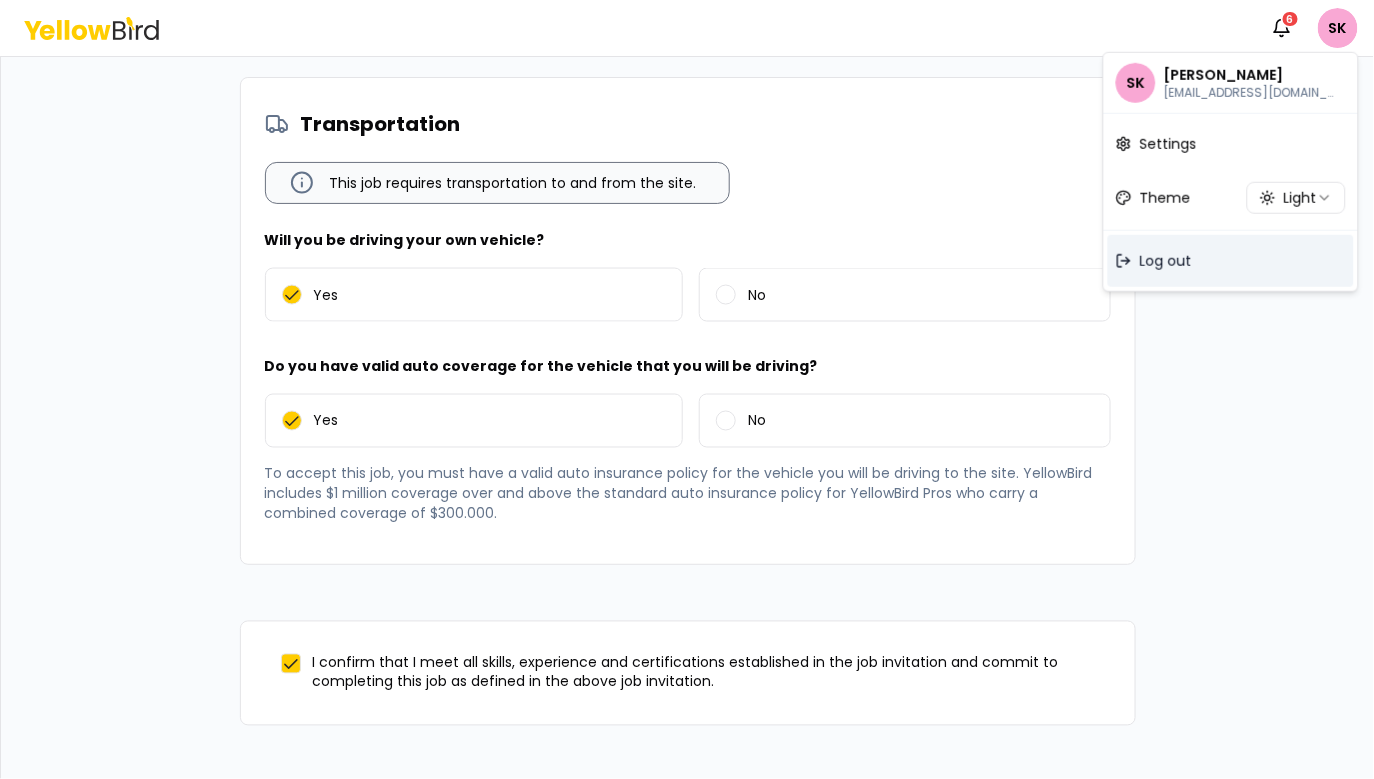 click on "Log out" at bounding box center (1231, 261) 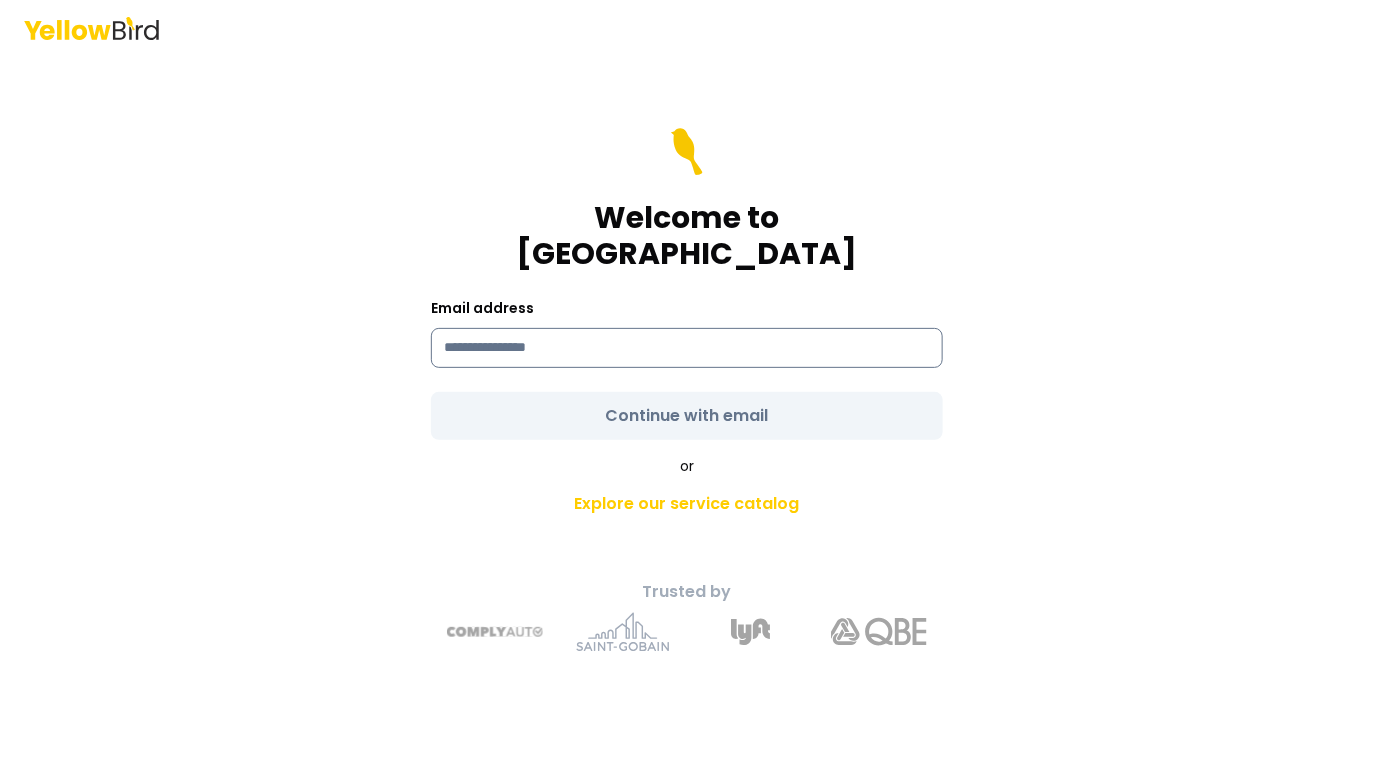 click at bounding box center (687, 348) 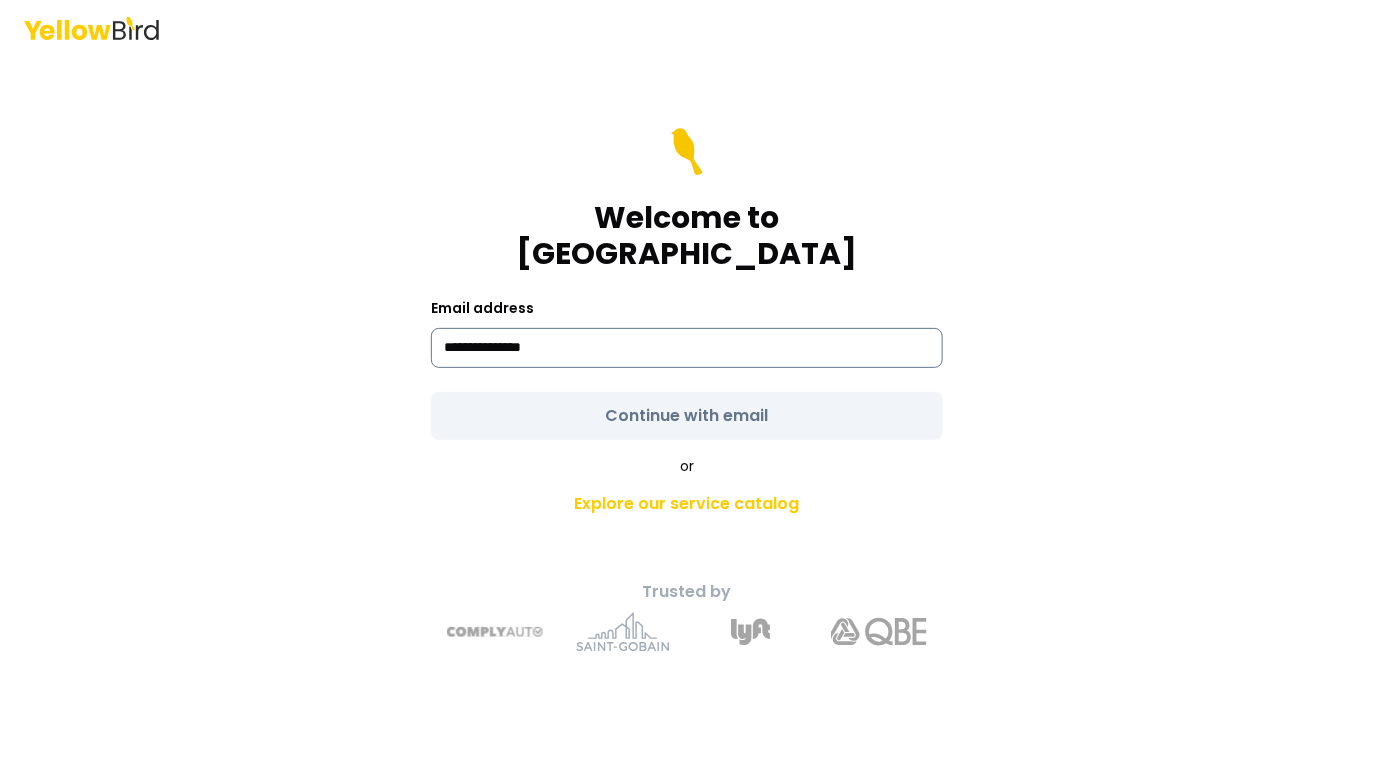 type on "**********" 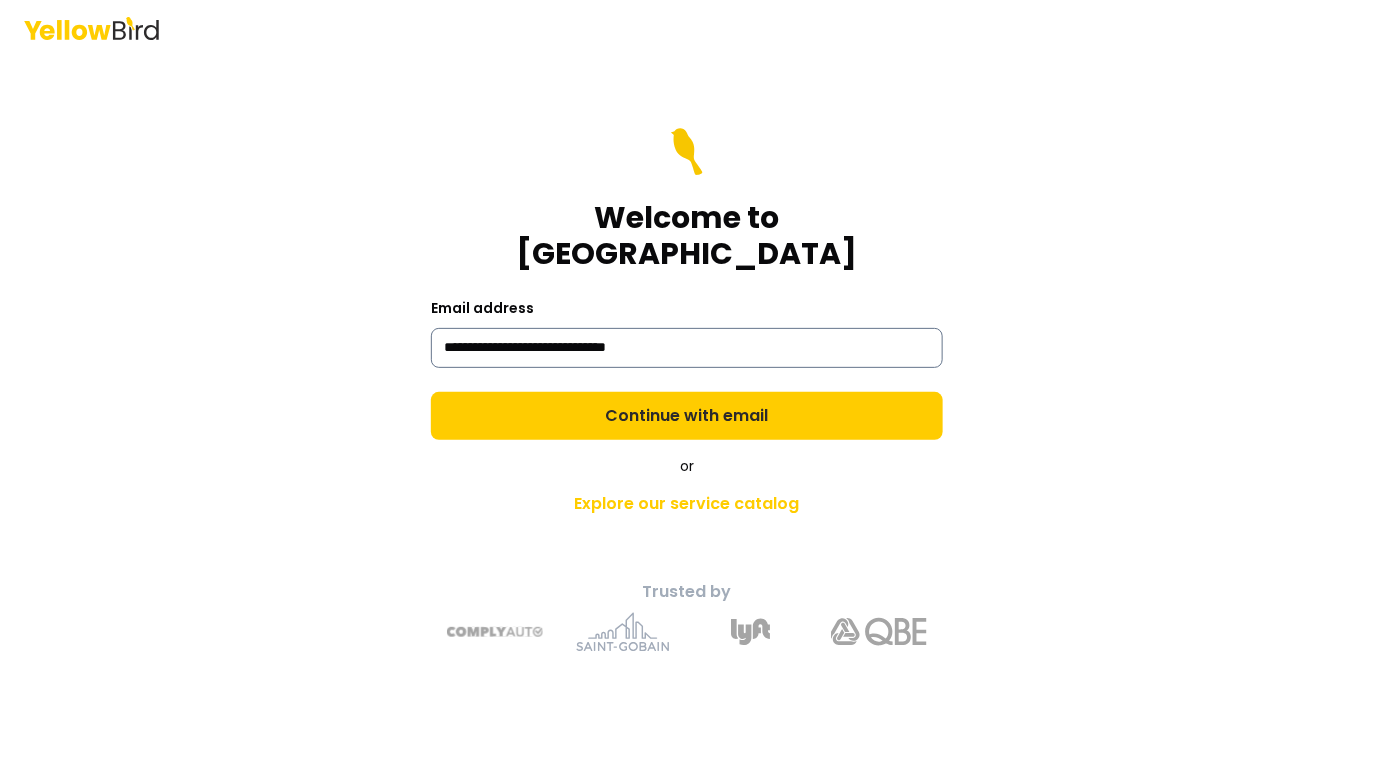 click on "Continue with email" at bounding box center [687, 416] 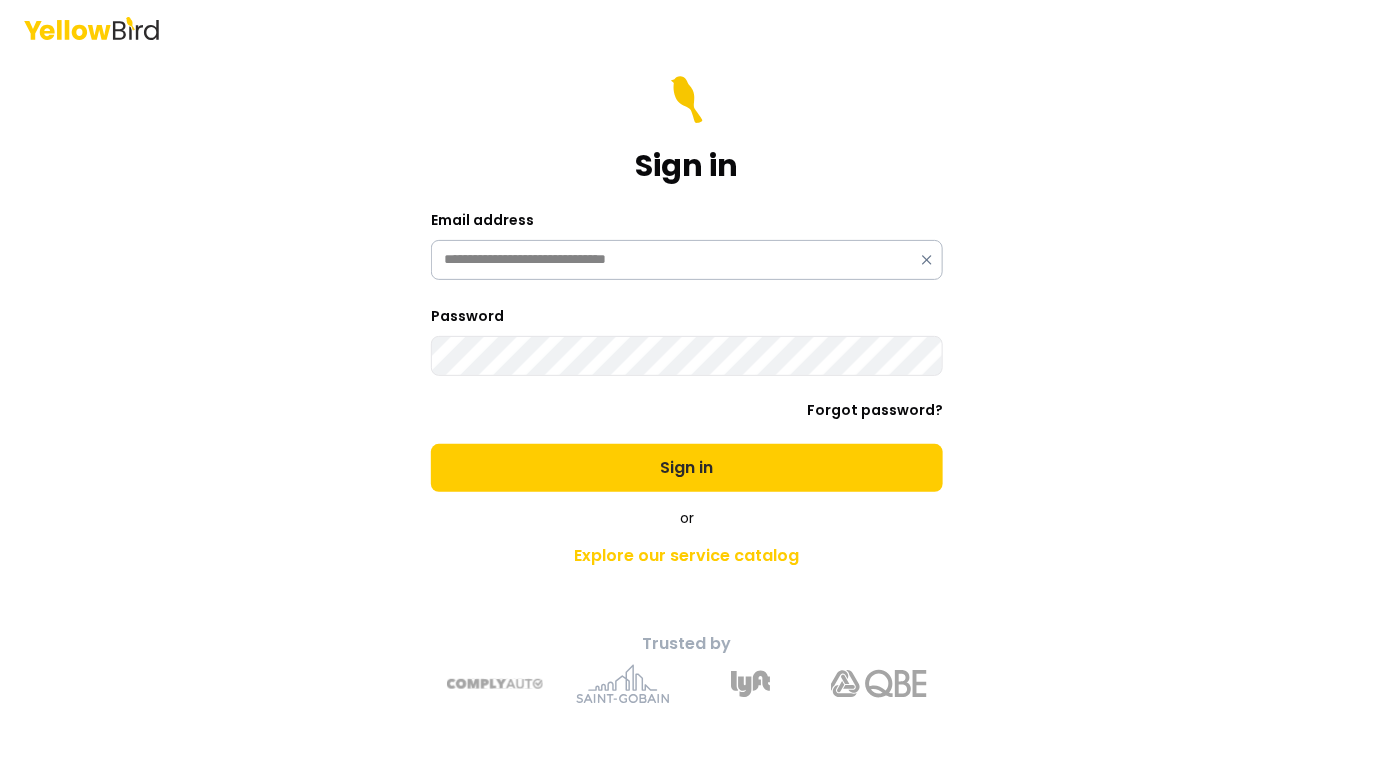 click on "Sign in" at bounding box center [687, 468] 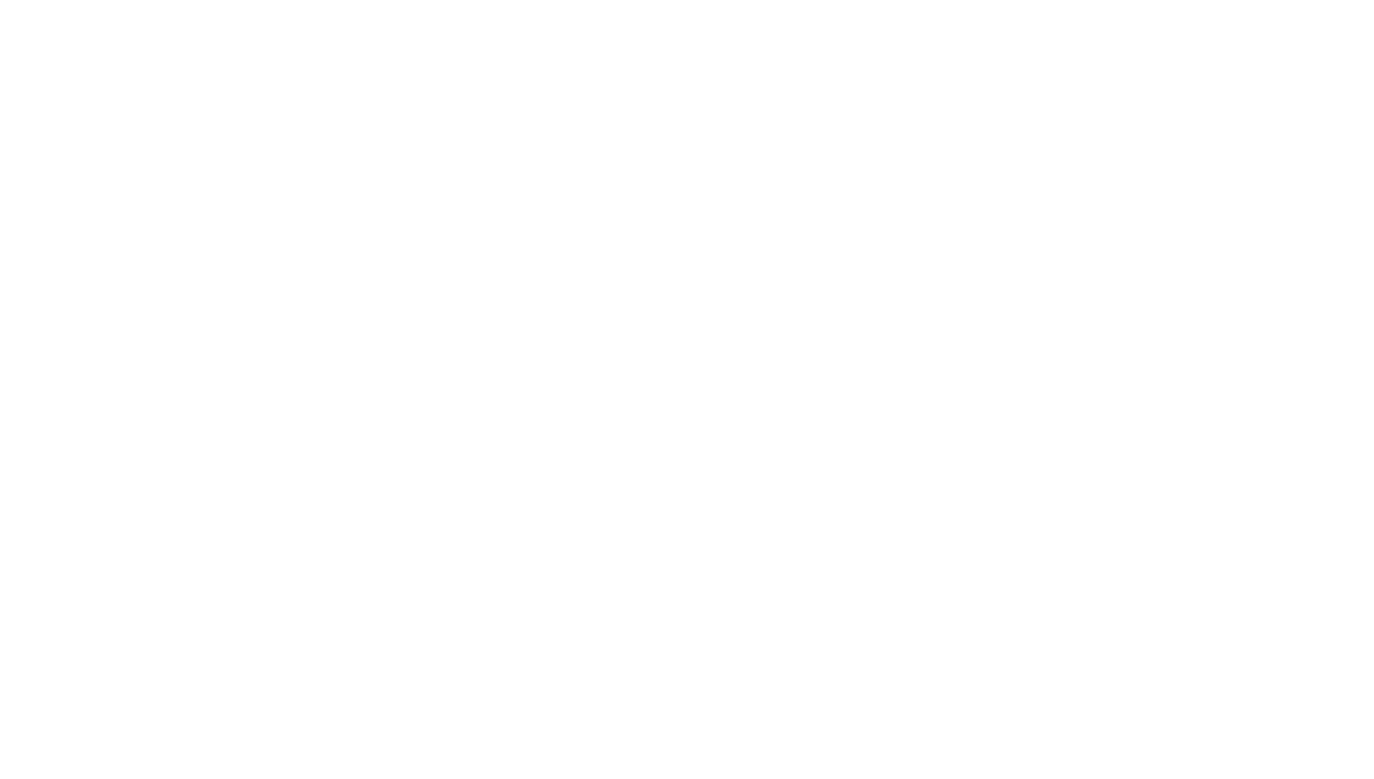 scroll, scrollTop: 0, scrollLeft: 0, axis: both 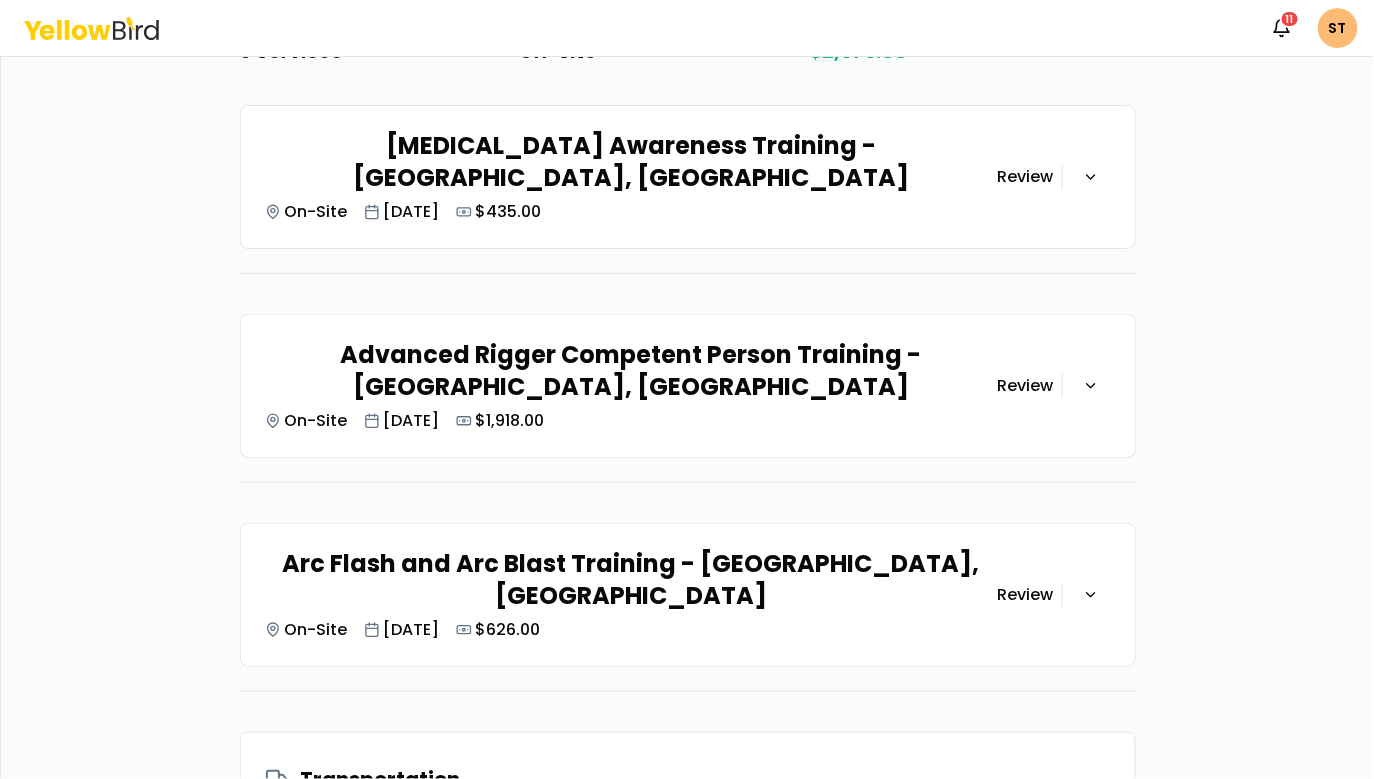 click on "[MEDICAL_DATA] Awareness Training - [GEOGRAPHIC_DATA], [GEOGRAPHIC_DATA] On-Site [DATE] $435.00" at bounding box center [631, 177] 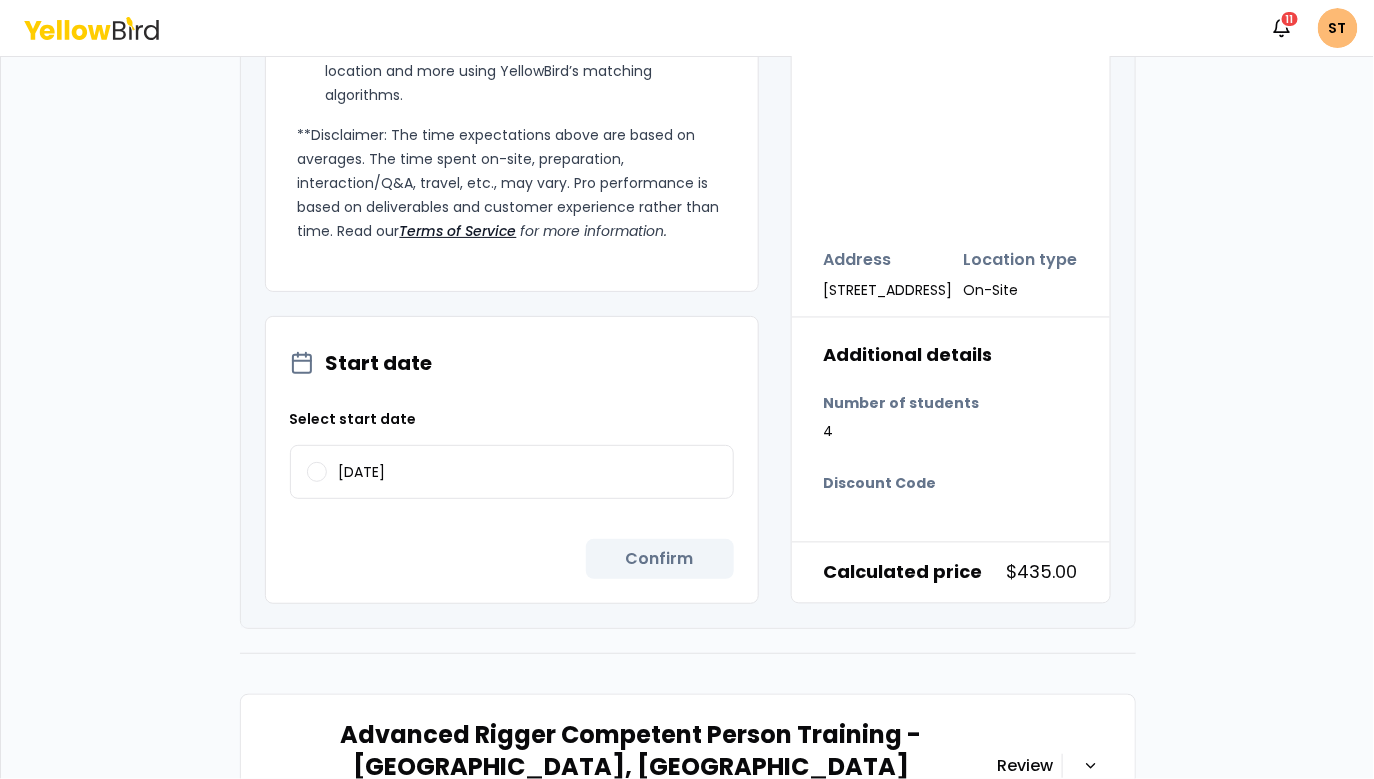 scroll, scrollTop: 1122, scrollLeft: 0, axis: vertical 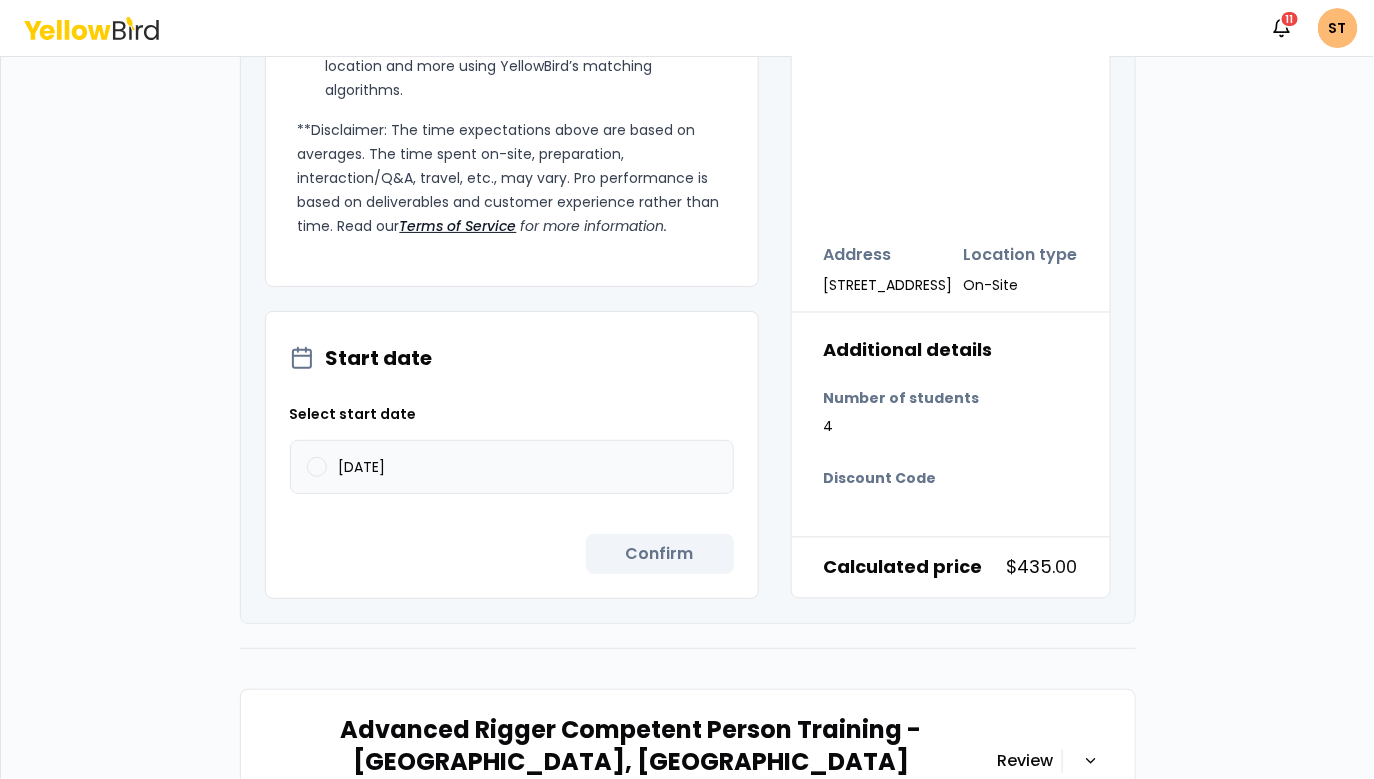 click on "[DATE]" at bounding box center [512, 467] 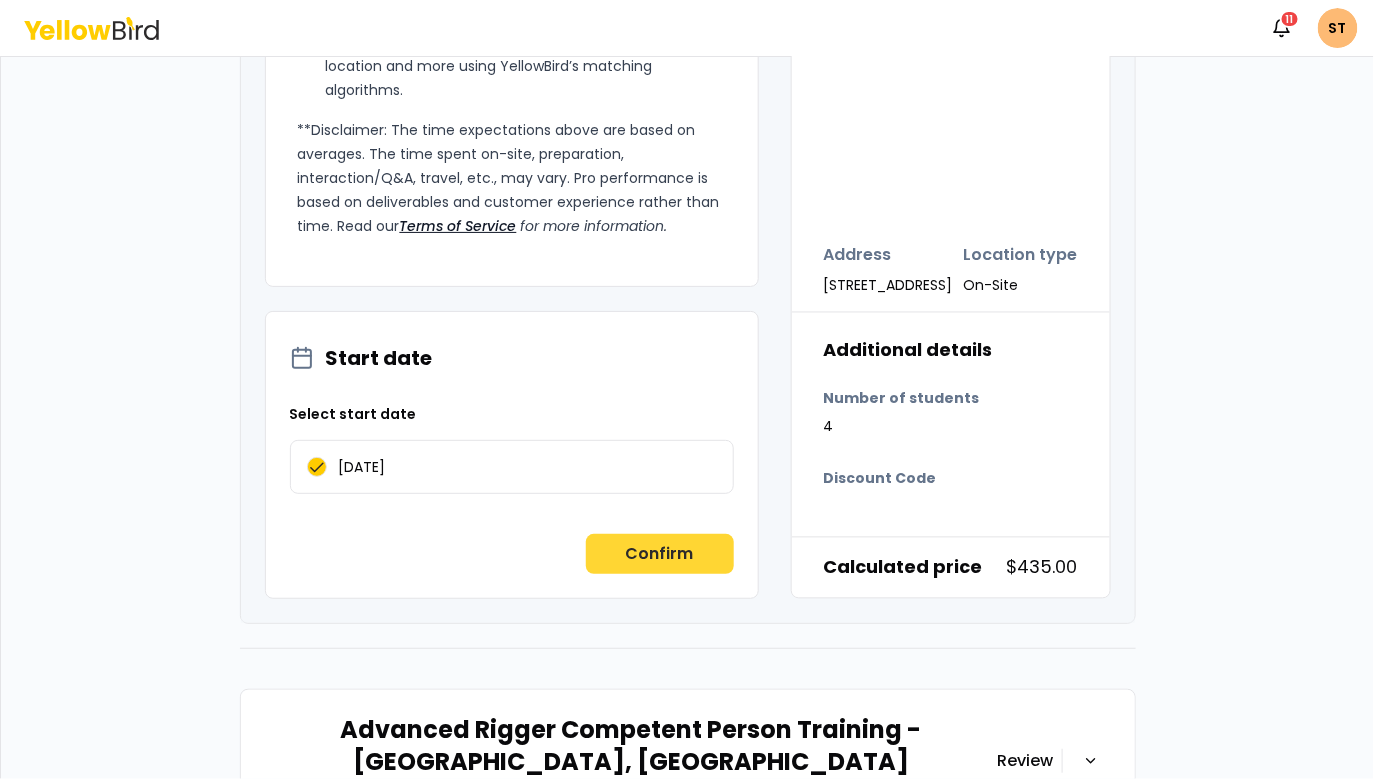 click on "Confirm" at bounding box center [660, 554] 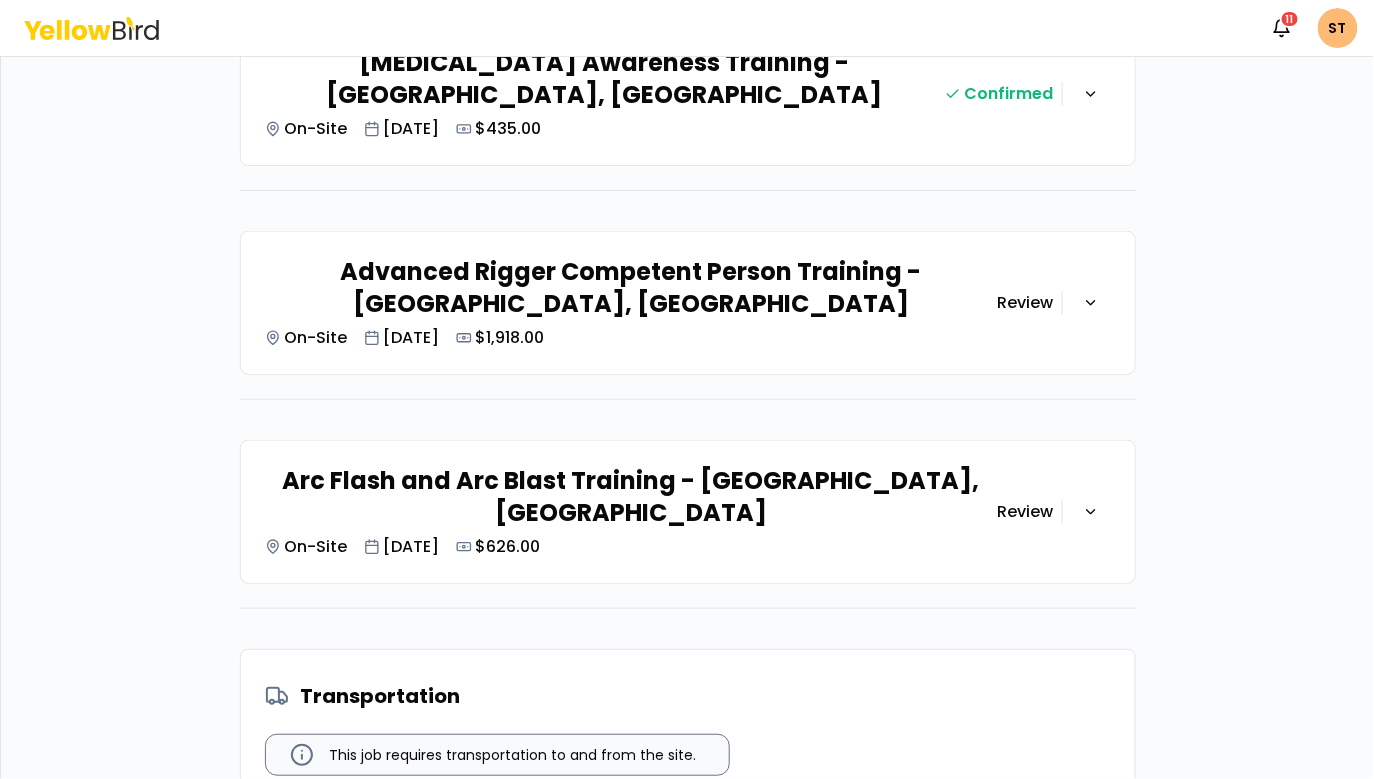 click on "Advanced Rigger Competent Person Training - Berkeley, CA On-Site Jun 26, 2025 $1,918.00 Review" at bounding box center [688, 303] 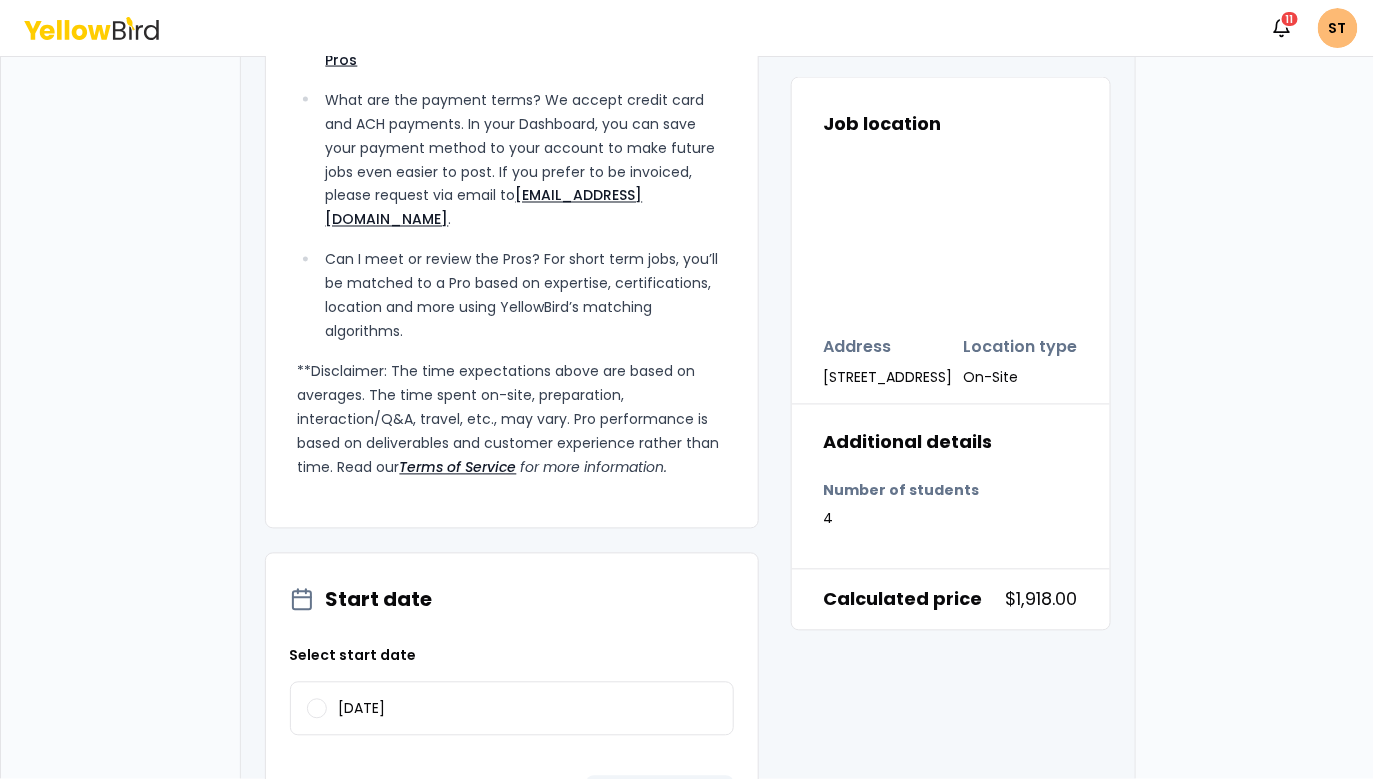 scroll, scrollTop: 1312, scrollLeft: 0, axis: vertical 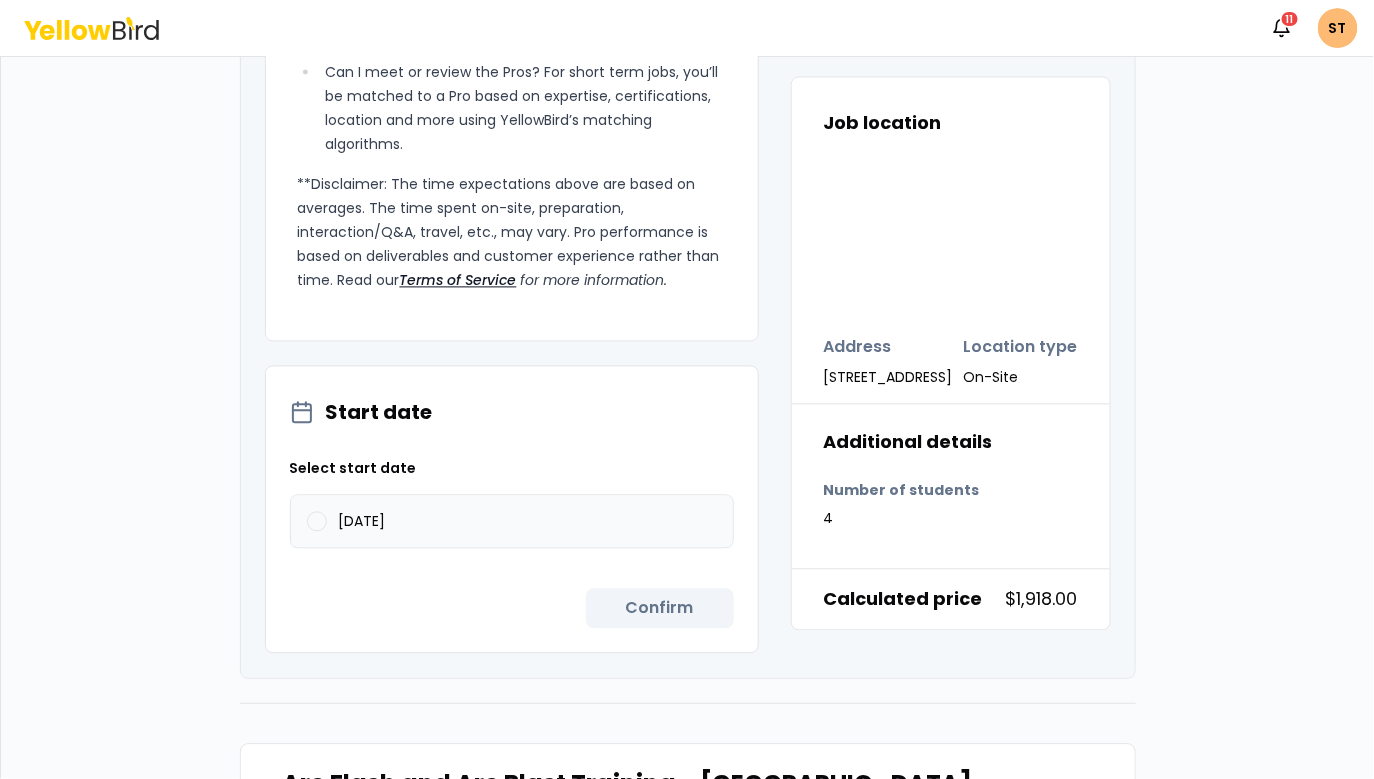 click on "06/26/2025" at bounding box center (512, 522) 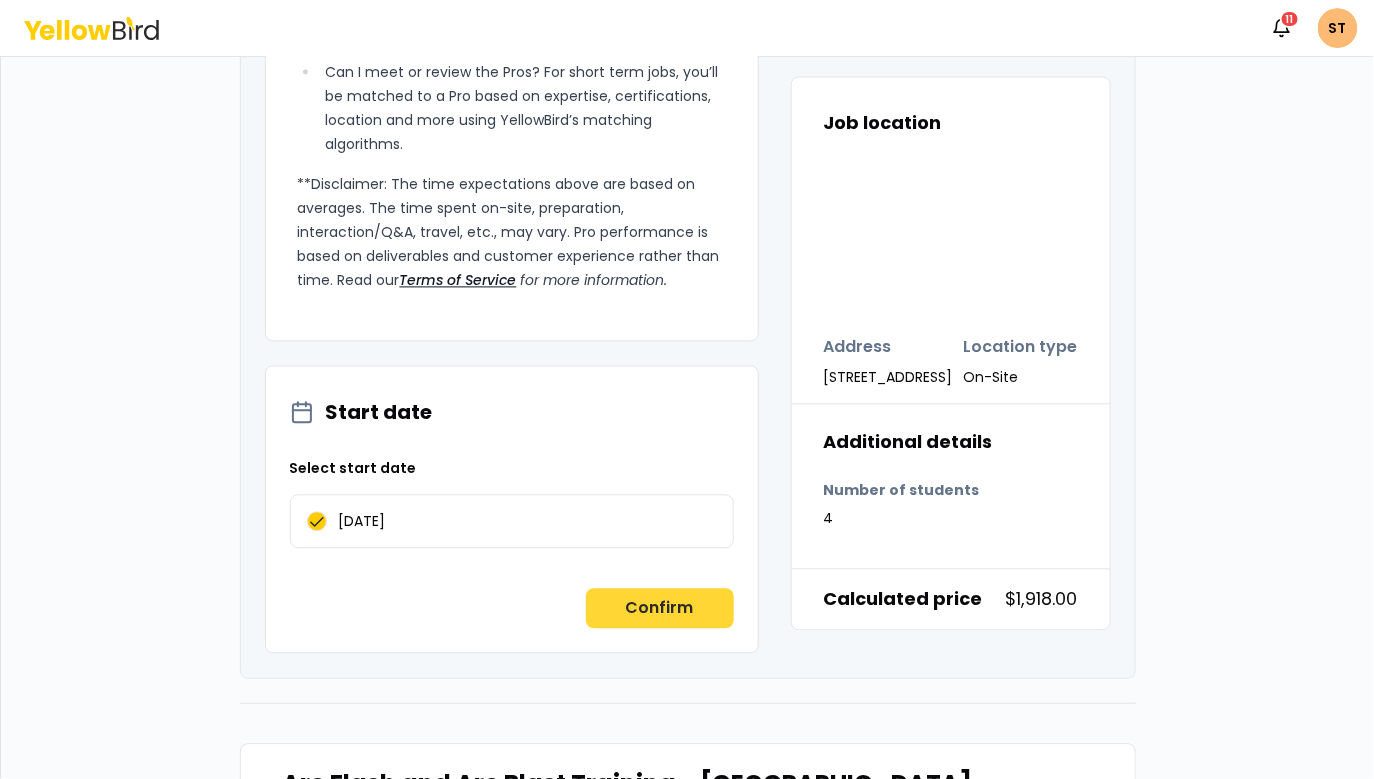 click on "Confirm" at bounding box center (660, 609) 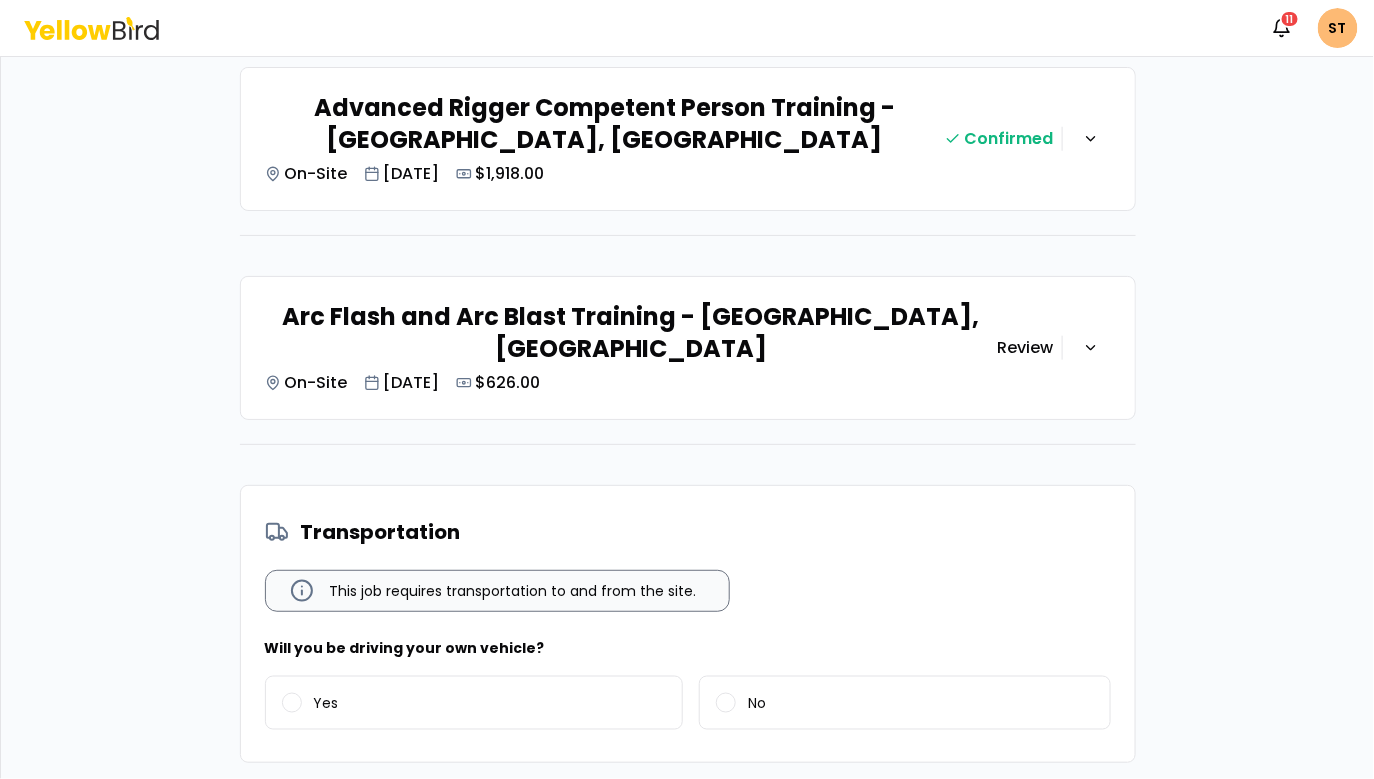 scroll, scrollTop: 615, scrollLeft: 0, axis: vertical 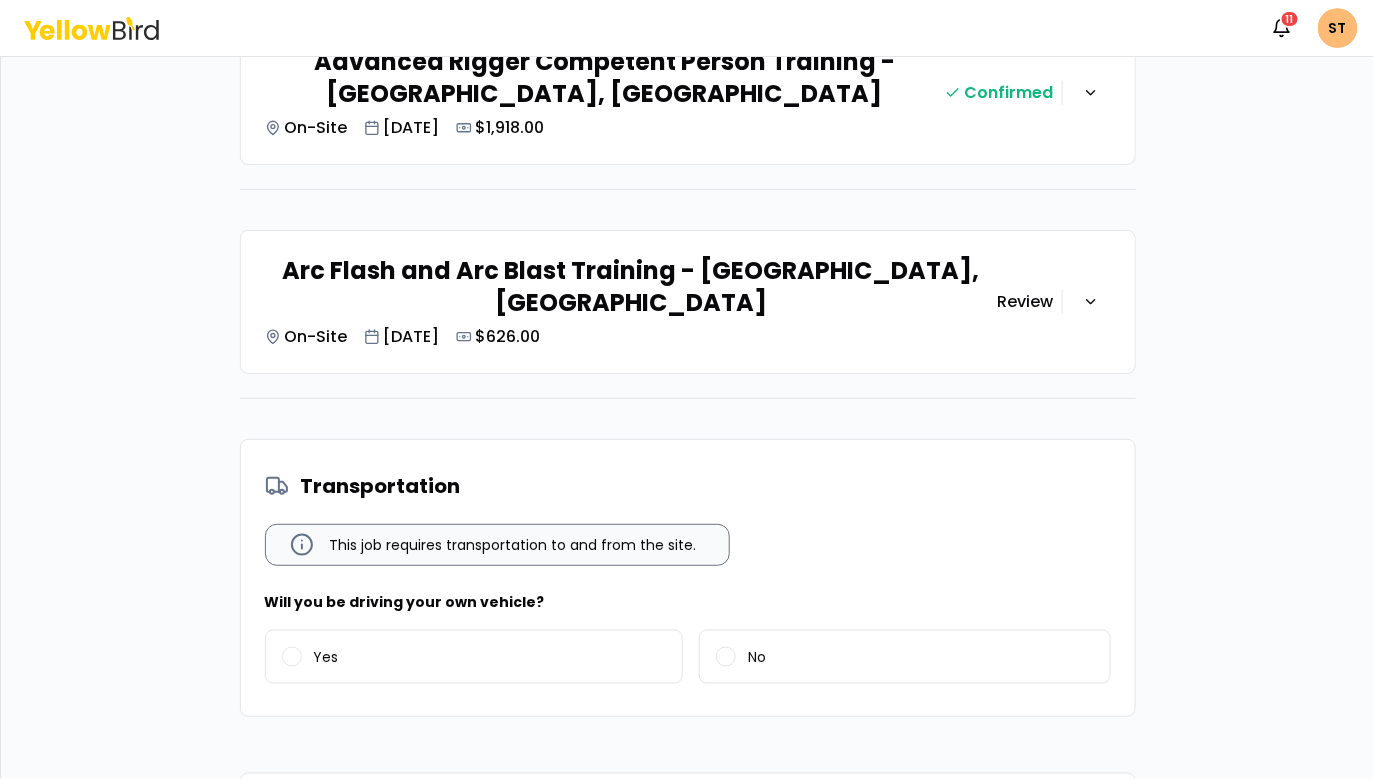 click on "Arc Flash and Arc Blast Training - Berkeley, CA On-Site Jun 30, 2025 $626.00" at bounding box center [631, 302] 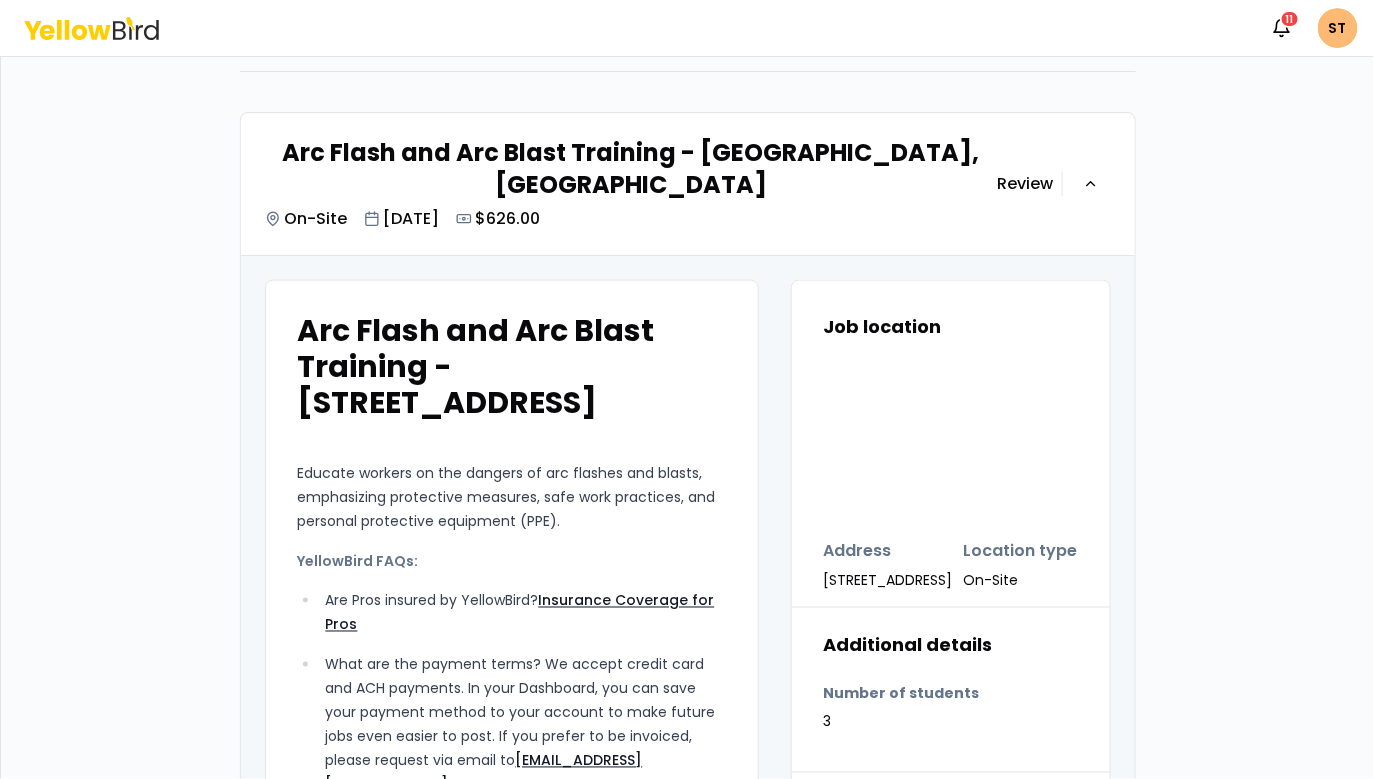 scroll, scrollTop: 1477, scrollLeft: 0, axis: vertical 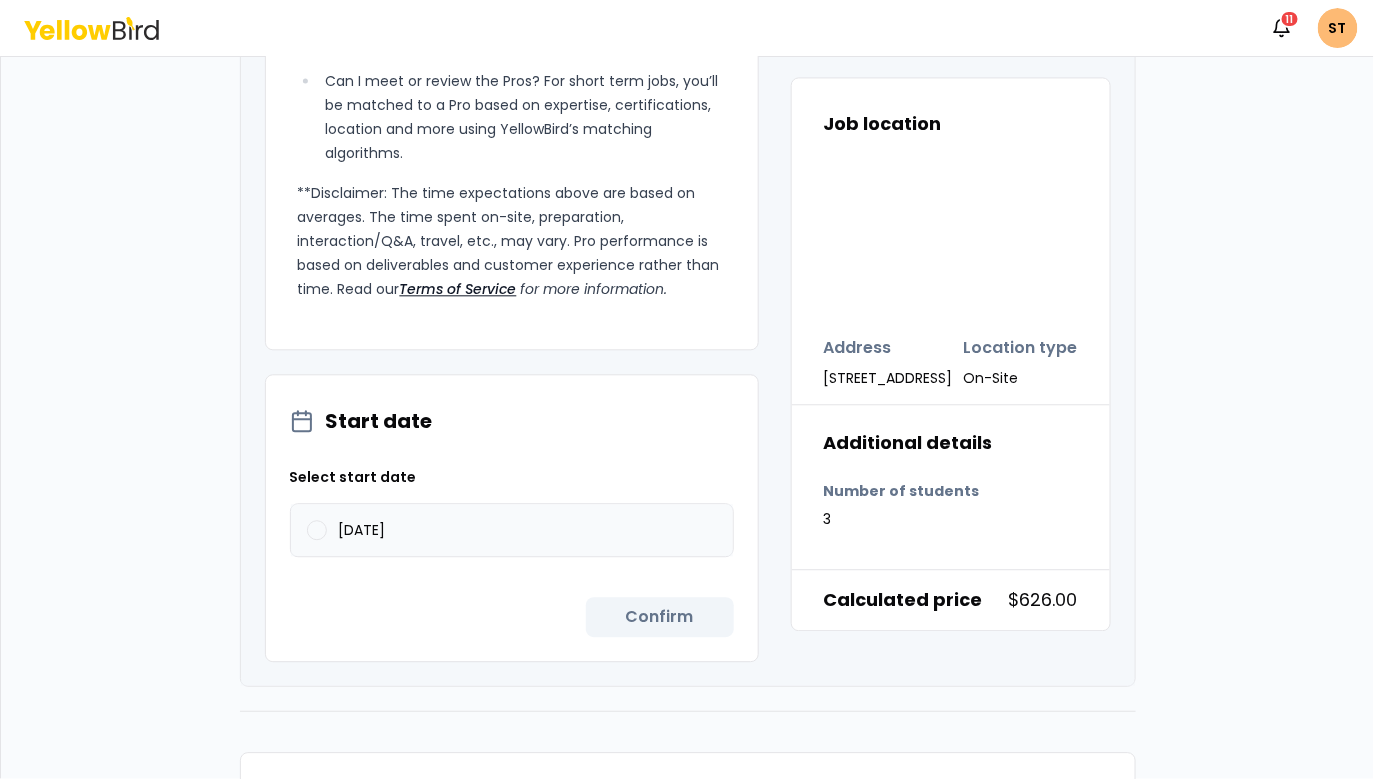 click on "06/30/2025" at bounding box center [512, 530] 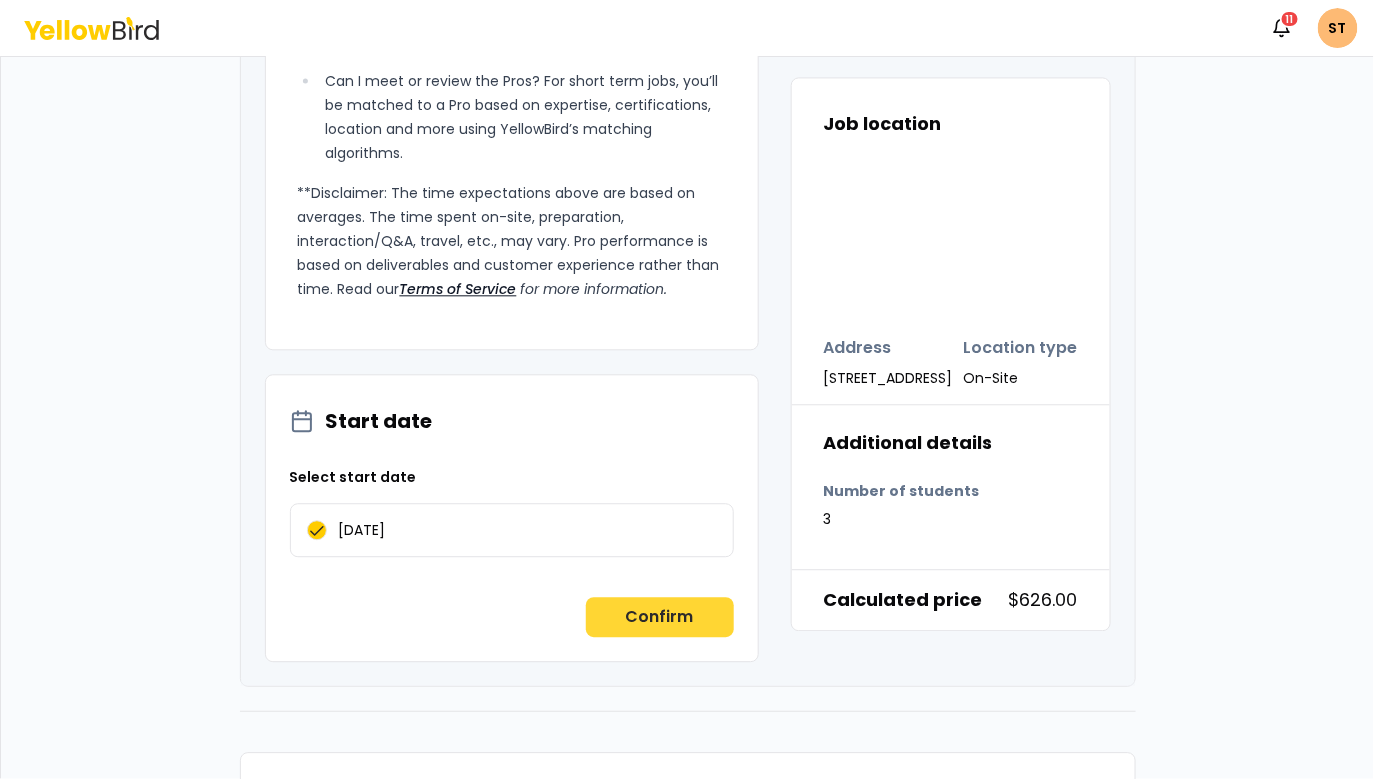 click on "Confirm" at bounding box center (660, 617) 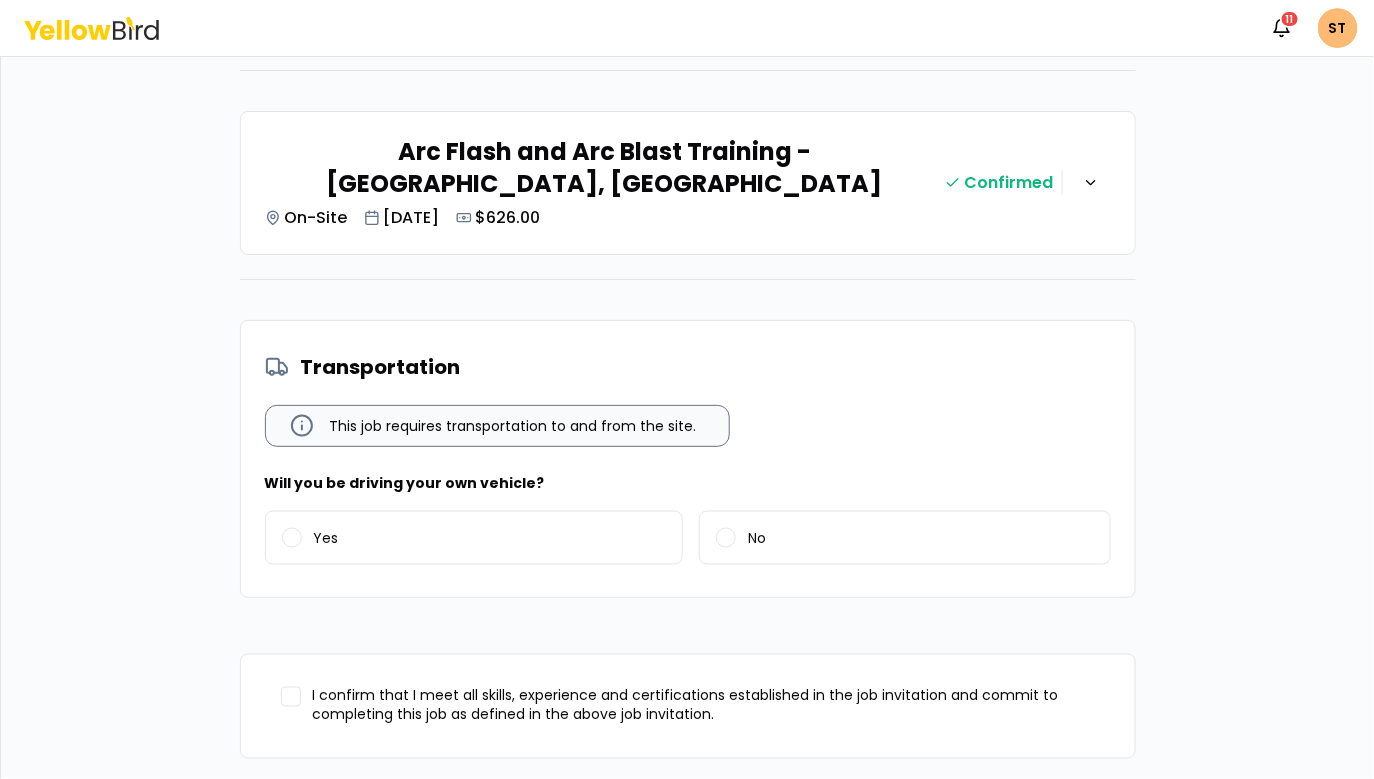 scroll, scrollTop: 767, scrollLeft: 0, axis: vertical 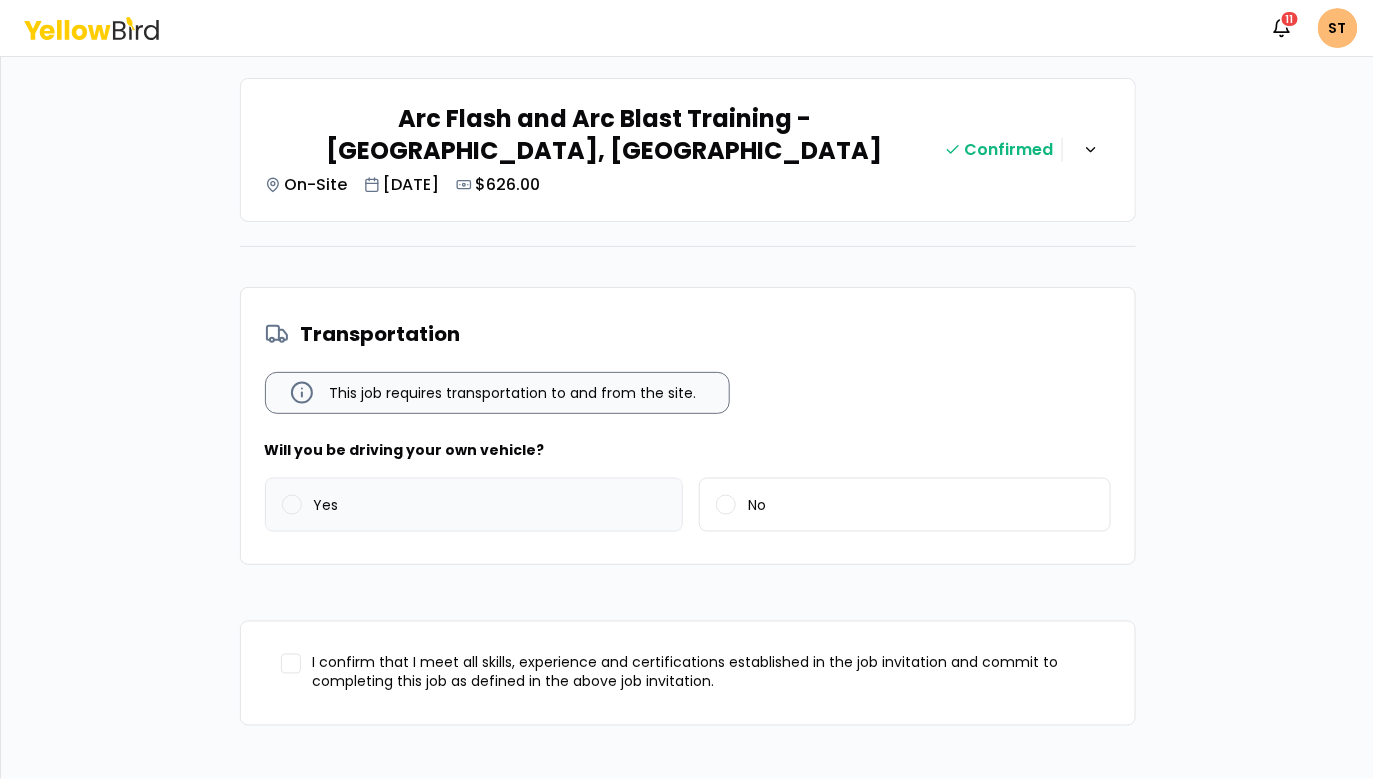click on "Yes" at bounding box center [474, 505] 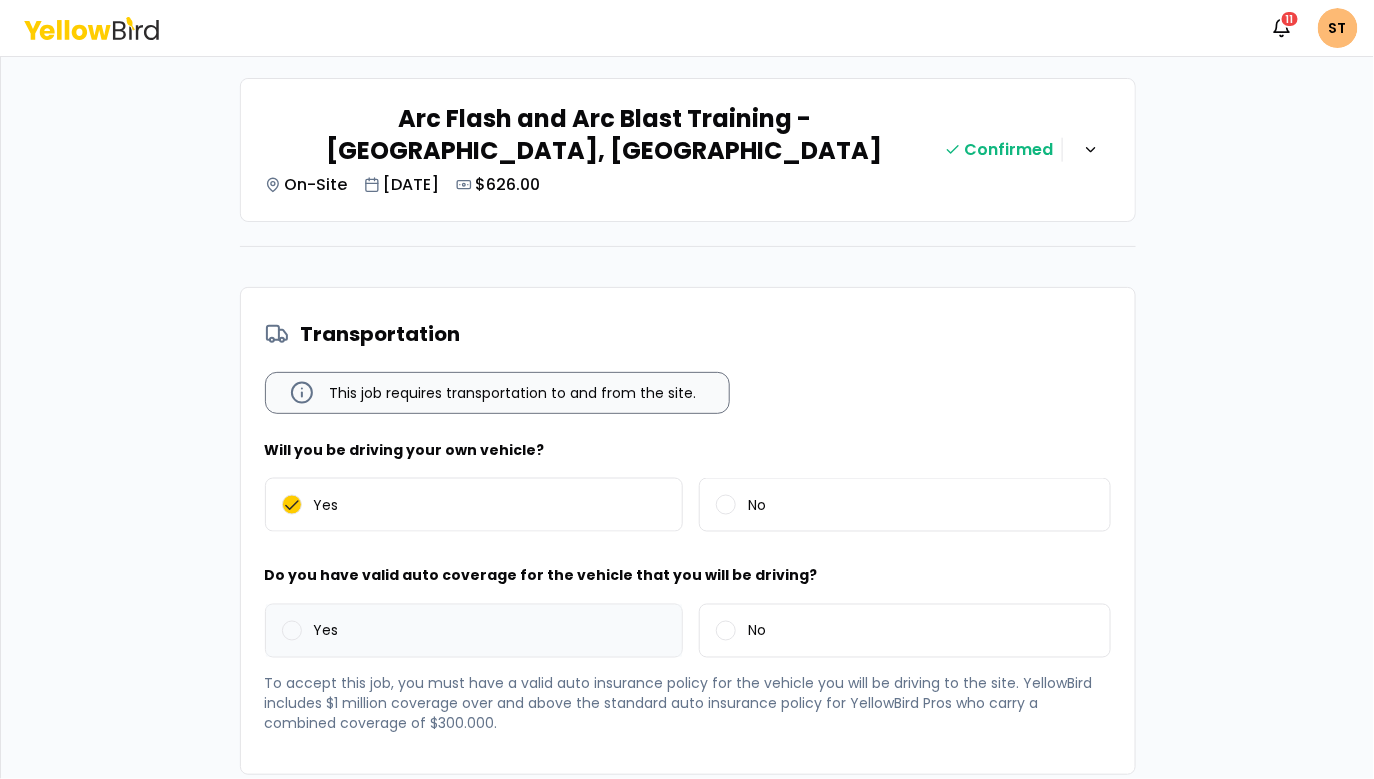 click on "Yes" at bounding box center [474, 631] 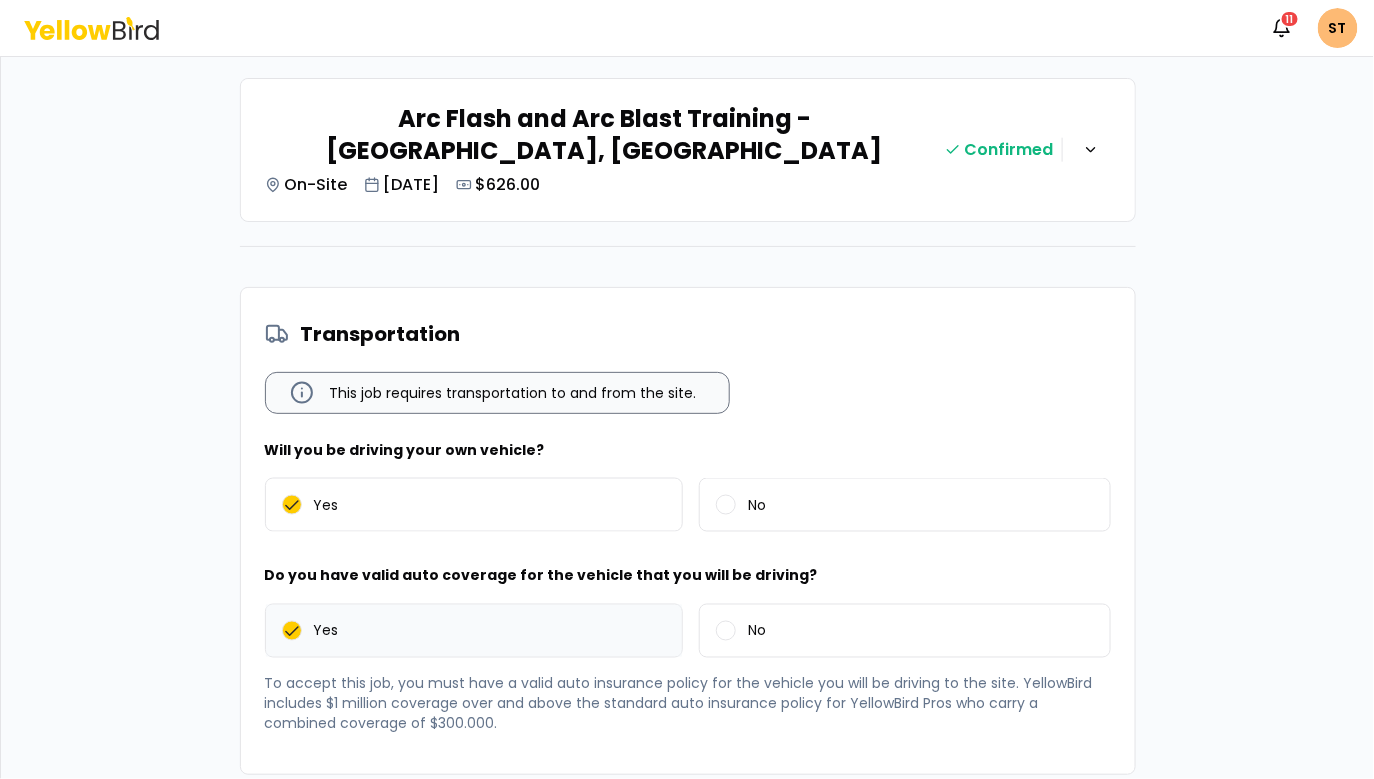 scroll, scrollTop: 977, scrollLeft: 0, axis: vertical 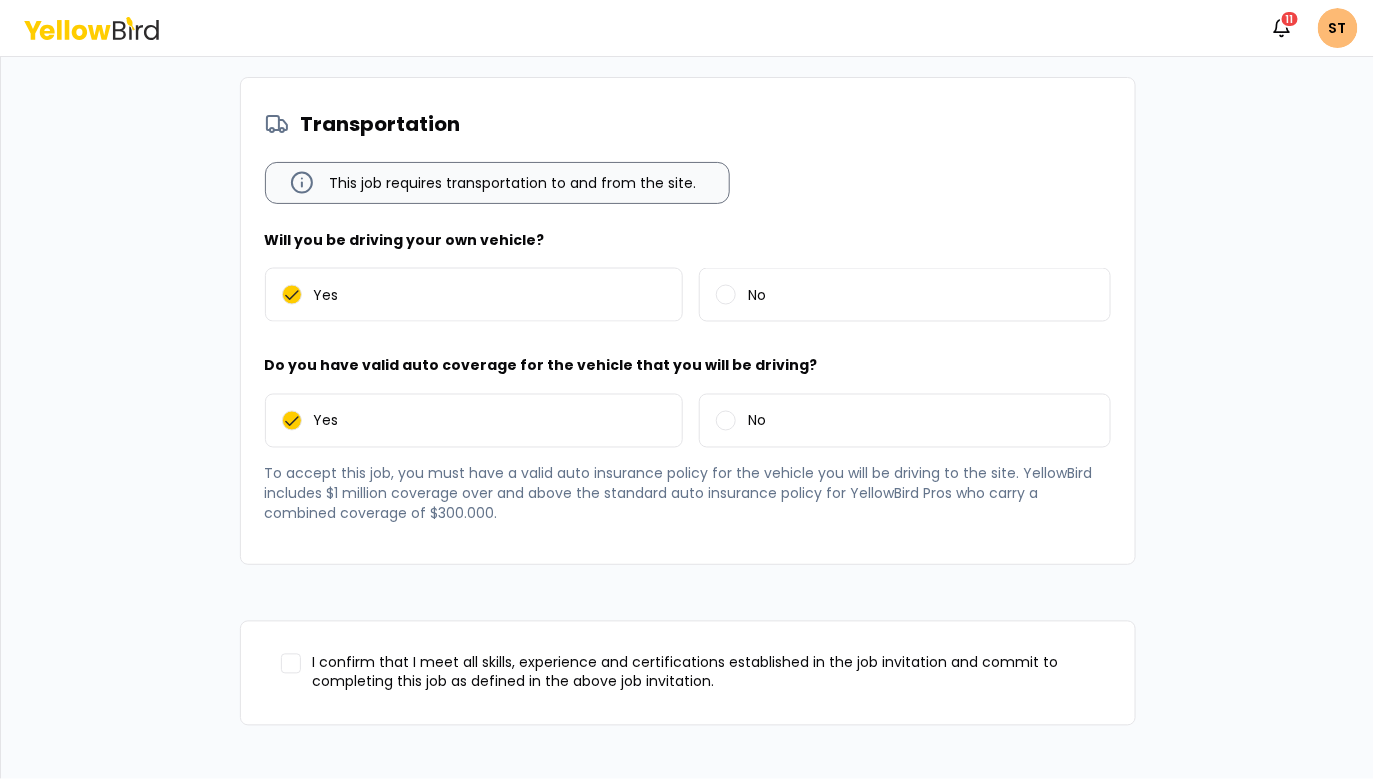 click on "I confirm that I meet all skills, experience and certifications established in the job invitation and commit to completing this job as defined in the above job invitation." at bounding box center [704, 673] 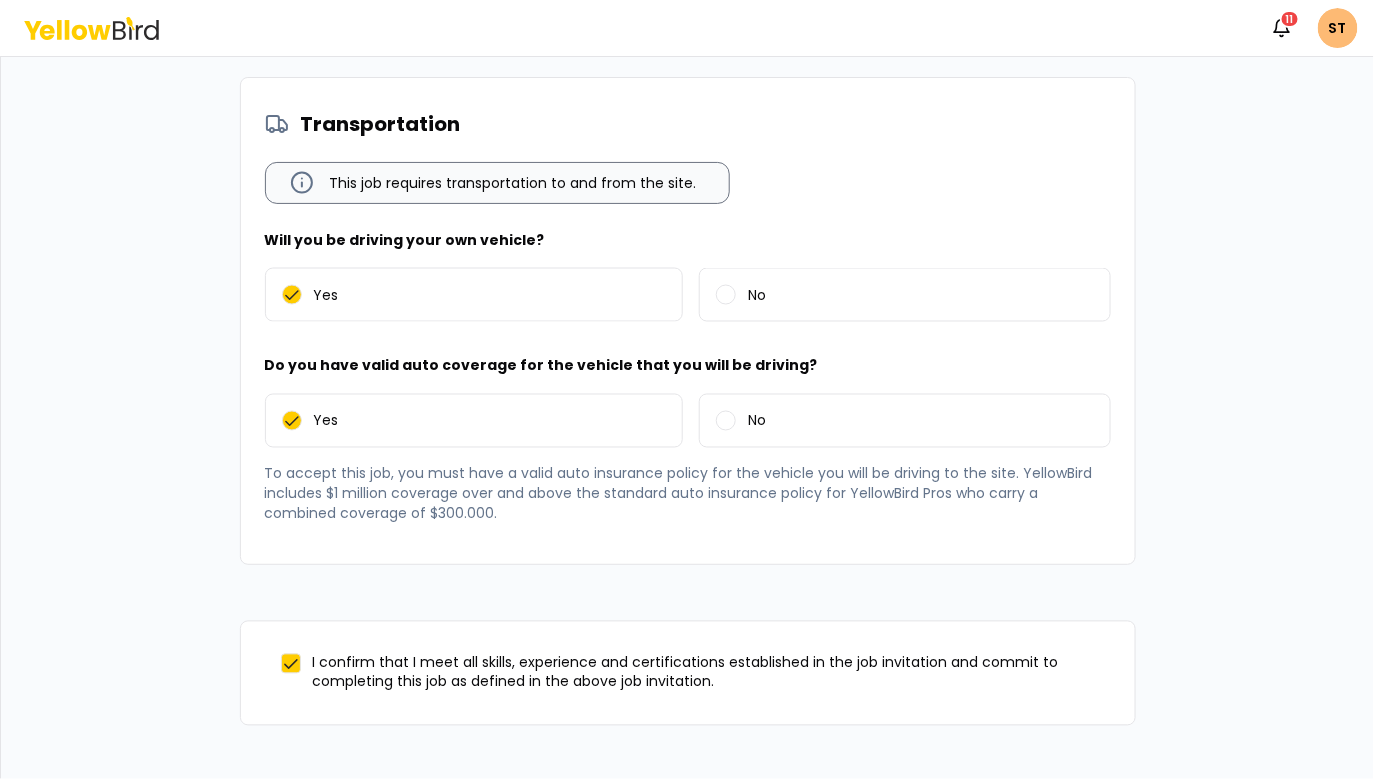 click on "Join Standby List" at bounding box center (899, 802) 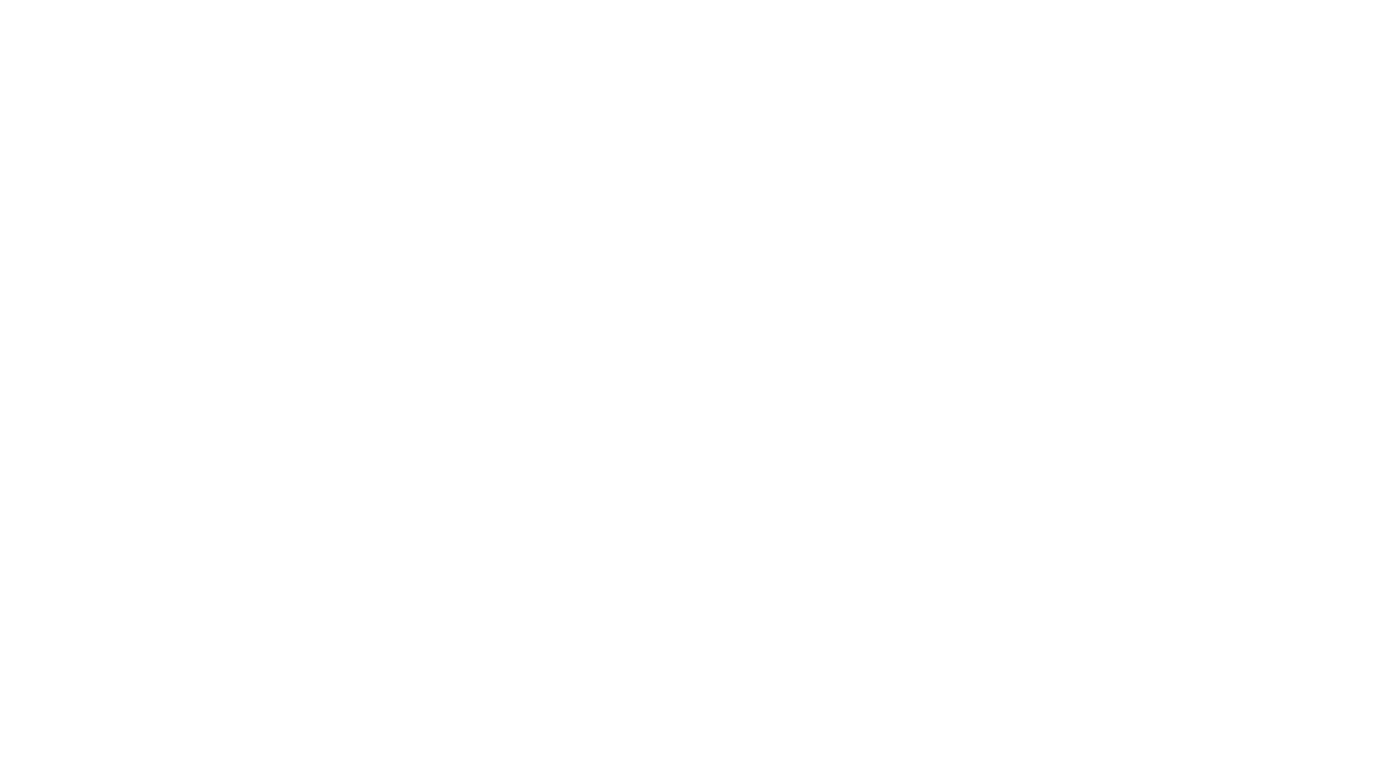 scroll, scrollTop: 0, scrollLeft: 0, axis: both 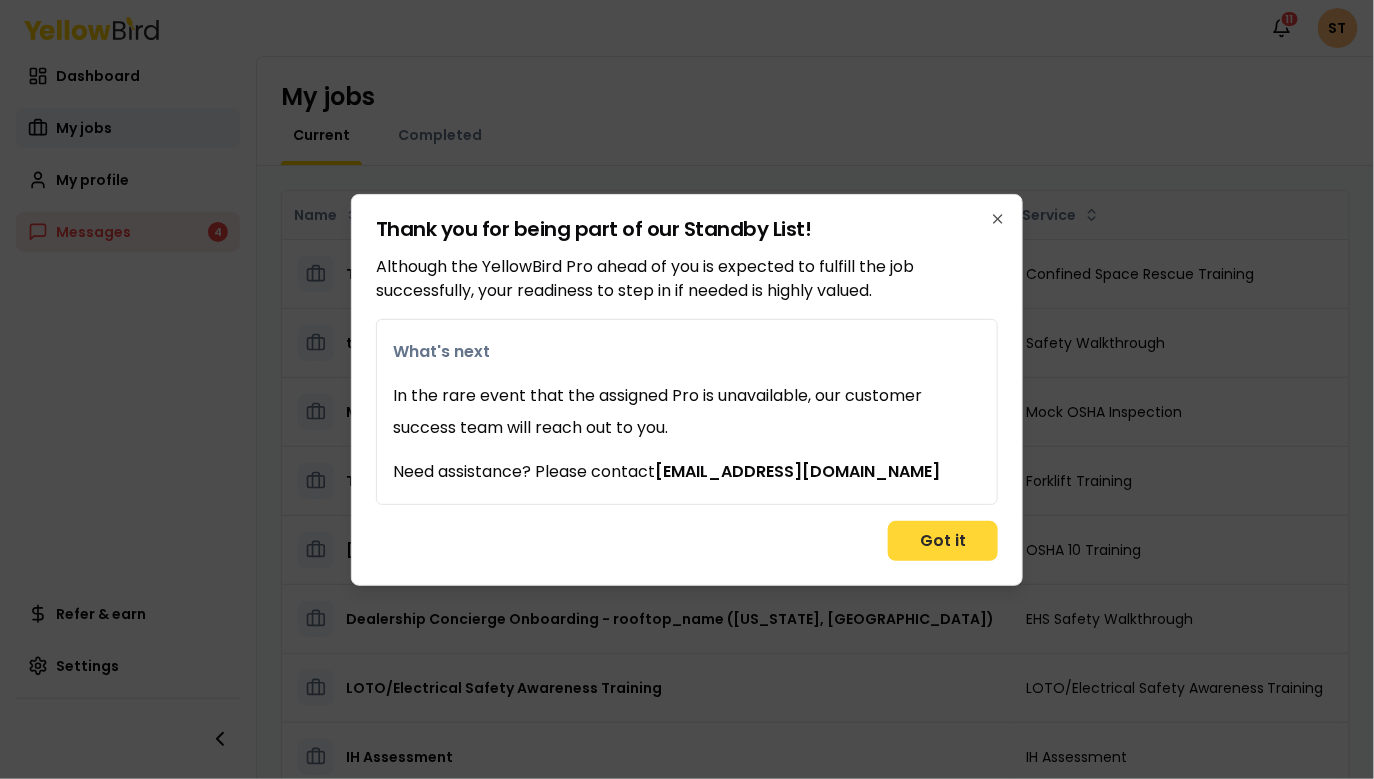 click on "Got it" at bounding box center (943, 541) 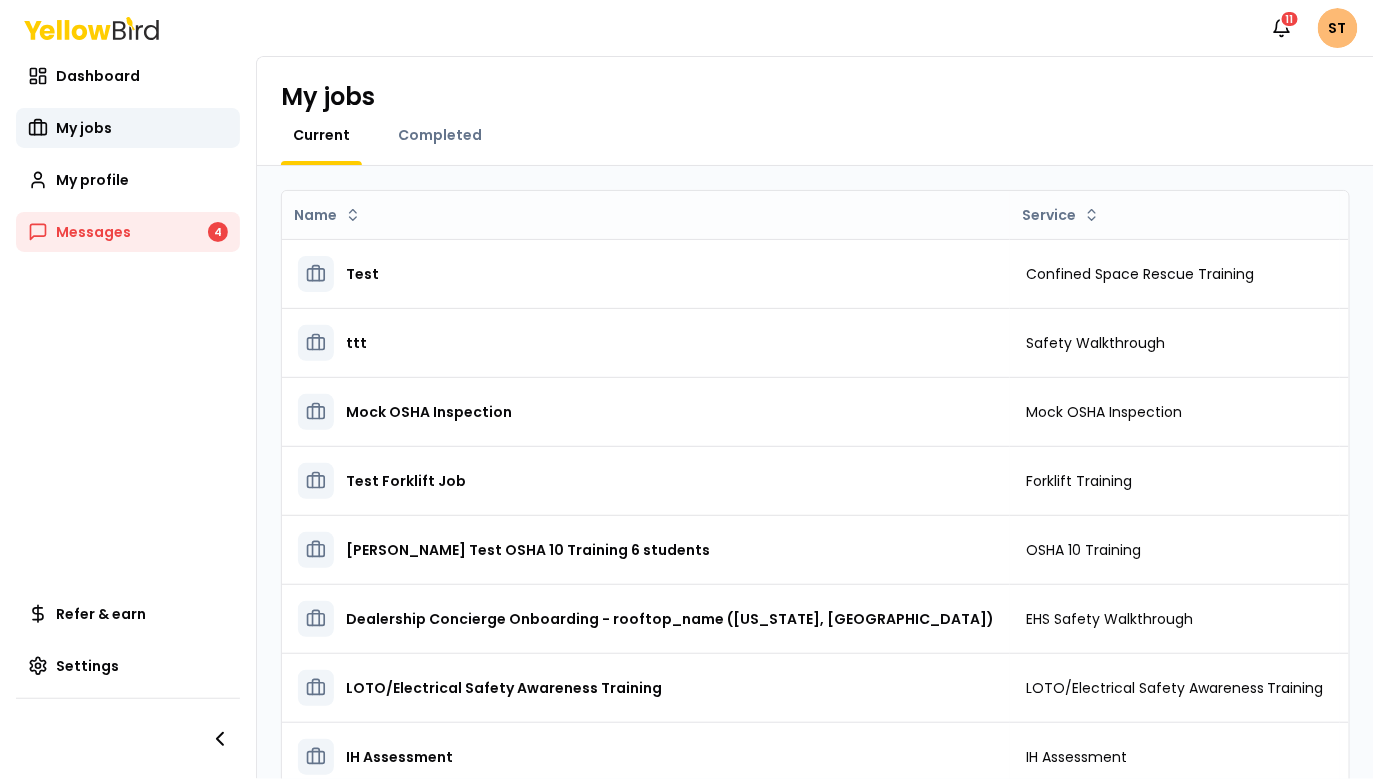 scroll, scrollTop: 196, scrollLeft: 0, axis: vertical 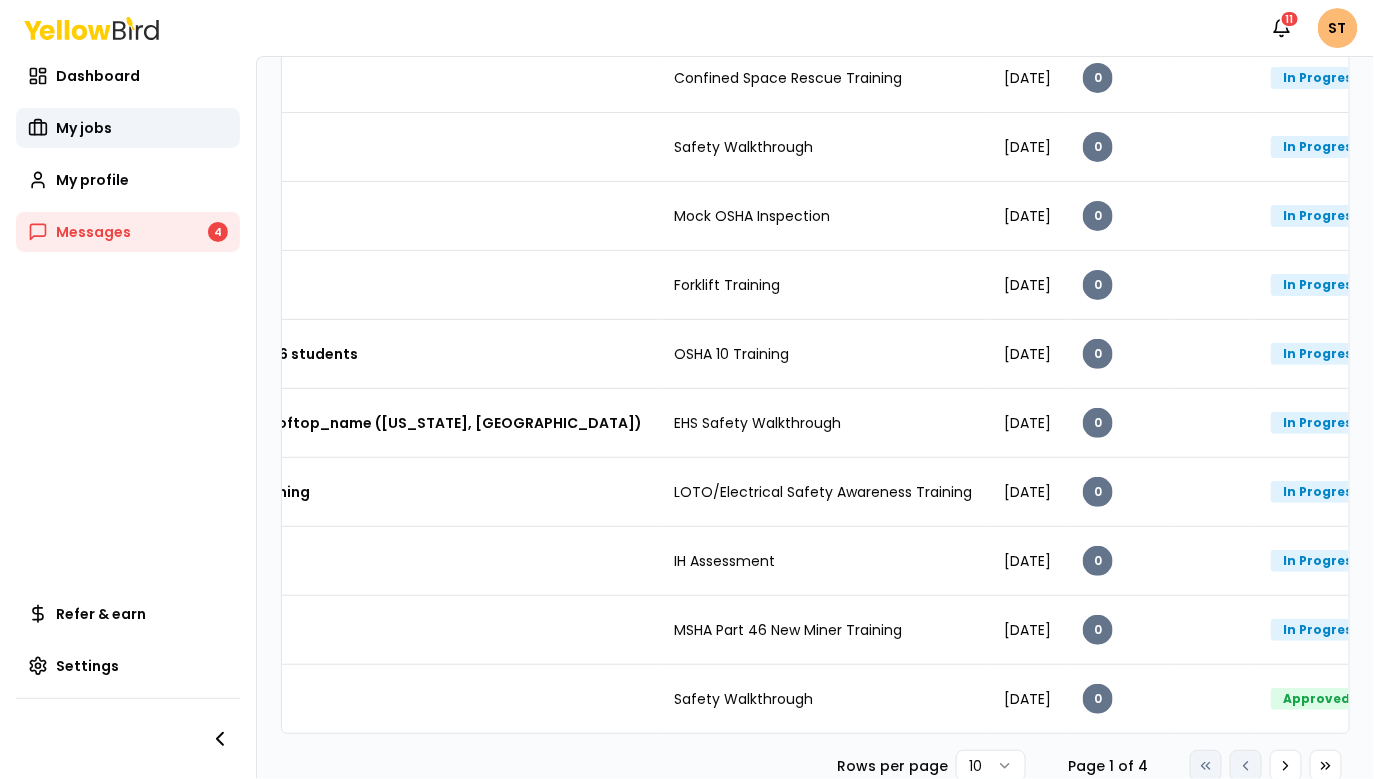 click on "Notifications 11 ST Dashboard My jobs My profile Messages 4 Refer & earn Settings My jobs Current Completed Name Service Start date Tasks Posted by Status Test Confined Space Rescue Training [DATE] 0 In Progress Open menu ttt Safety Walkthrough [DATE] 0 In Progress Open menu Mock OSHA Inspection Mock OSHA Inspection [DATE] 0 In Progress Open menu Test Forklift Job Forklift Training [DATE] 0 In Progress Open menu [PERSON_NAME] Test OSHA 10 Training 6 students OSHA 10 Training [DATE] 0 In Progress Open menu Dealership Concierge Onboarding - rooftop_name ([US_STATE], [GEOGRAPHIC_DATA]) EHS Safety Walkthrough [DATE] 0 In Progress Open menu LOTO/Electrical Safety Awareness Training LOTO/Electrical Safety Awareness Training [DATE] 0 In Progress Open menu IH Assessment IH Assessment [DATE] 0 In Progress Open menu MSHA Part 46 New Miner Training MSHA Part 46 New Miner Training [DATE] 0 In Progress Open menu Safety Walkthrough 0 10" at bounding box center [687, 389] 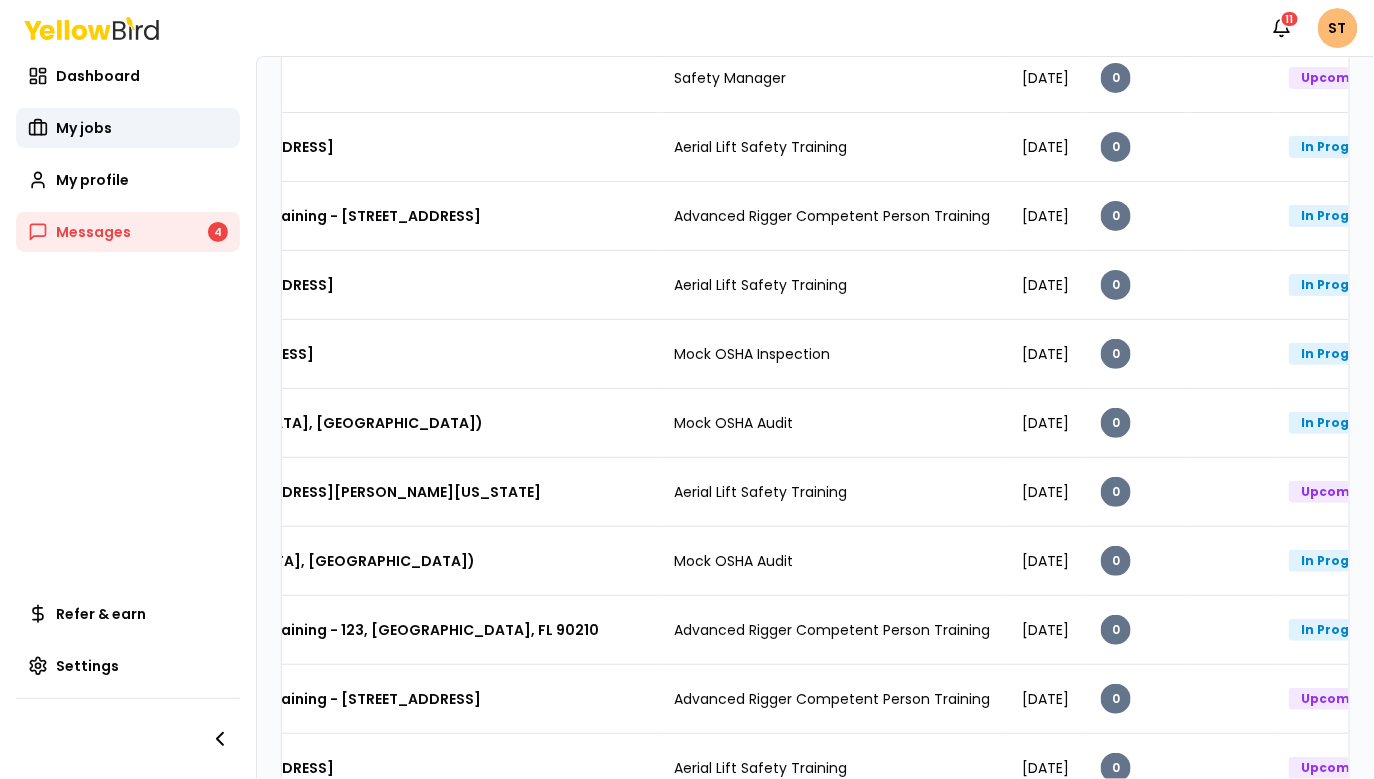 scroll, scrollTop: 1850, scrollLeft: 0, axis: vertical 